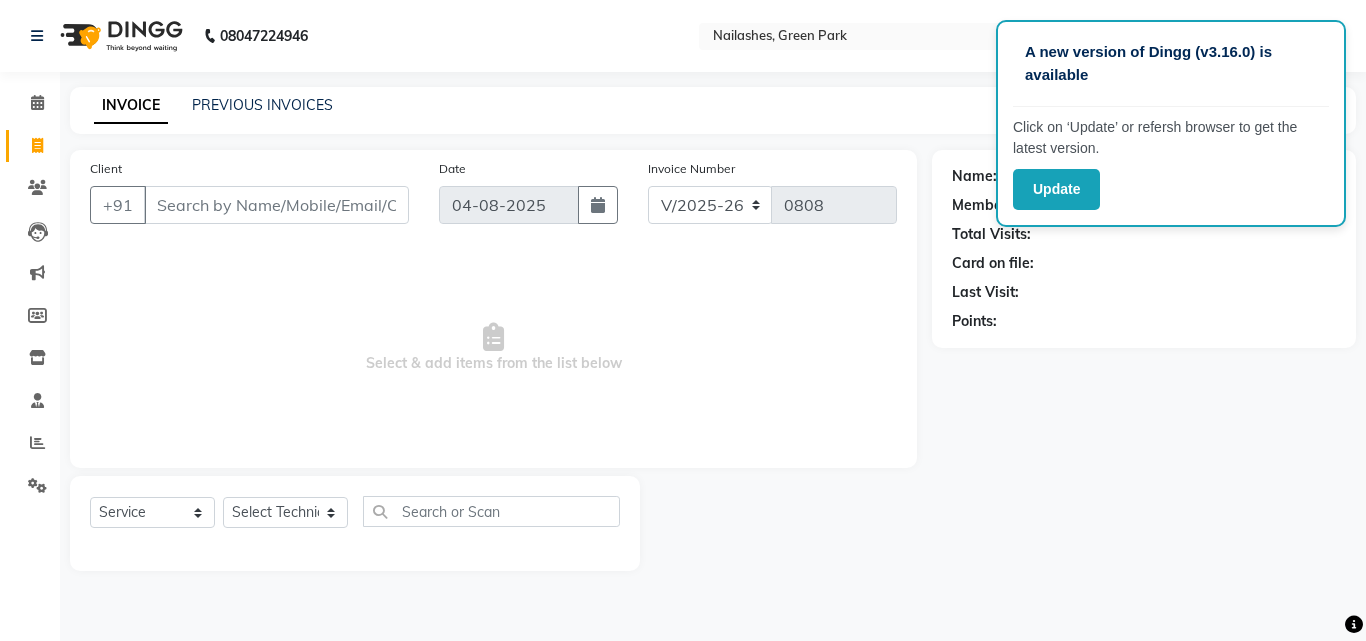 select on "3755" 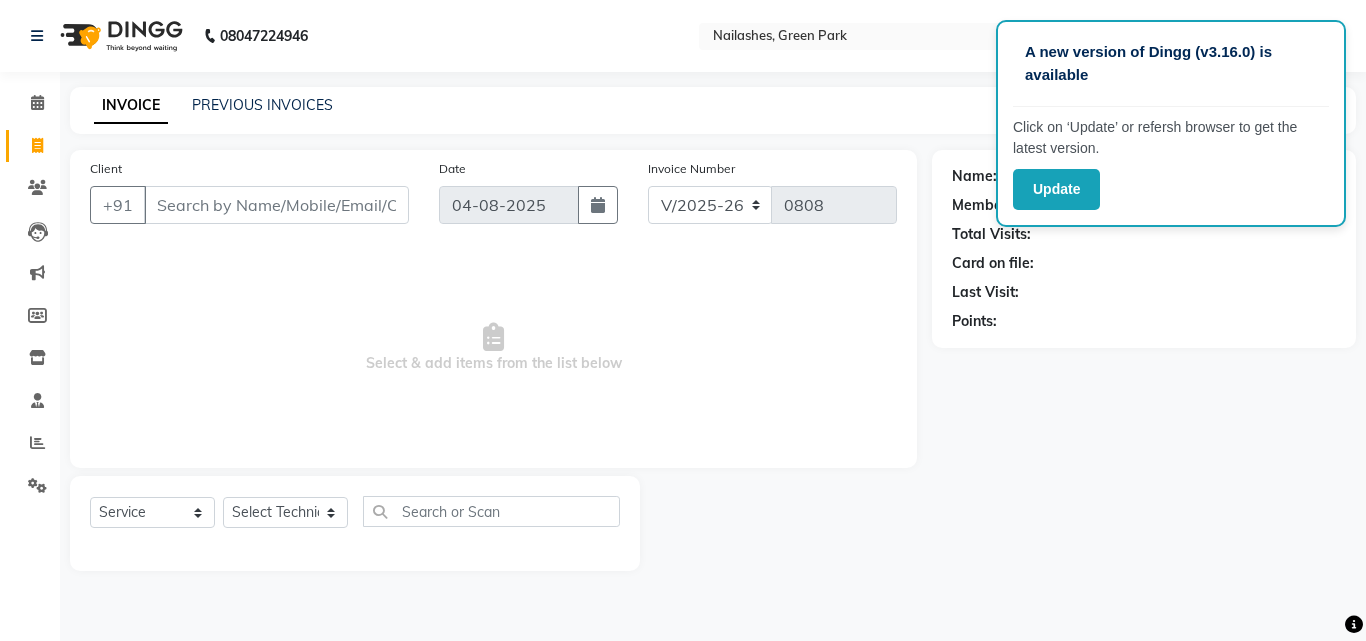select on "service" 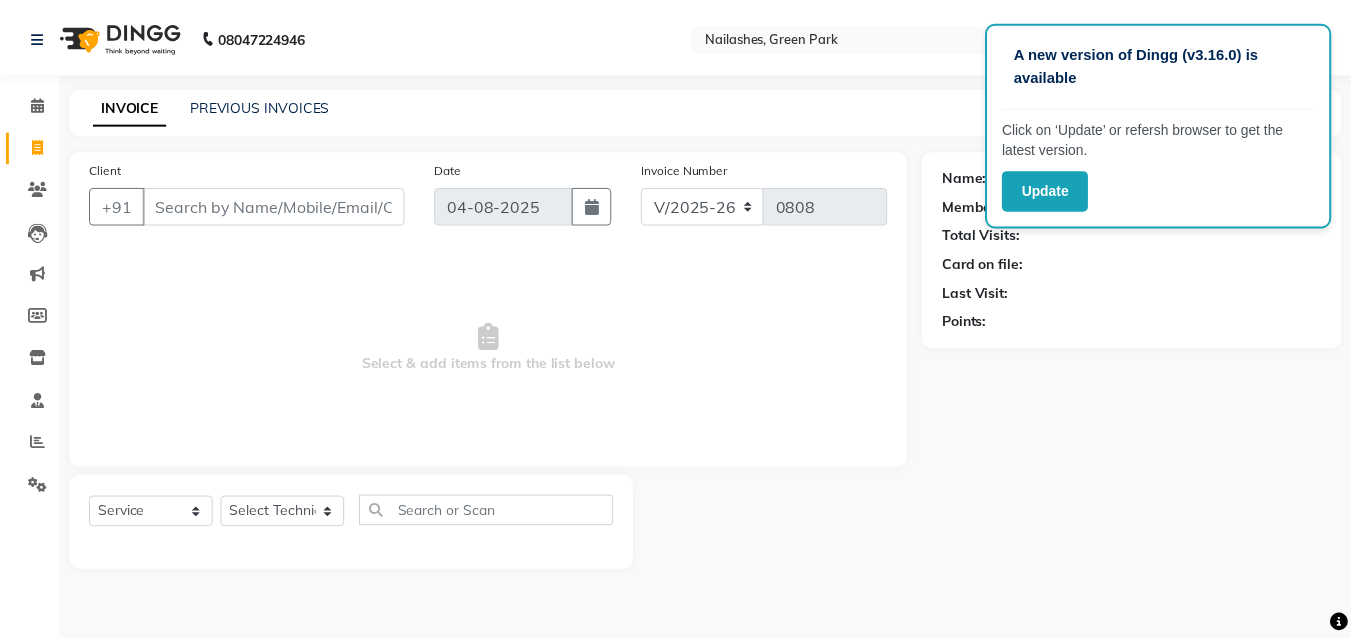 scroll, scrollTop: 0, scrollLeft: 0, axis: both 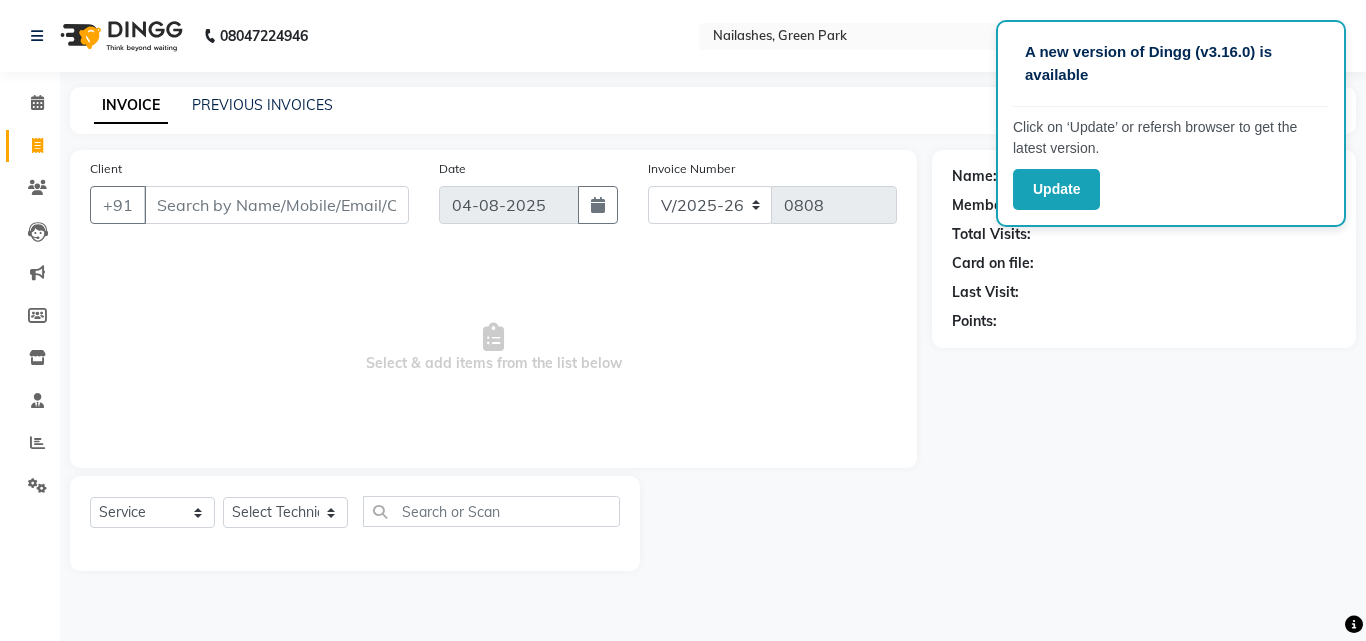 select on "80823" 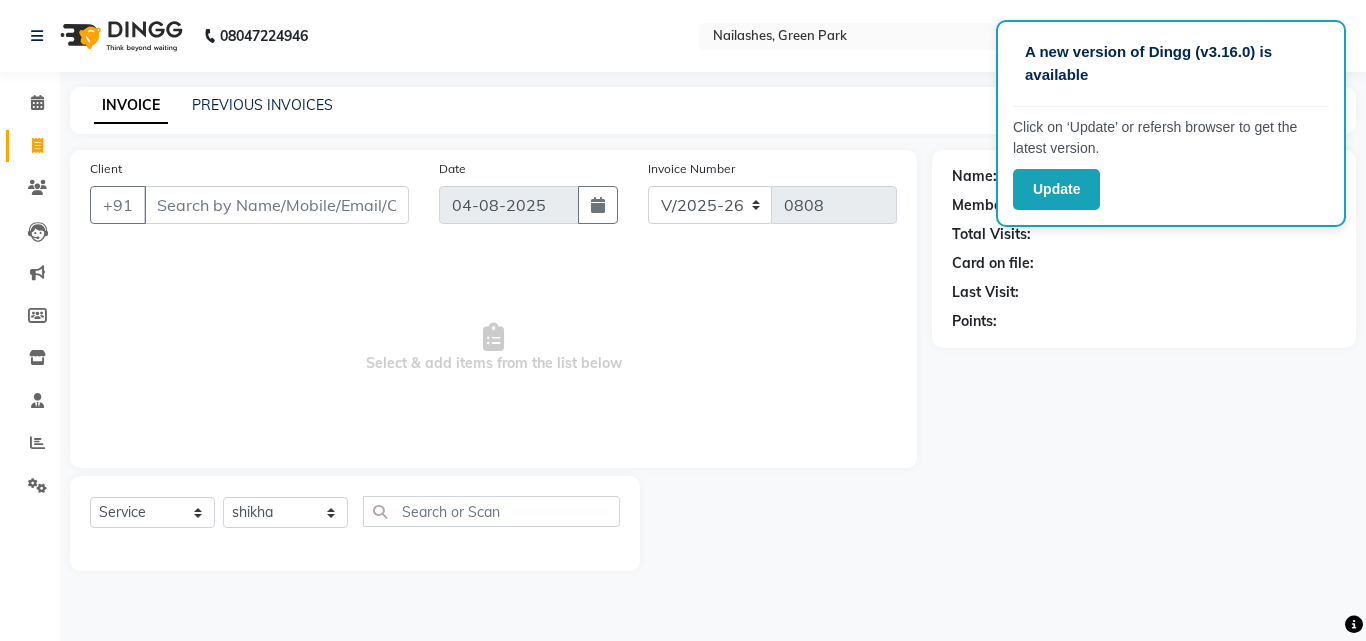 click on "Select Technician anchal Other  rajat shikha Shruti Varsha" 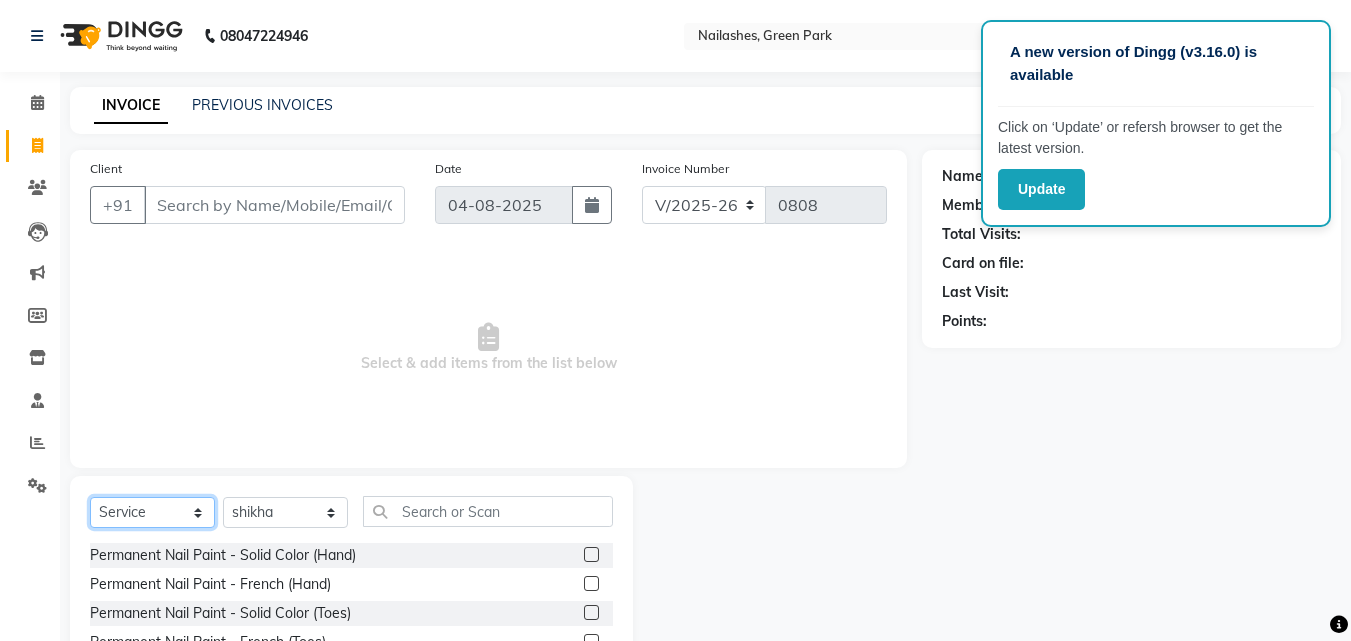 click on "Select  Service  Product  Membership  Package Voucher Prepaid Gift Card" 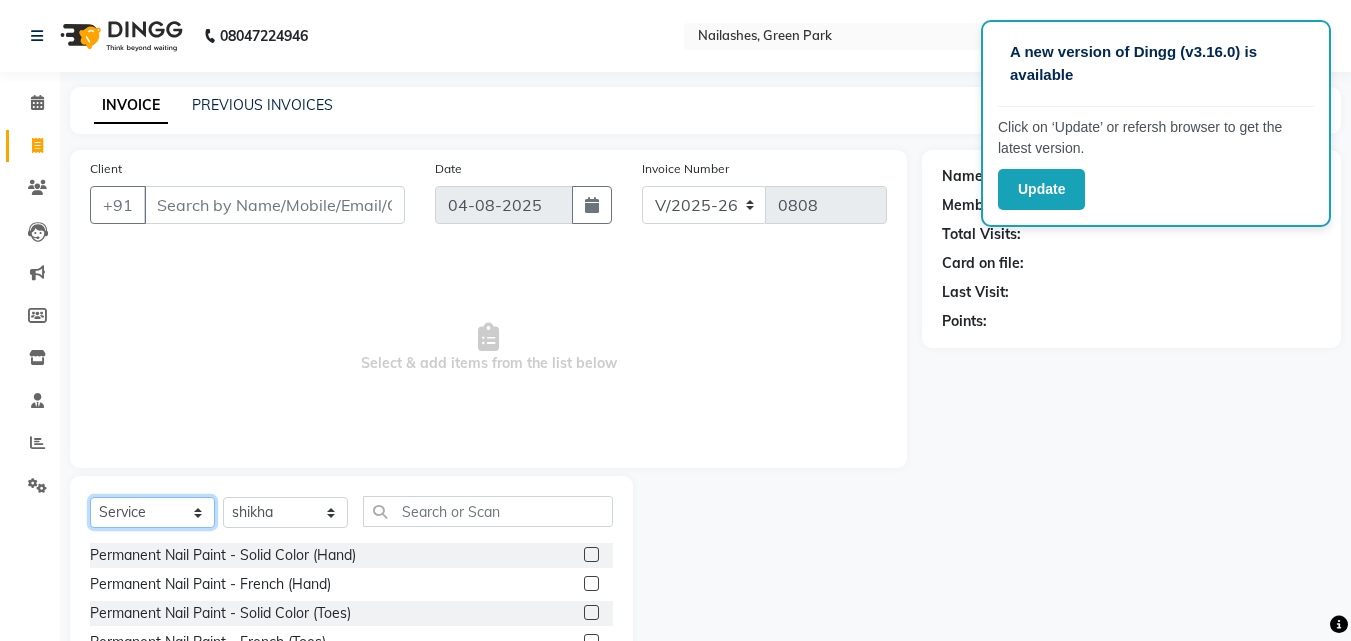 select on "product" 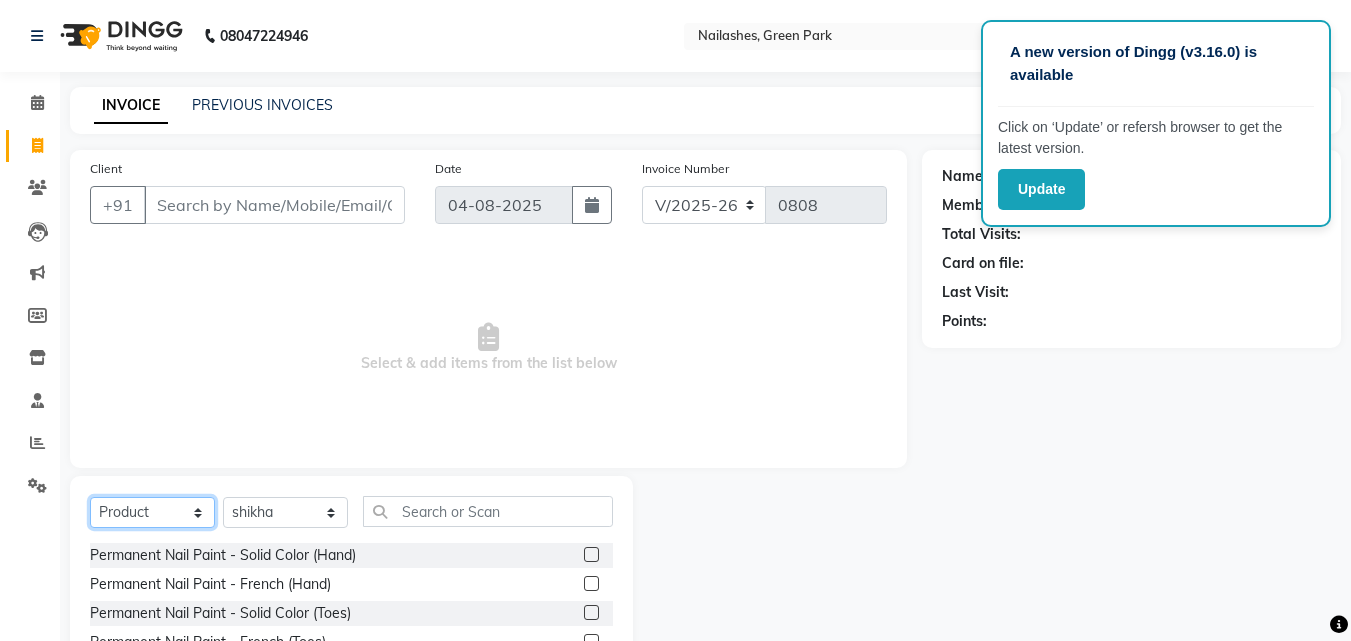 click on "Select  Service  Product  Membership  Package Voucher Prepaid Gift Card" 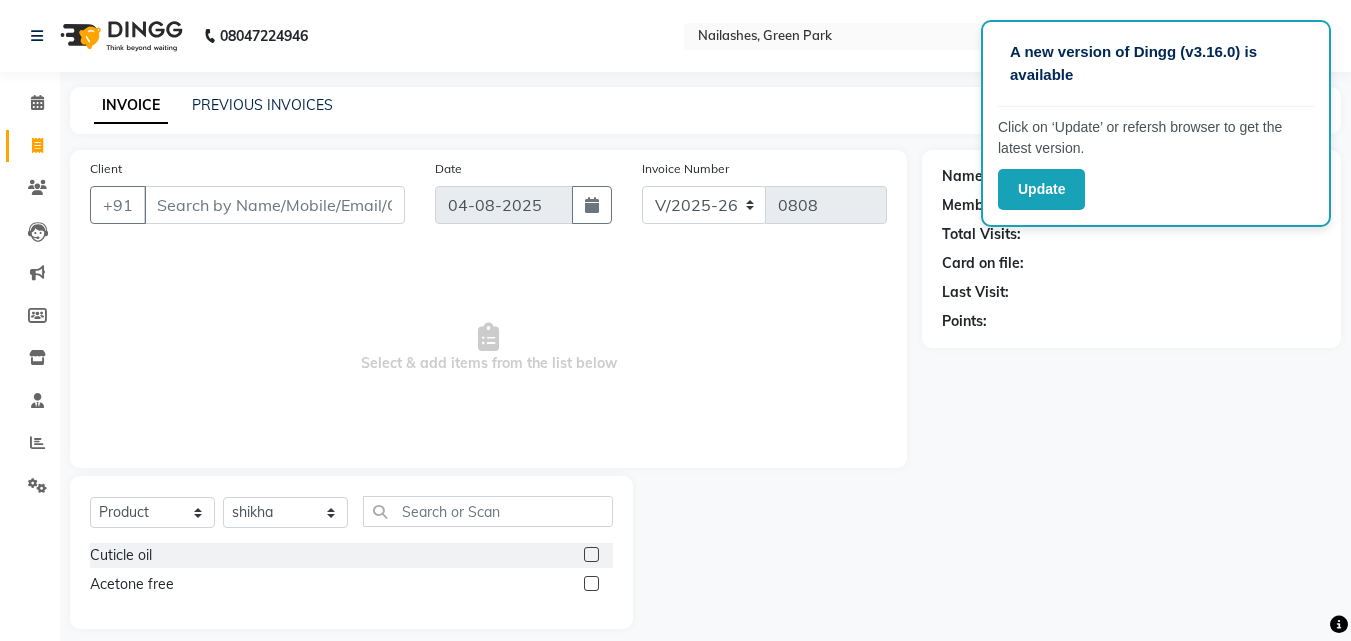 click 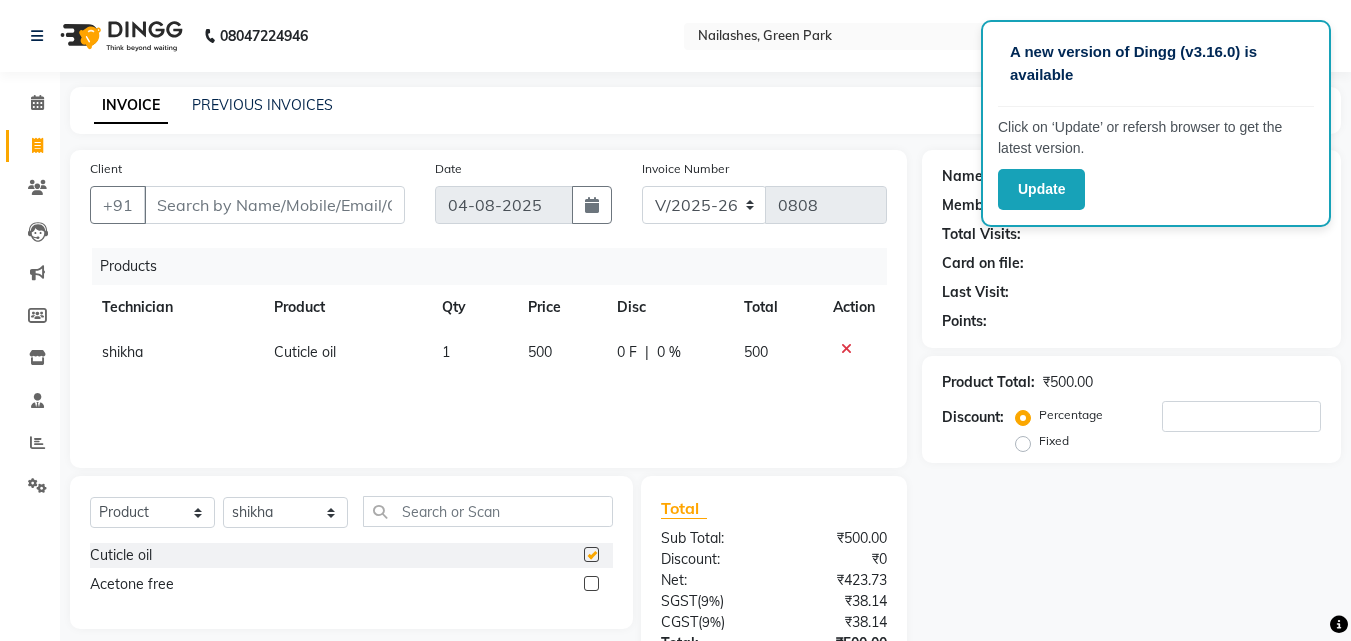 checkbox on "false" 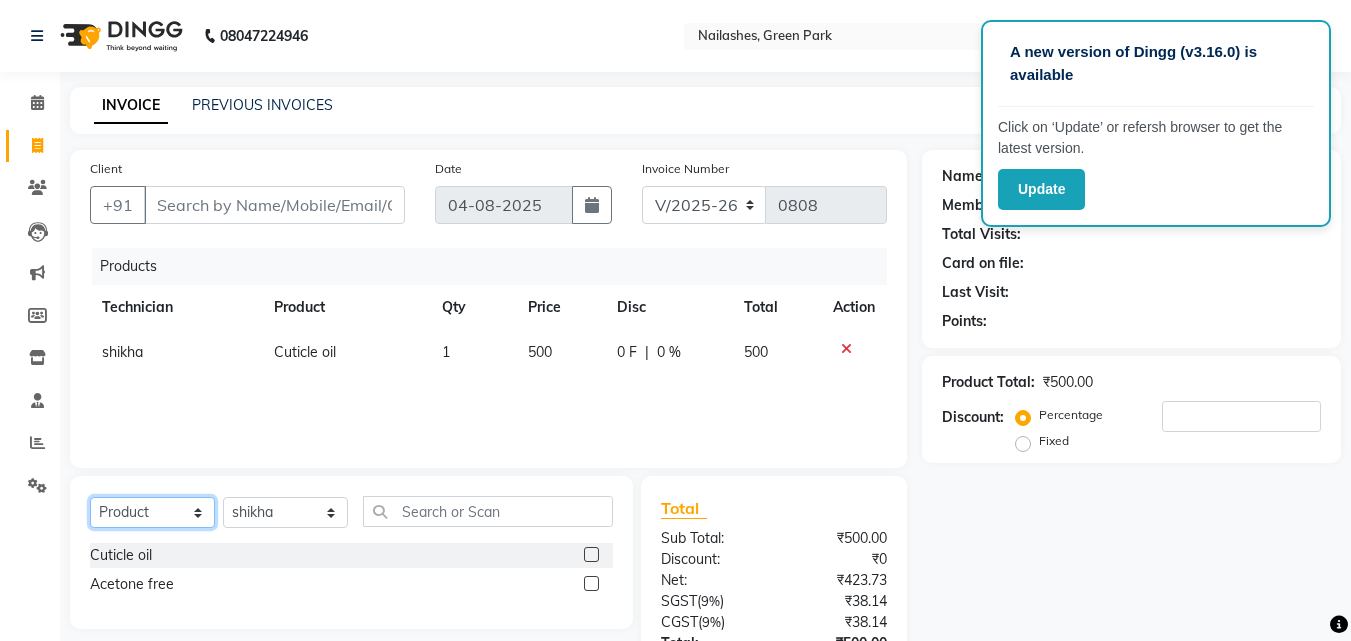 click on "Select  Service  Product  Membership  Package Voucher Prepaid Gift Card" 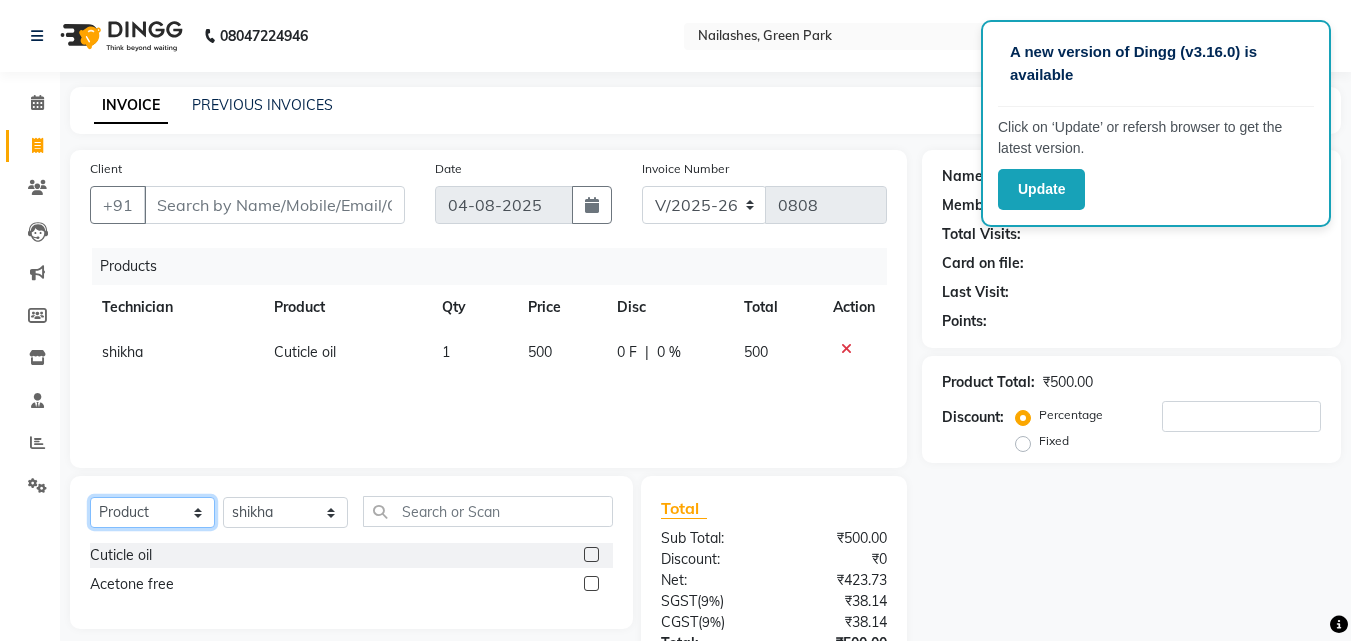 select on "service" 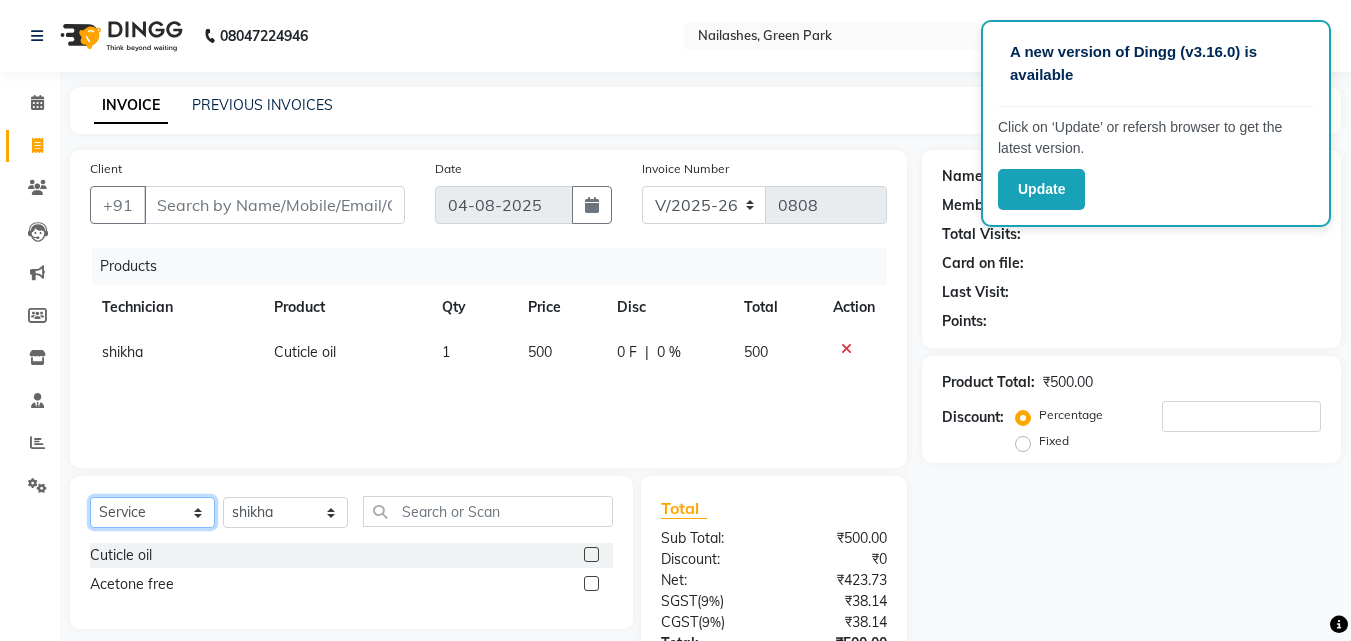 click on "Select  Service  Product  Membership  Package Voucher Prepaid Gift Card" 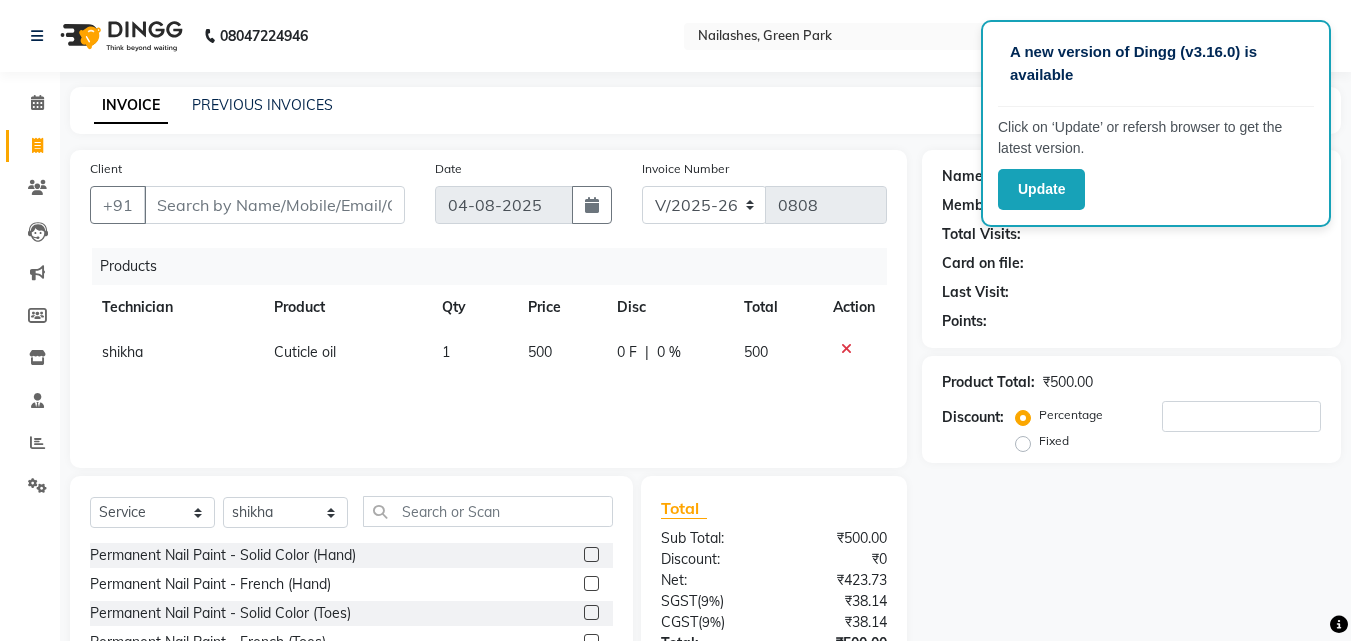 click 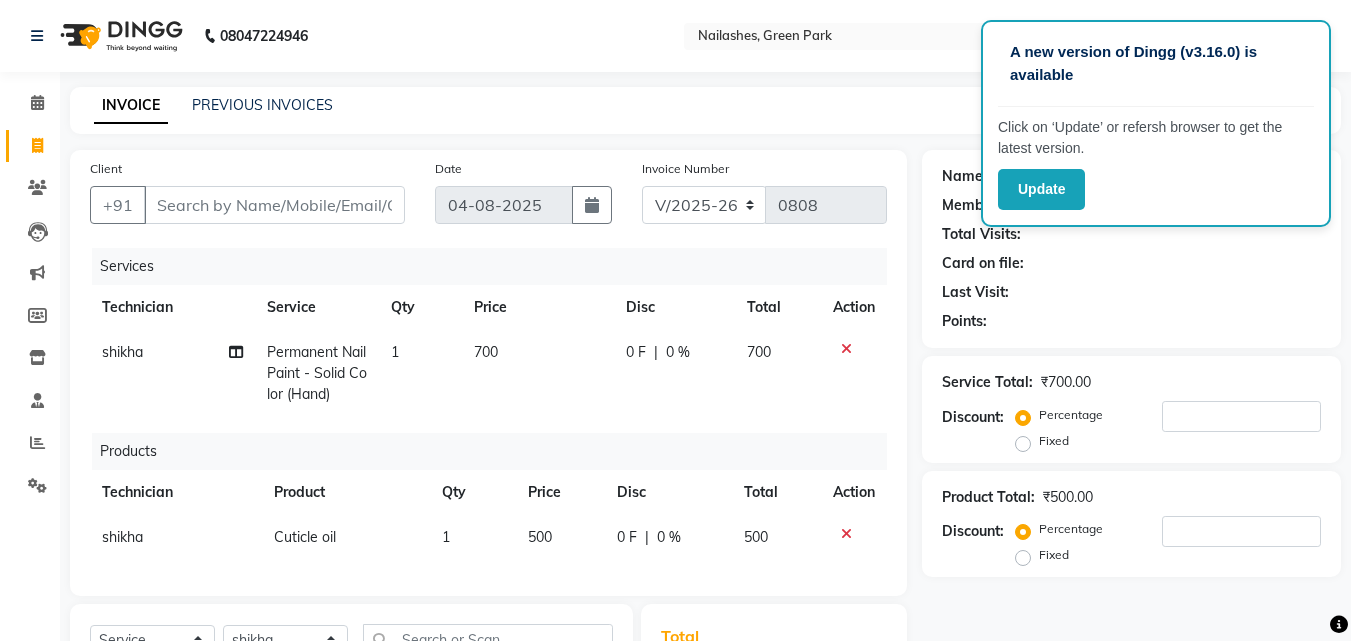 checkbox on "false" 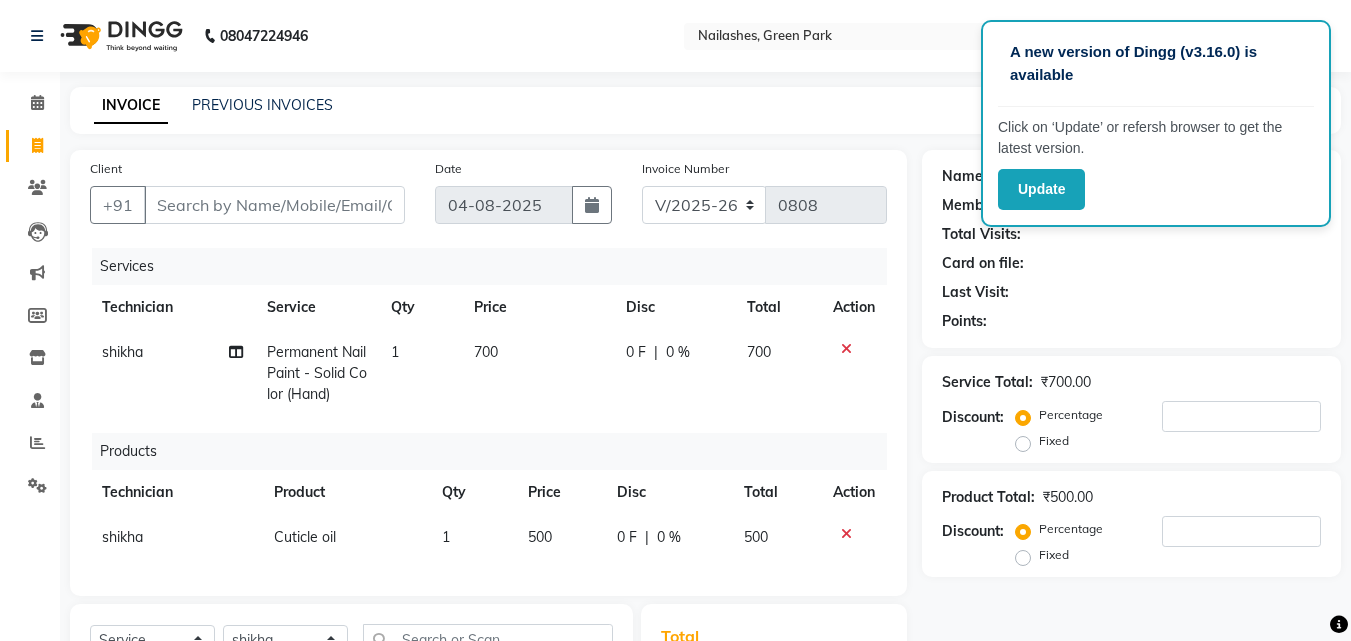 scroll, scrollTop: 280, scrollLeft: 0, axis: vertical 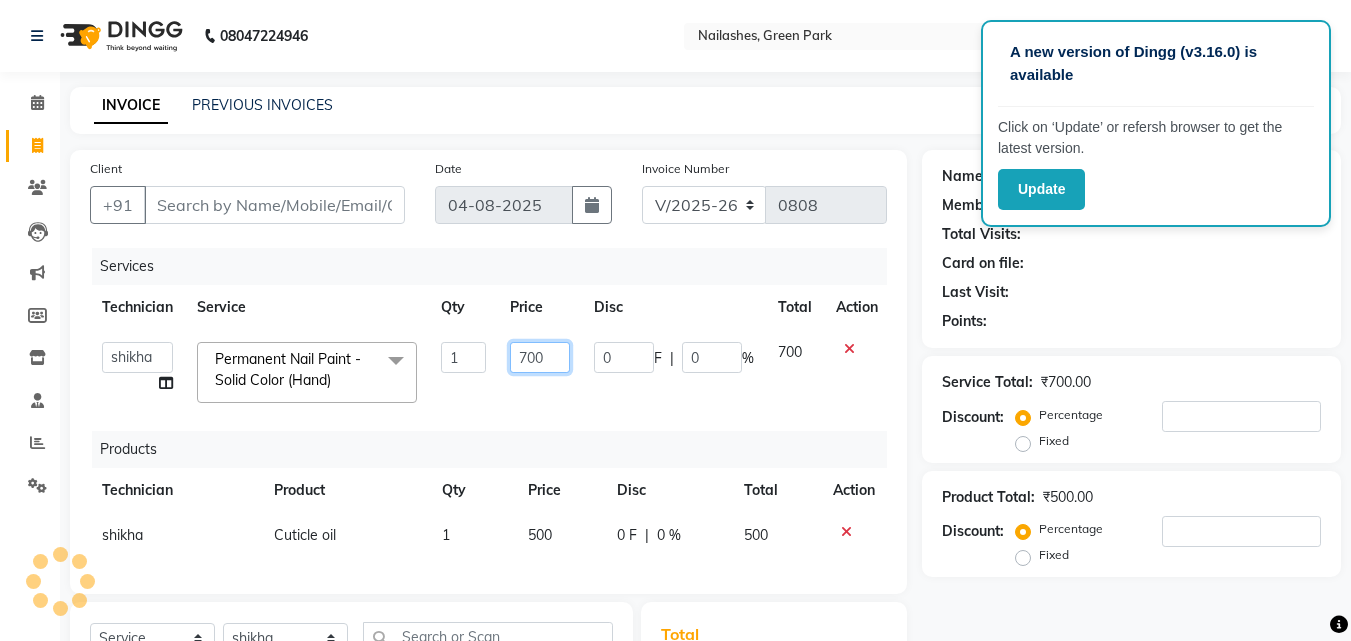 click on "700" 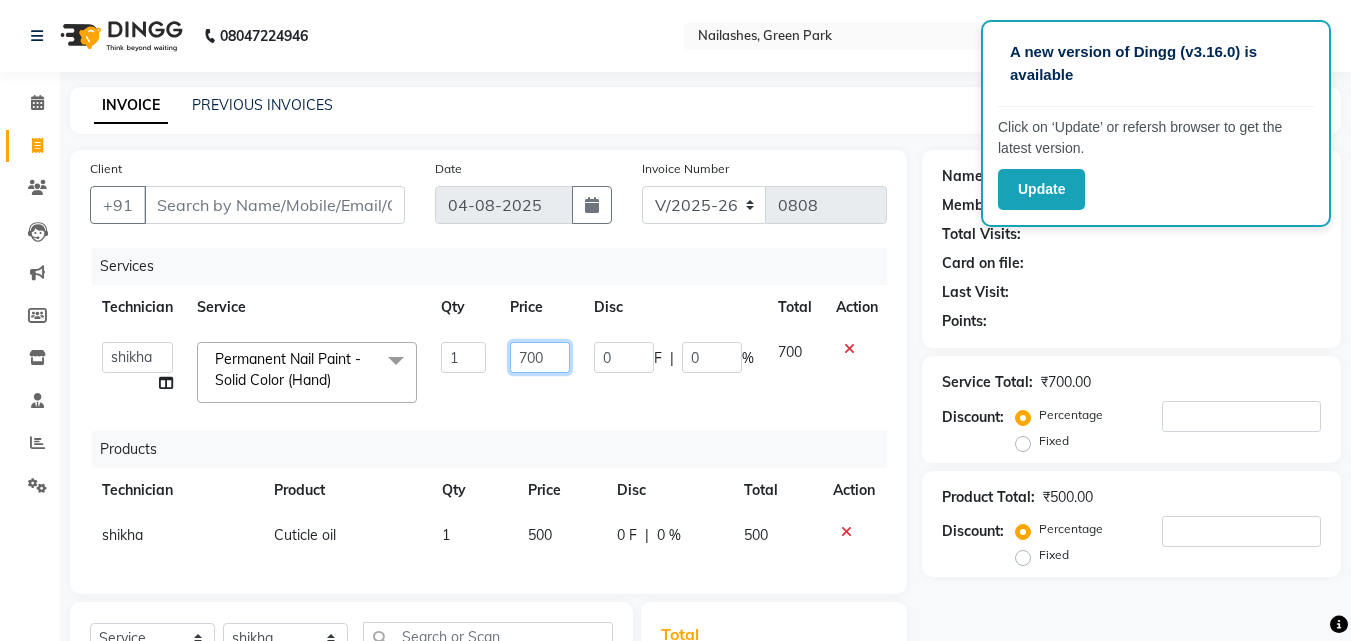 click on "700" 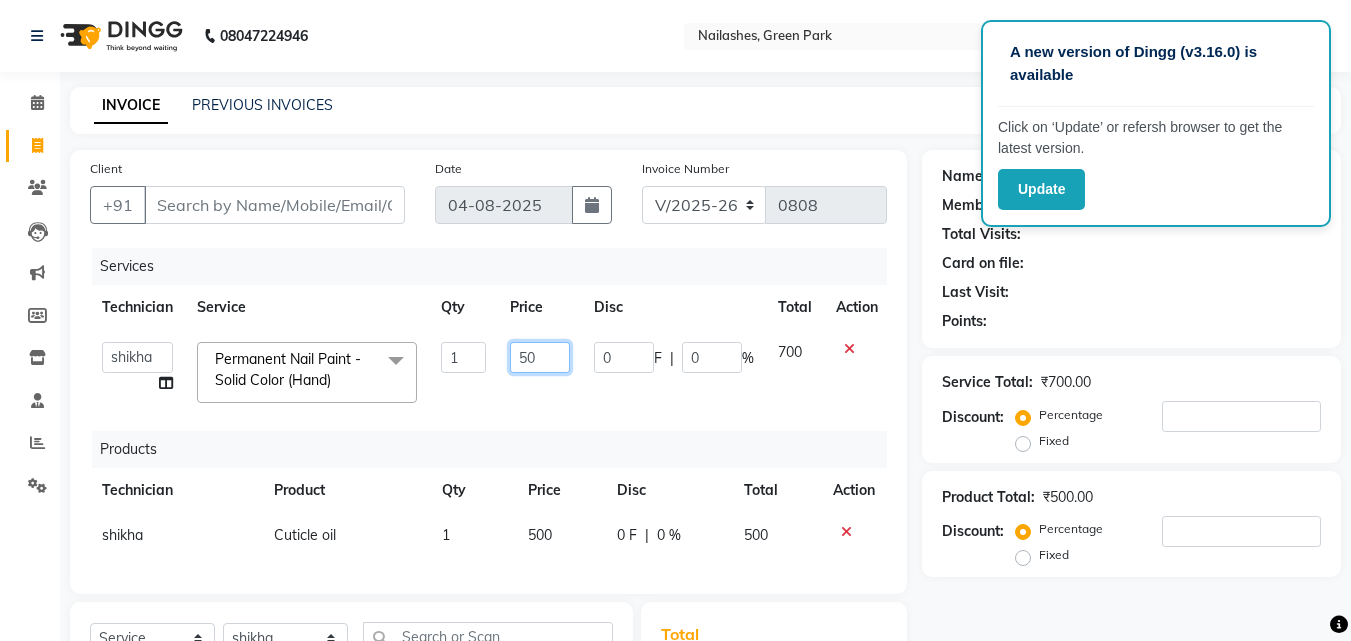 type on "500" 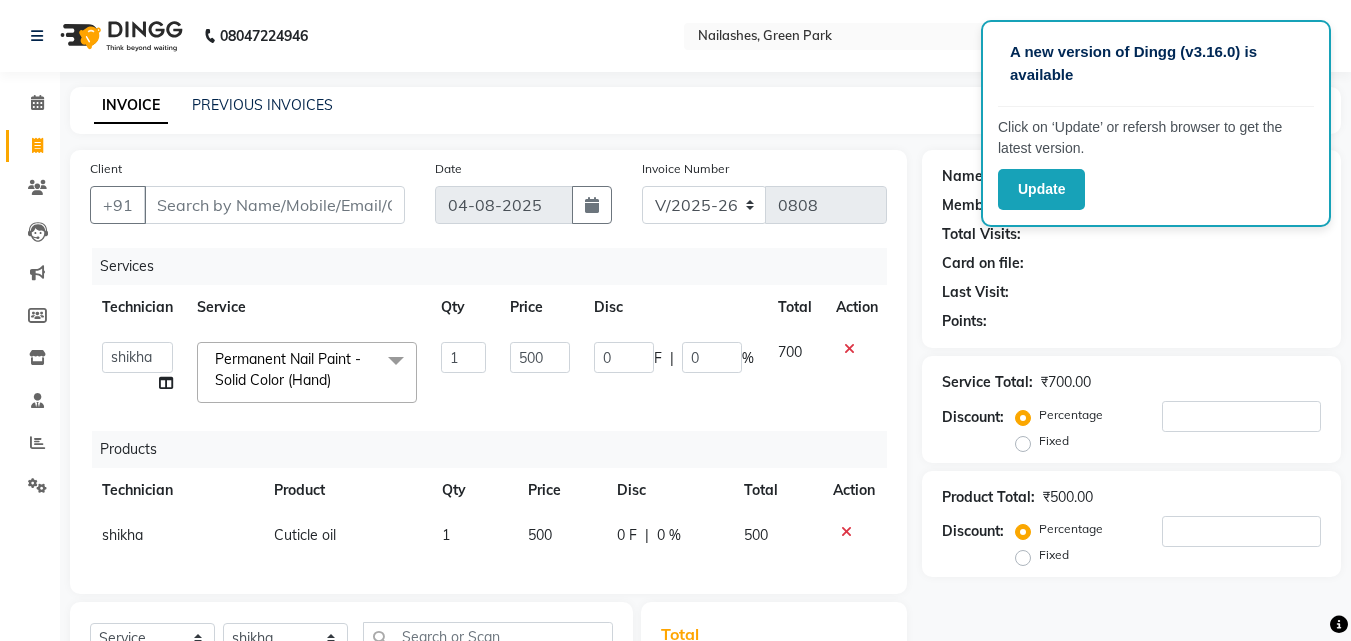 click on "500" 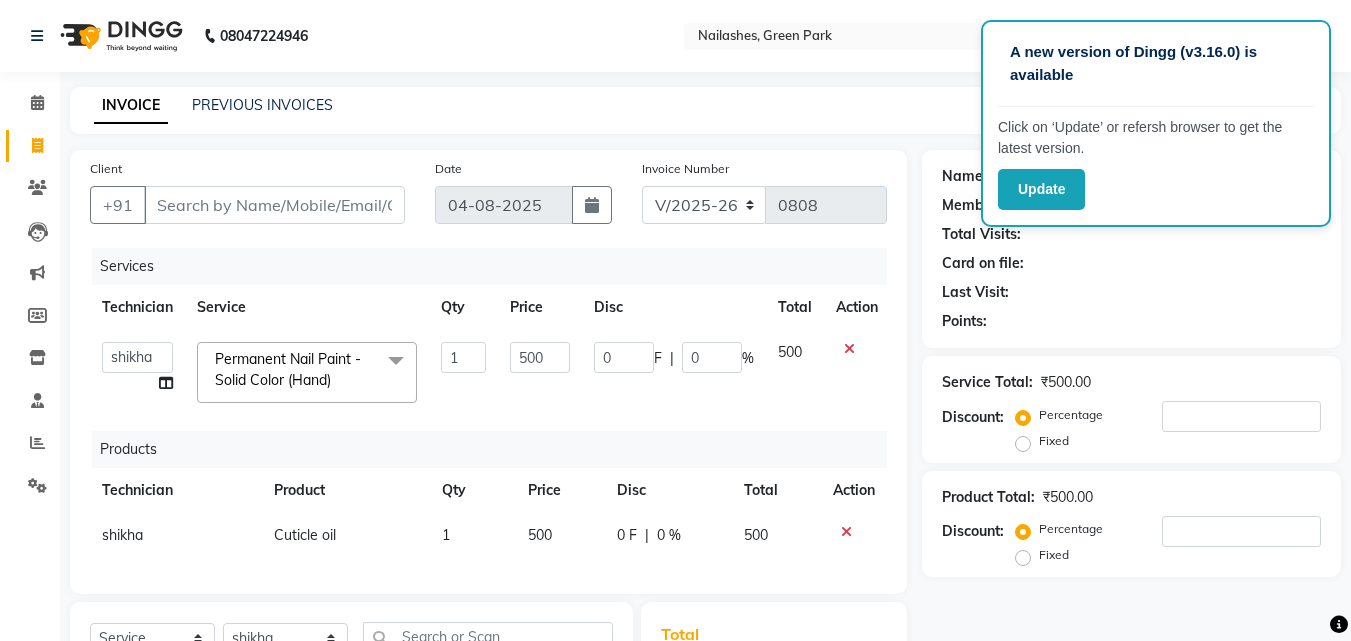 click on "Select Service Product Membership Package Voucher Prepaid Gift Card Select Technician anchal Other rajat shikha Shruti Varsha Permanent Nail Paint - Solid Color (Hand) Permanent Nail Paint - French (Hand) Permanent Nail Paint - Solid Color (Toes) Permanent Nail Paint - French (Toes) Restoration - Gel (Hand) Restoration - Tip Replacement (Hand) Restoration - Touch -up (Hand) Restoration - Gel Color Changes (Hand) Restoration - Removal of Extension (Hand) Restoration - Removal of Nail Paint (Hand) Restoration - Gel (Toes) Restoration - Tip Replacement (Toes) Restoration - Touch -up (Toes) Restoration - Gel Color Changes (Toes) Restoration - Removal of Extension (Toes) Restoration - Removal of Nail Paint (Toes) Pedicure - Classic Pedicure - Deluxe Pedicure - Premium Pedicure - Platinum Manicure - Classic Manicure - Deluxe Manicure - Premium Eyelash Refil - Classic Eyelash Refil - Hybrid Eyelash Refil - Volume Eyelash Refil - Mega Volume Eyelash Refil - Lash Removal" 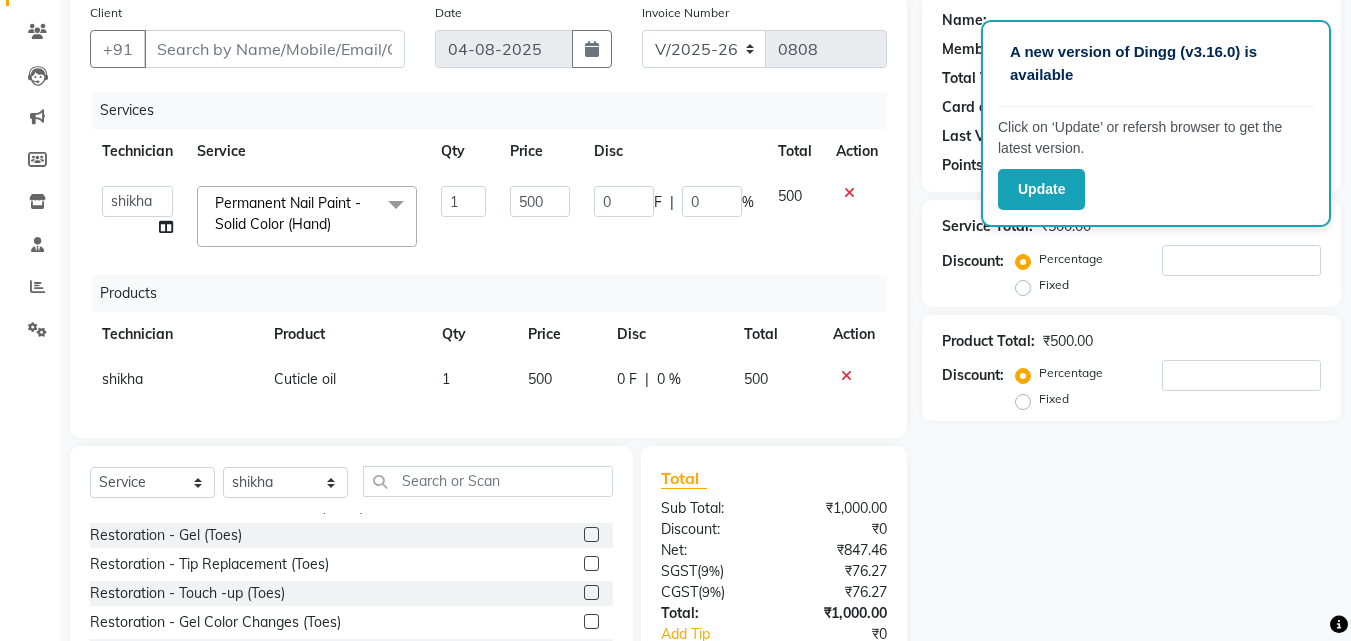 scroll, scrollTop: 160, scrollLeft: 0, axis: vertical 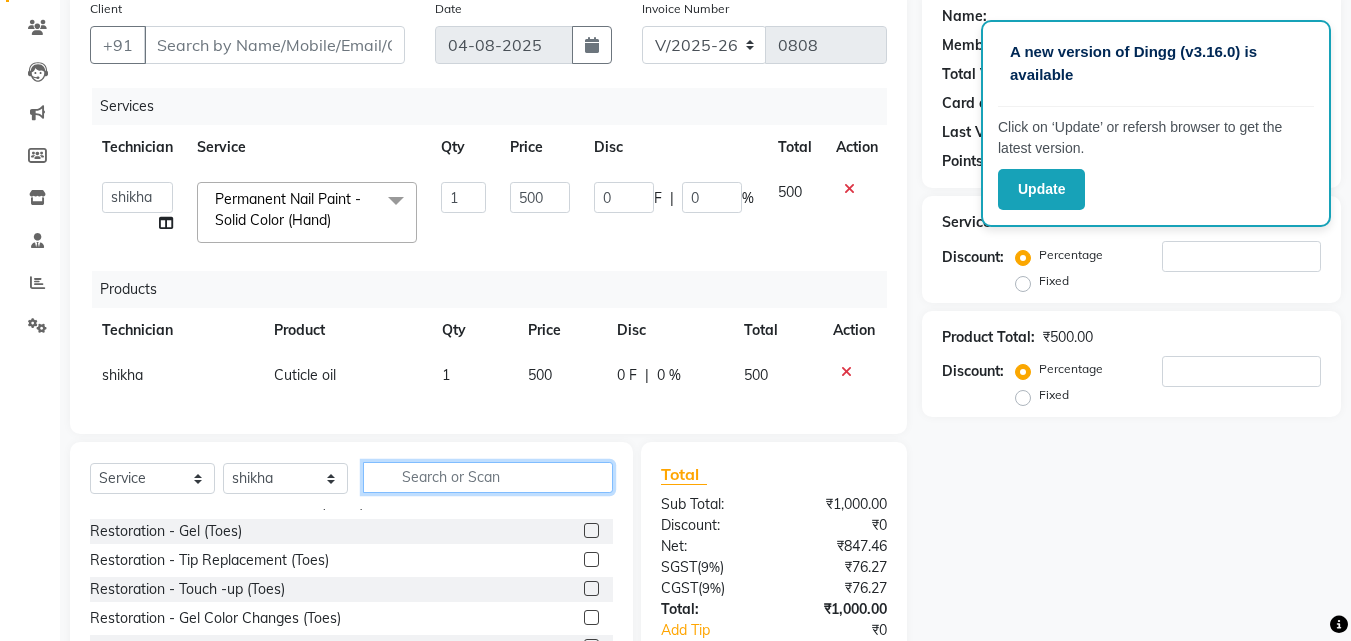 click 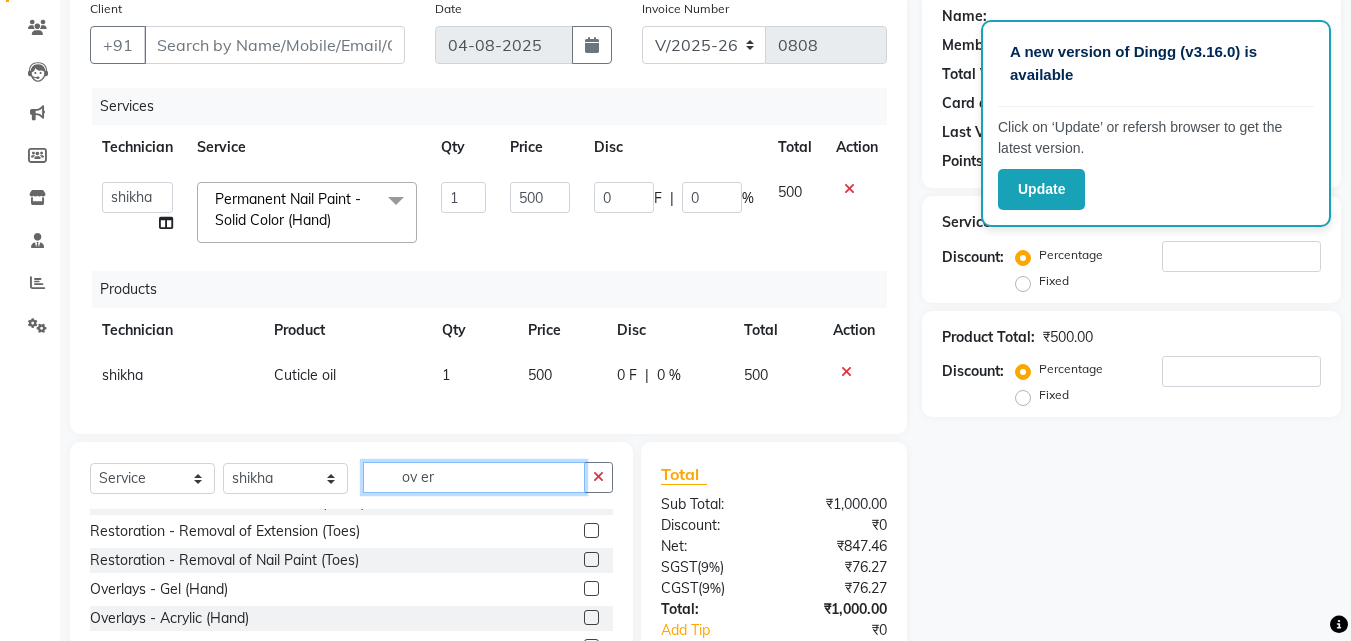 scroll, scrollTop: 0, scrollLeft: 0, axis: both 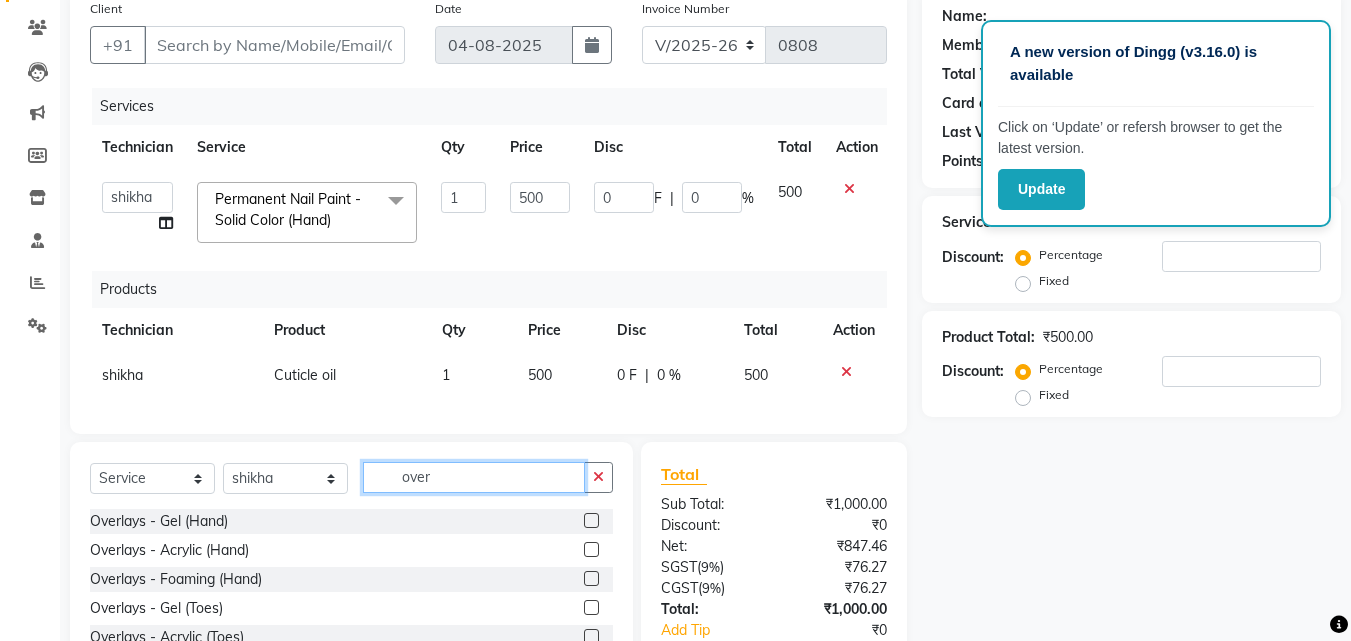 type on "over" 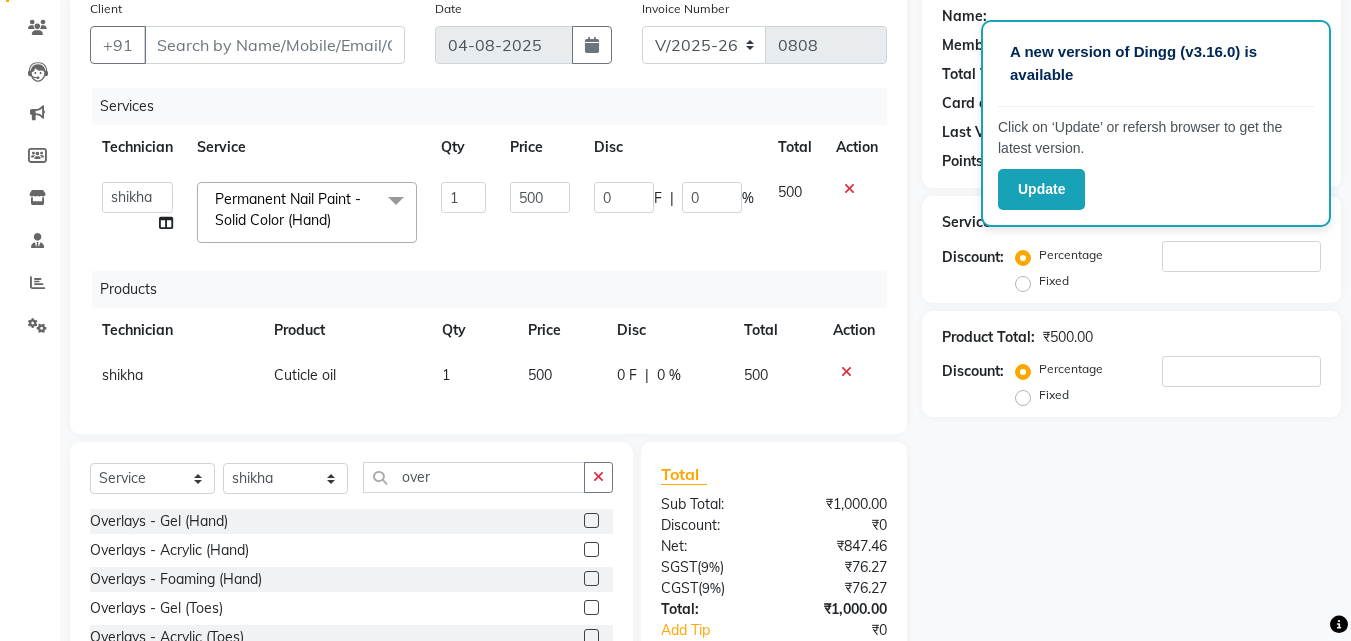 click 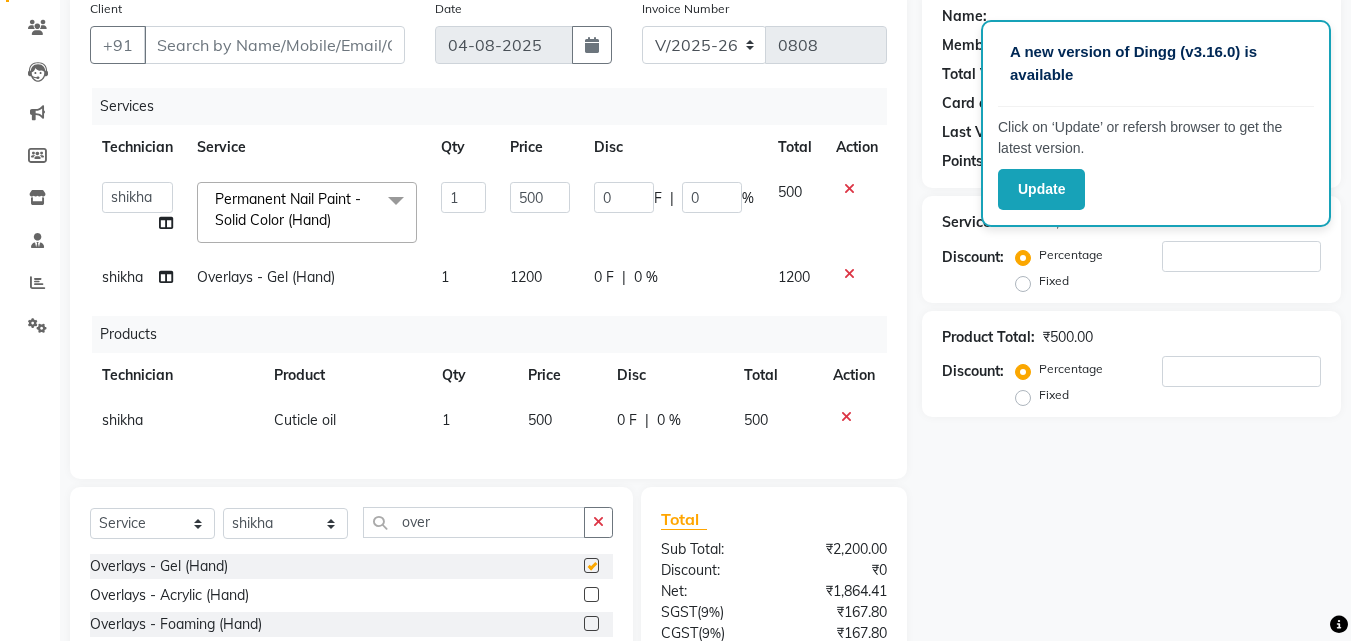 checkbox on "false" 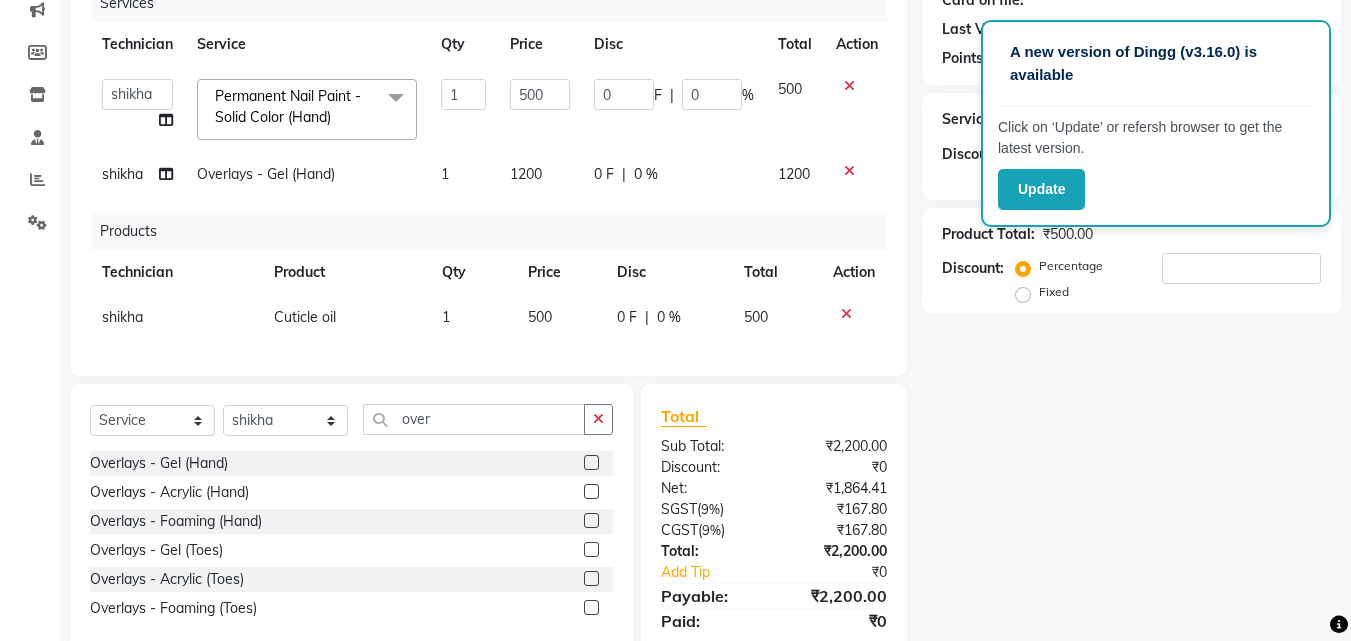 scroll, scrollTop: 280, scrollLeft: 0, axis: vertical 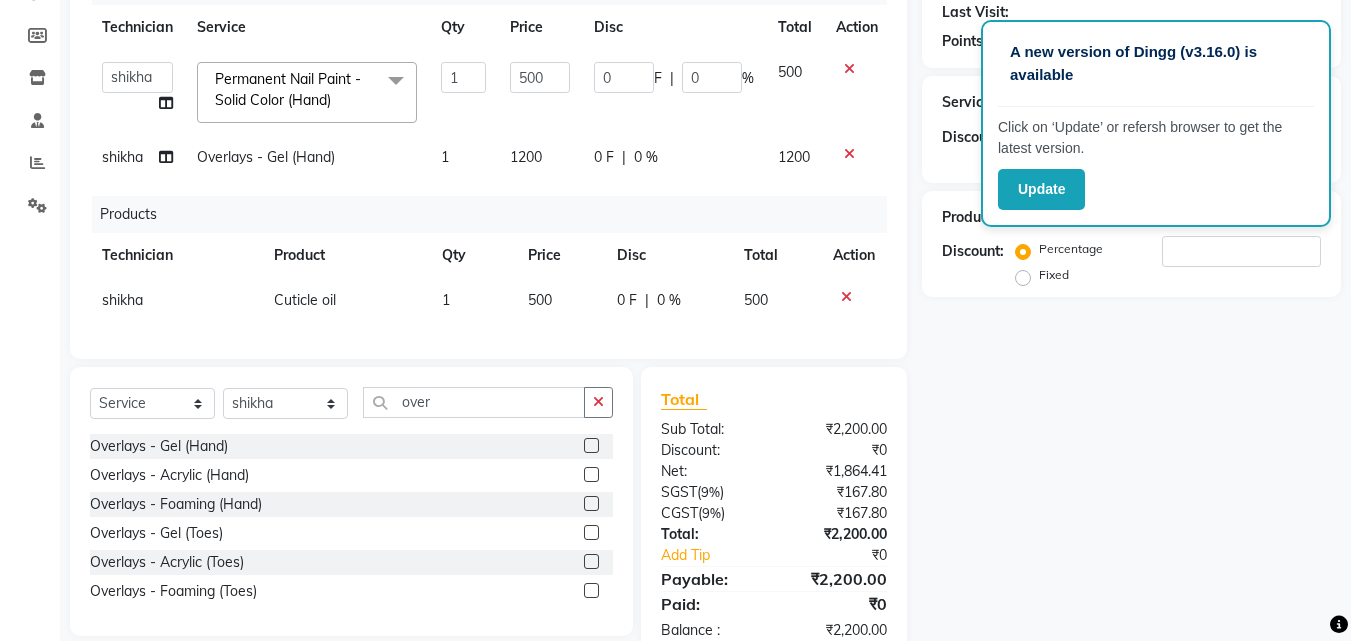 click 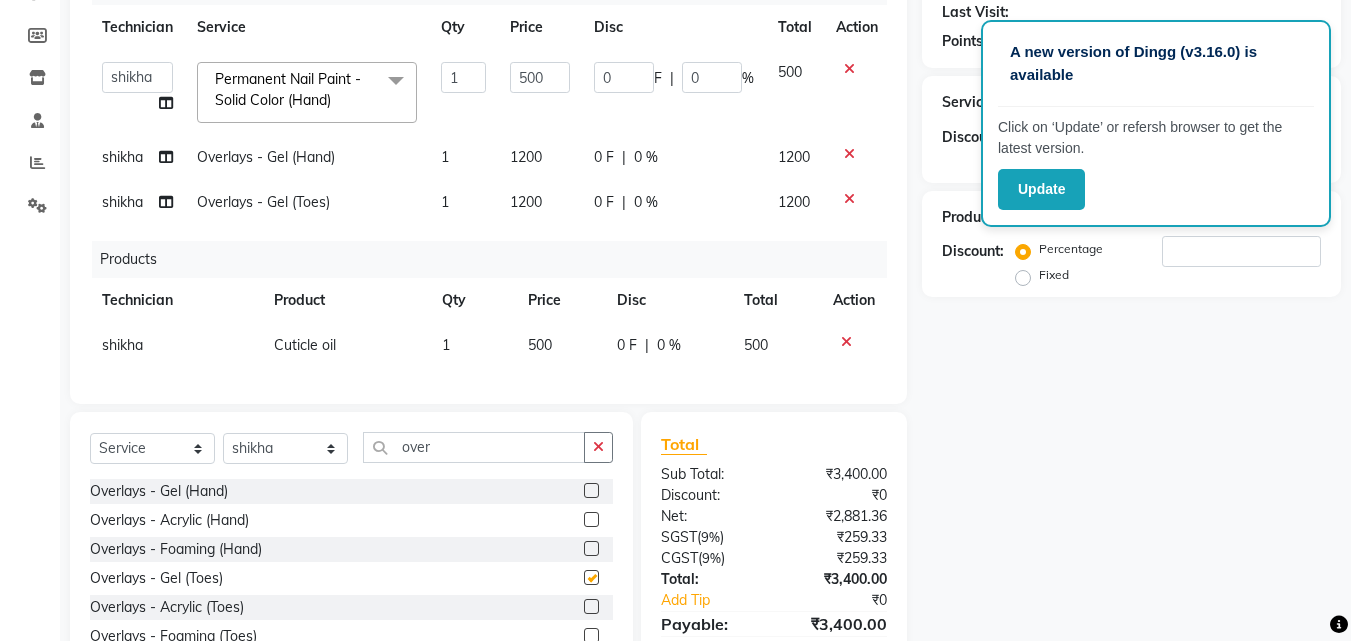 checkbox on "false" 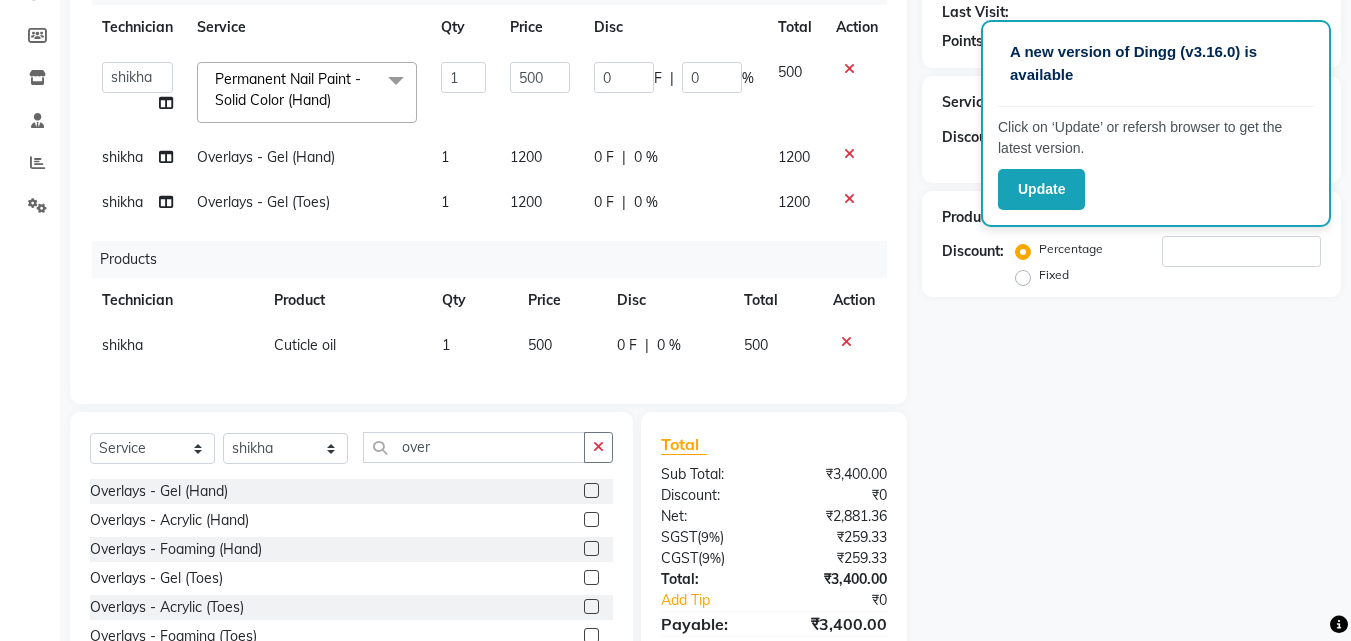 click on "1200" 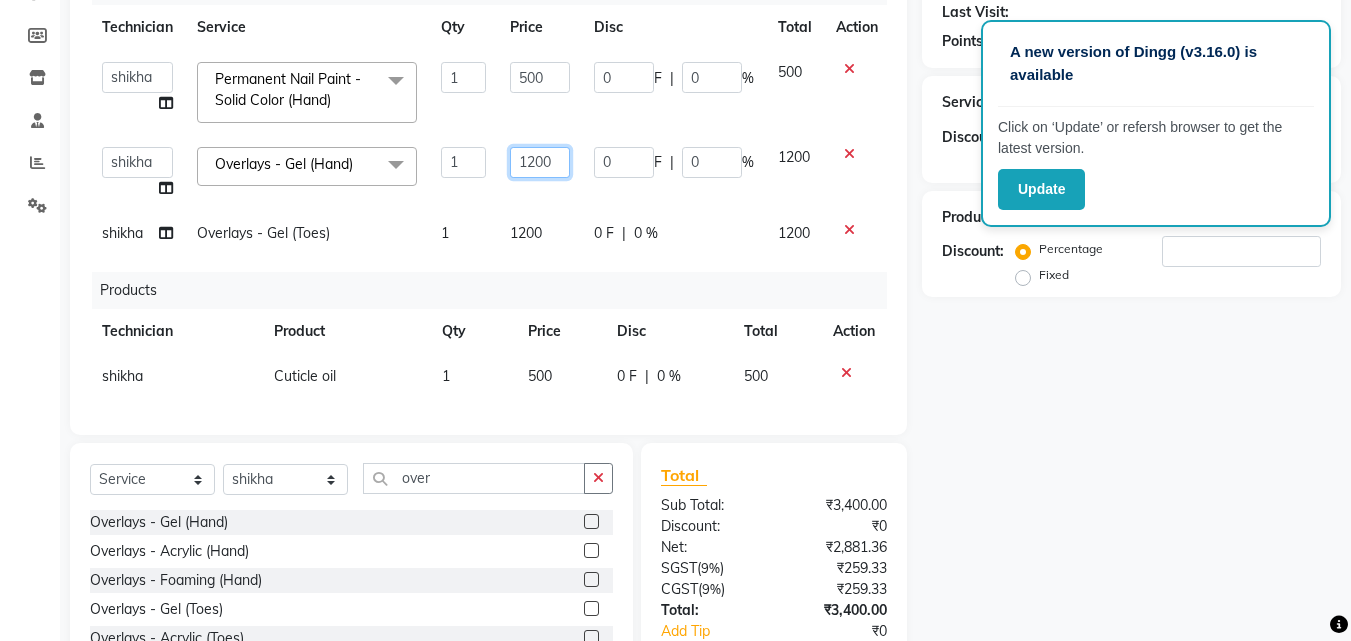 click on "1200" 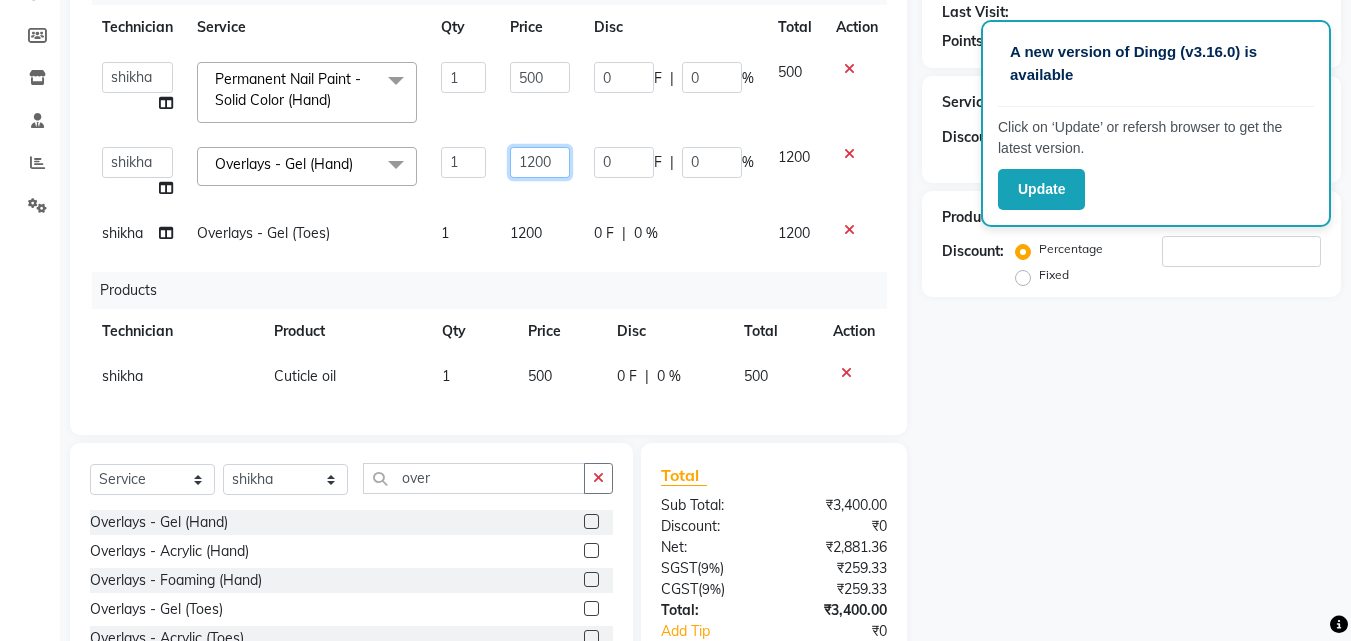click on "1200" 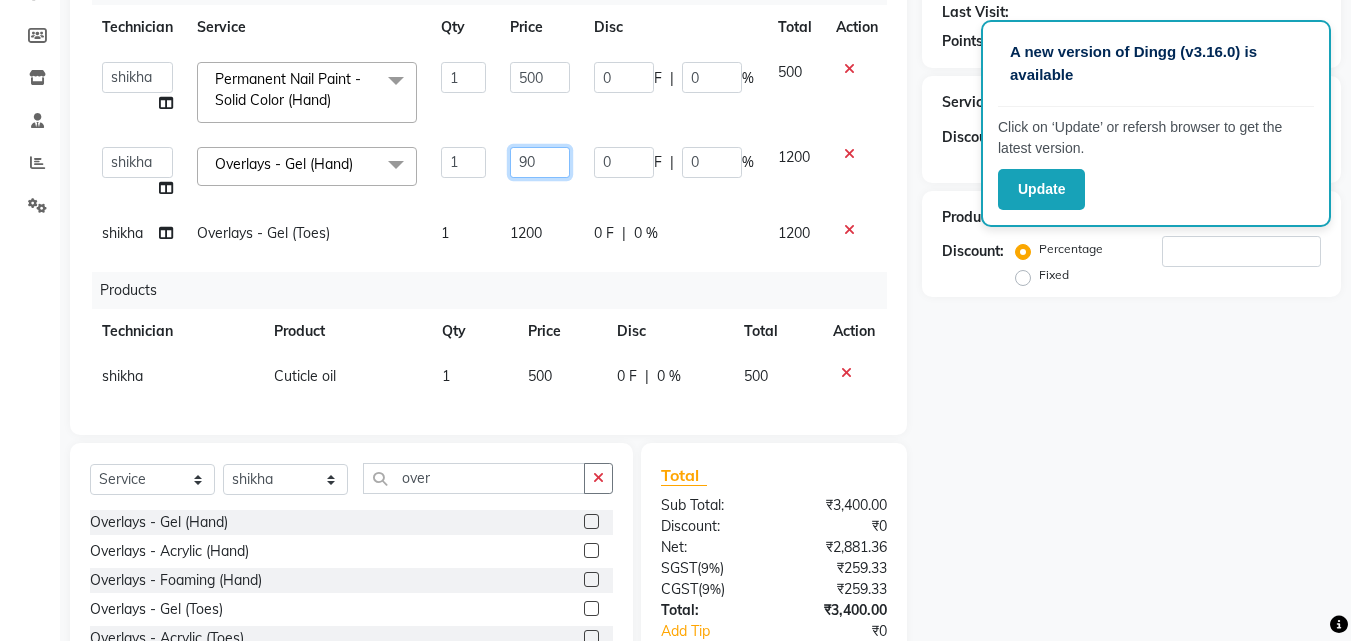 type on "900" 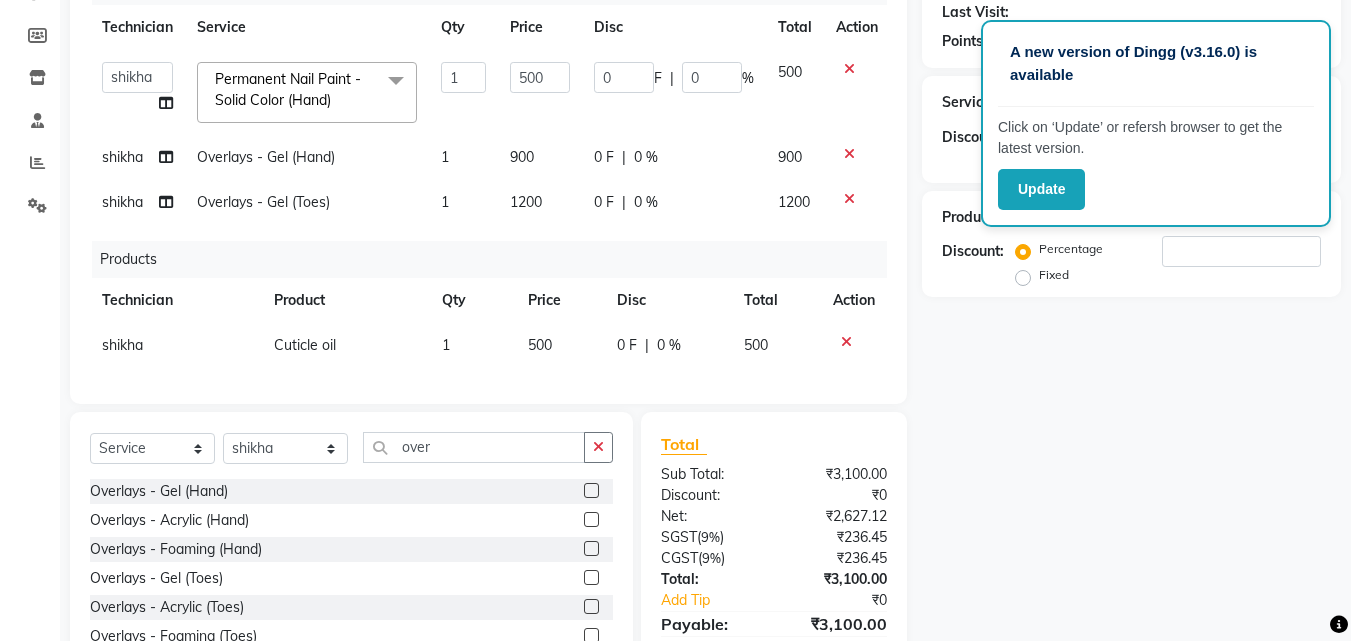 click on "Services Technician Service Qty Price Disc Total Action anchal Other rajat shikha Shruti Varsha Permanent Nail Paint - Solid Color (Hand) x Permanent Nail Paint - Solid Color (Hand) Permanent Nail Paint - French (Hand) Permanent Nail Paint - Solid Color (Toes) Permanent Nail Paint - French (Toes) Restoration - Gel (Hand) Restoration - Tip Replacement (Hand) Restoration - Touch -up (Hand) Restoration - Gel Color Changes (Hand) Restoration - Removal of Extension (Hand) Restoration - Removal of Nail Paint (Hand) Restoration - Gel (Toes) Restoration - Tip Replacement (Toes) Restoration - Touch -up (Toes) Restoration - Gel Color Changes (Toes) Restoration - Removal of Extension (Toes) Restoration - Removal of Nail Paint (Toes) Pedicure - Classic Pedicure - Deluxe Pedicure - Premium Pedicure - Platinum Manicure - Classic Manicure - Deluxe Manicure - Premium Eyelash Refil - Classic Eyelash Refil - Hybrid Eyelash Refil - Volume Eyelash Refil - Mega Volume Eyelash Refil - Lash Removal Hydra Facial 1" 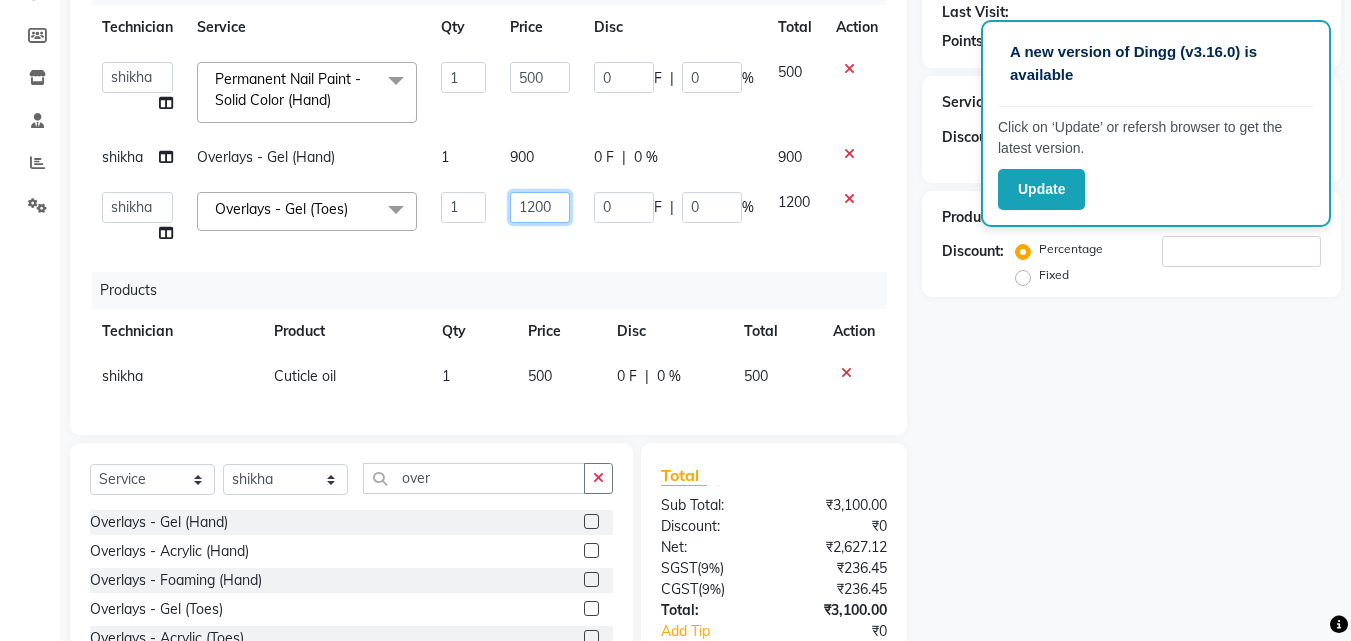click on "1200" 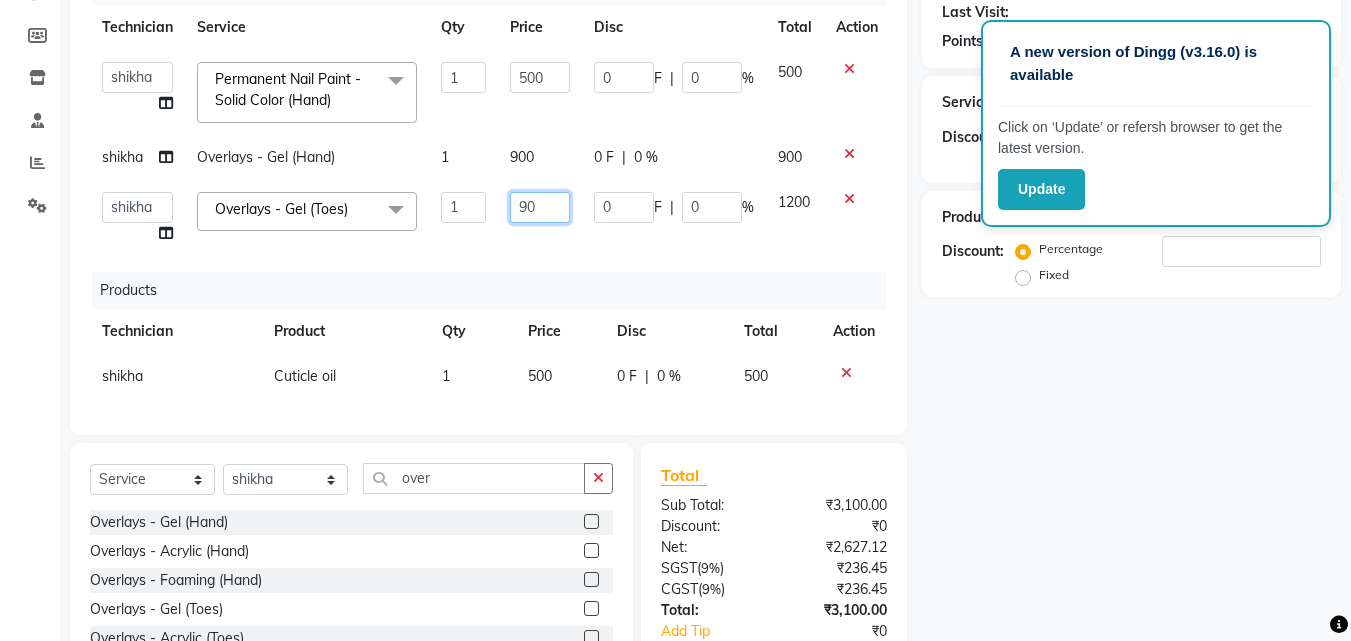 type on "900" 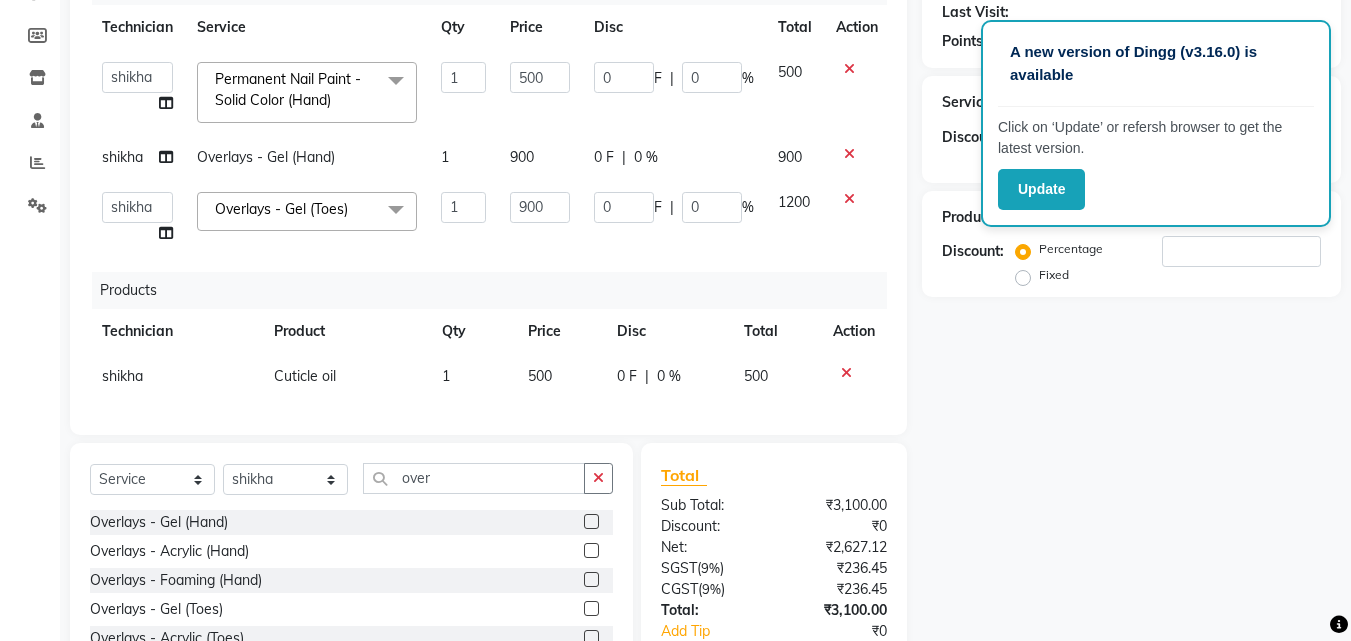click on "Services Technician Service Qty Price Disc Total Action anchal Other rajat shikha Shruti Varsha Permanent Nail Paint - Solid Color (Hand) x Permanent Nail Paint - Solid Color (Hand) Permanent Nail Paint - French (Hand) Permanent Nail Paint - Solid Color (Toes) Permanent Nail Paint - French (Toes) Restoration - Gel (Hand) Restoration - Tip Replacement (Hand) Restoration - Touch -up (Hand) Restoration - Gel Color Changes (Hand) Restoration - Removal of Extension (Hand) Restoration - Removal of Nail Paint (Hand) Restoration - Gel (Toes) Restoration - Tip Replacement (Toes) Restoration - Touch -up (Toes) Restoration - Gel Color Changes (Toes) Restoration - Removal of Extension (Toes) Restoration - Removal of Nail Paint (Toes) Pedicure - Classic Pedicure - Deluxe Pedicure - Premium Pedicure - Platinum Manicure - Classic Manicure - Deluxe Manicure - Premium Eyelash Refil - Classic Eyelash Refil - Hybrid Eyelash Refil - Volume Eyelash Refil - Mega Volume Eyelash Refil - Lash Removal Hydra Facial 1" 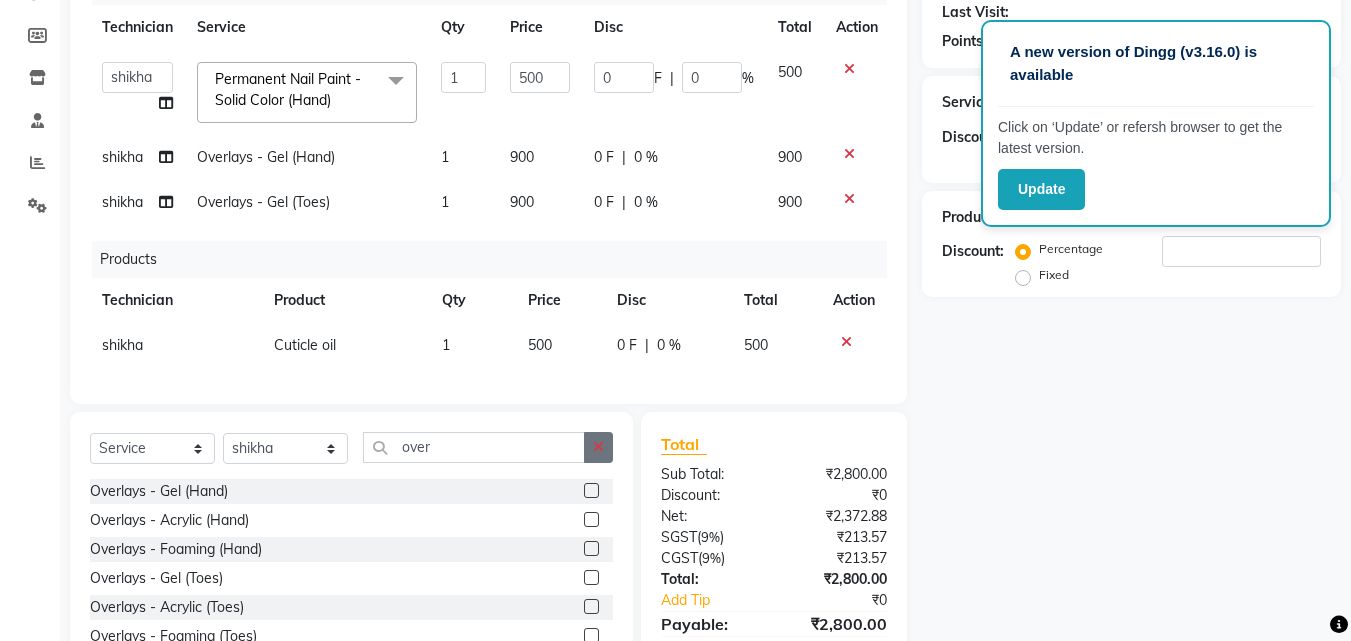 click 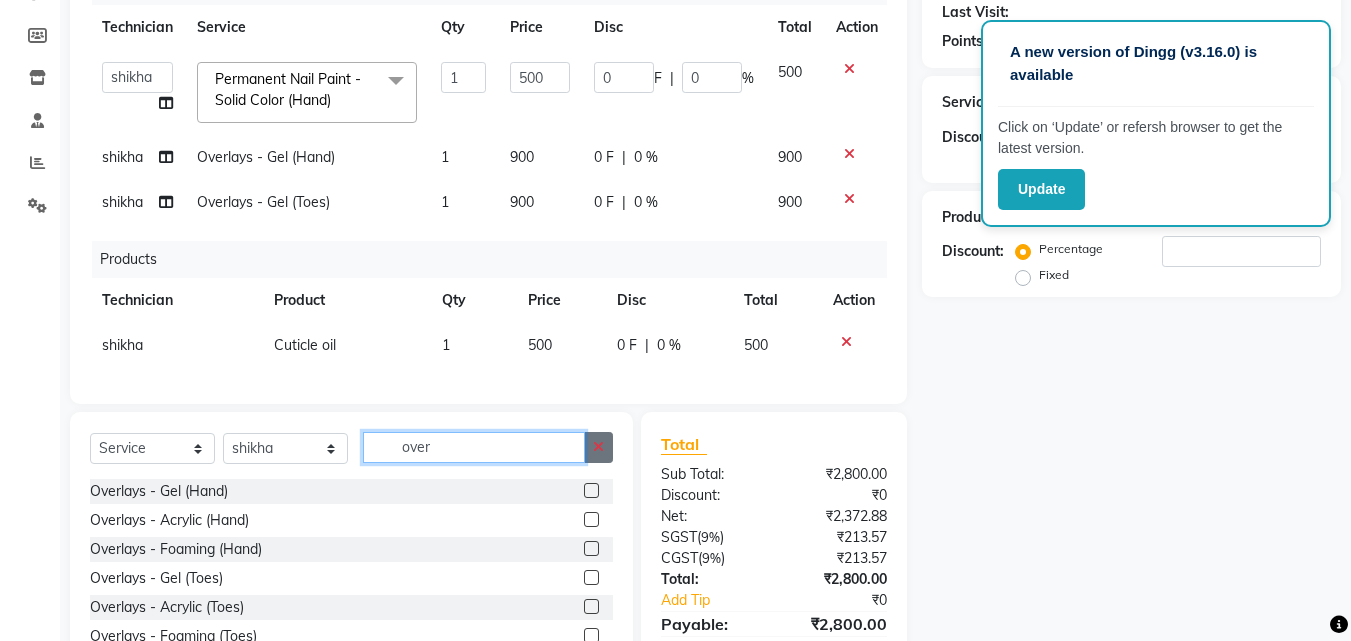 type 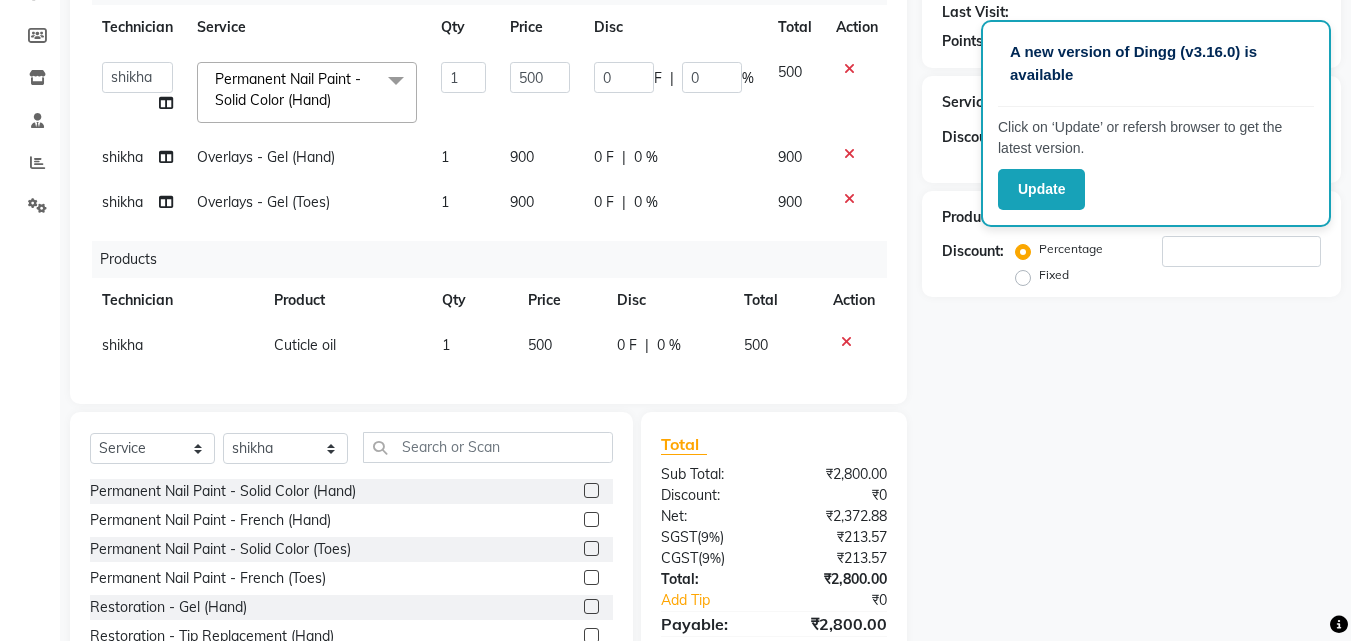 click 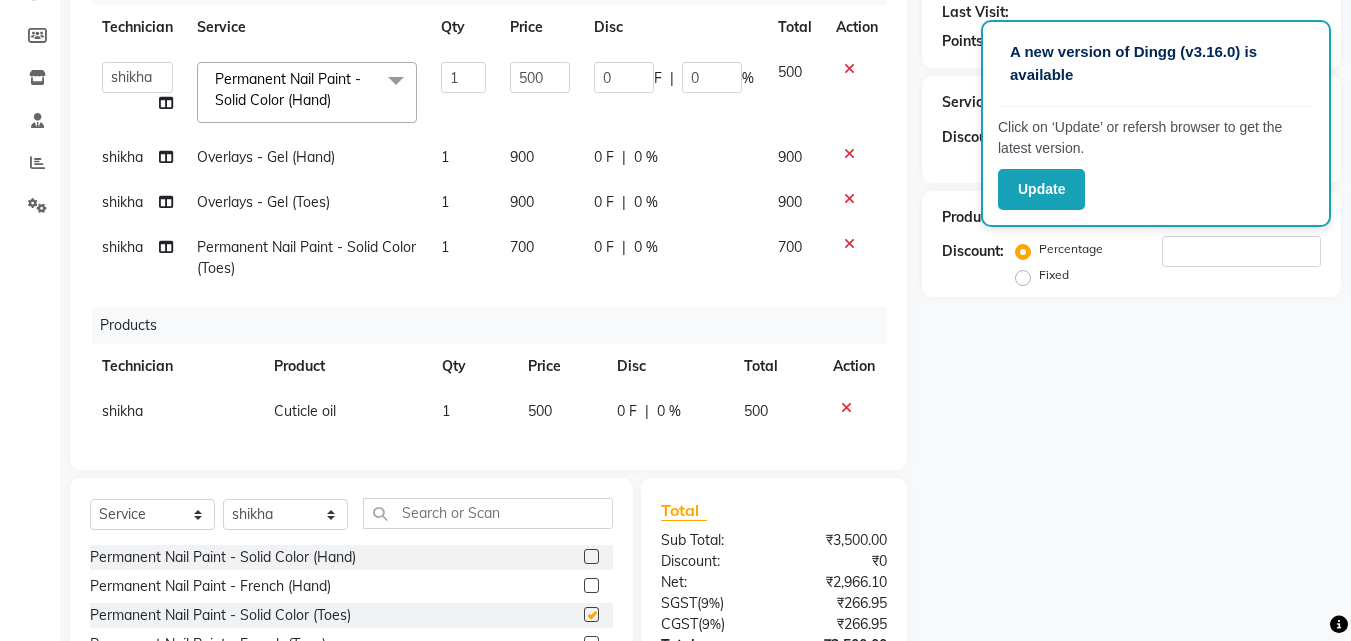checkbox on "false" 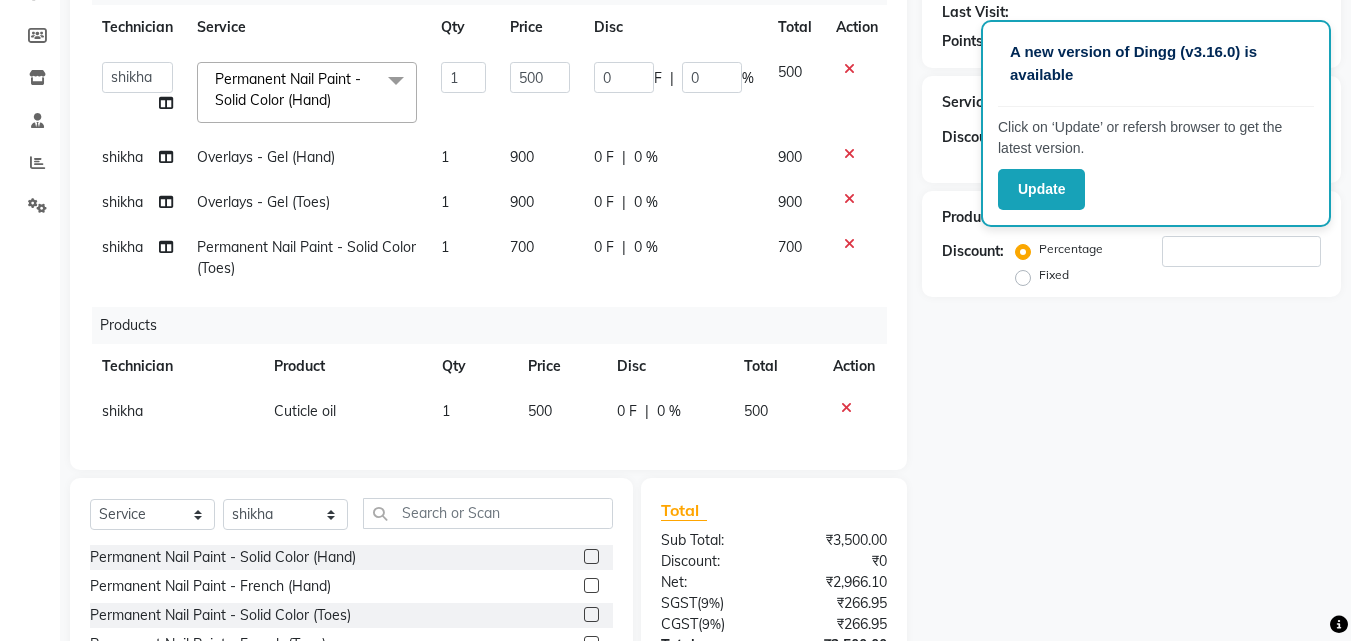 click on "Products" 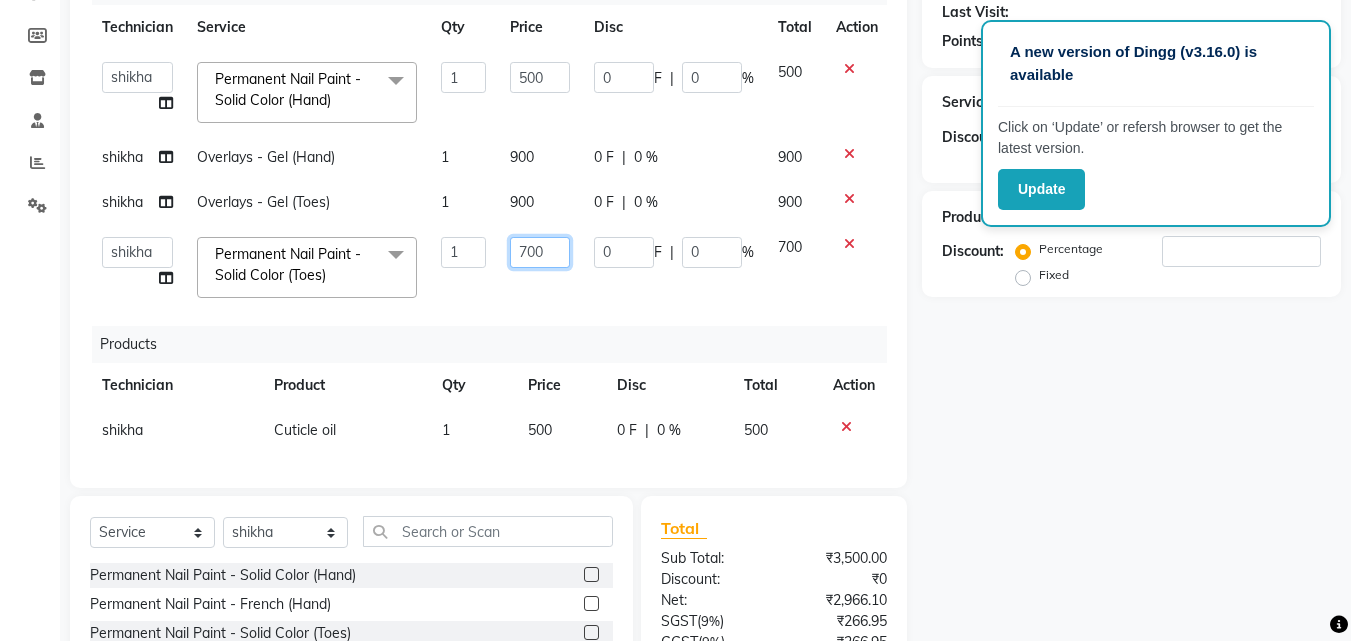click on "700" 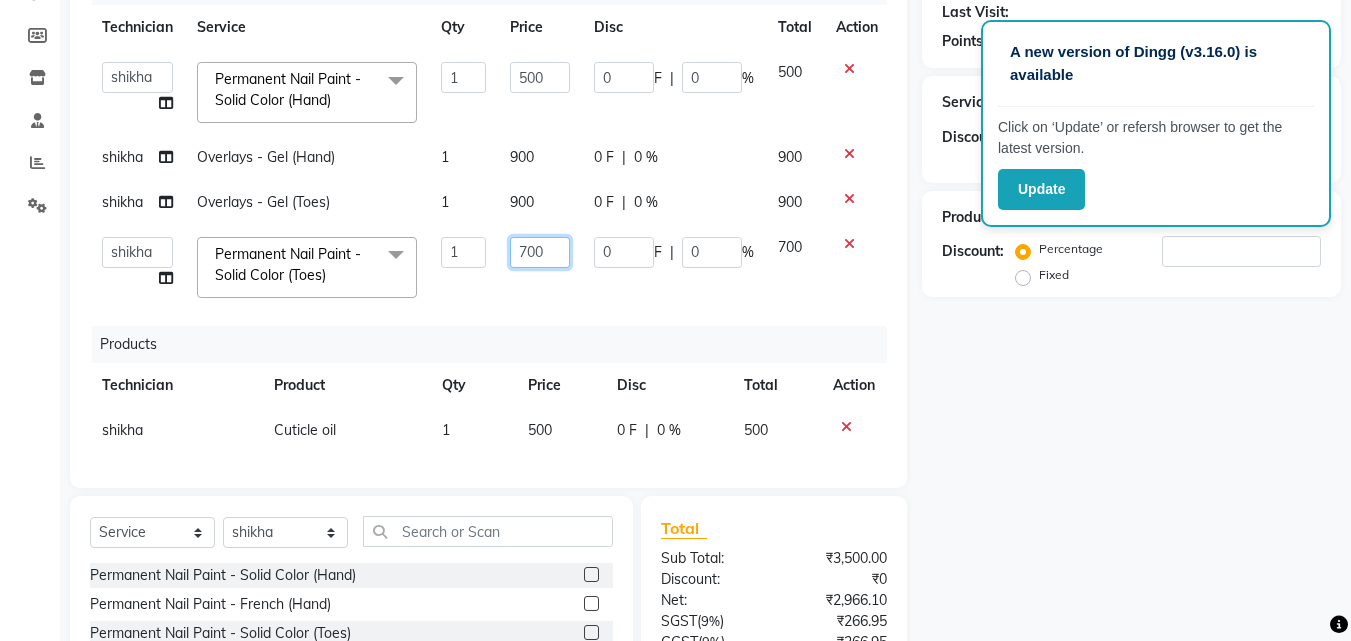 click on "700" 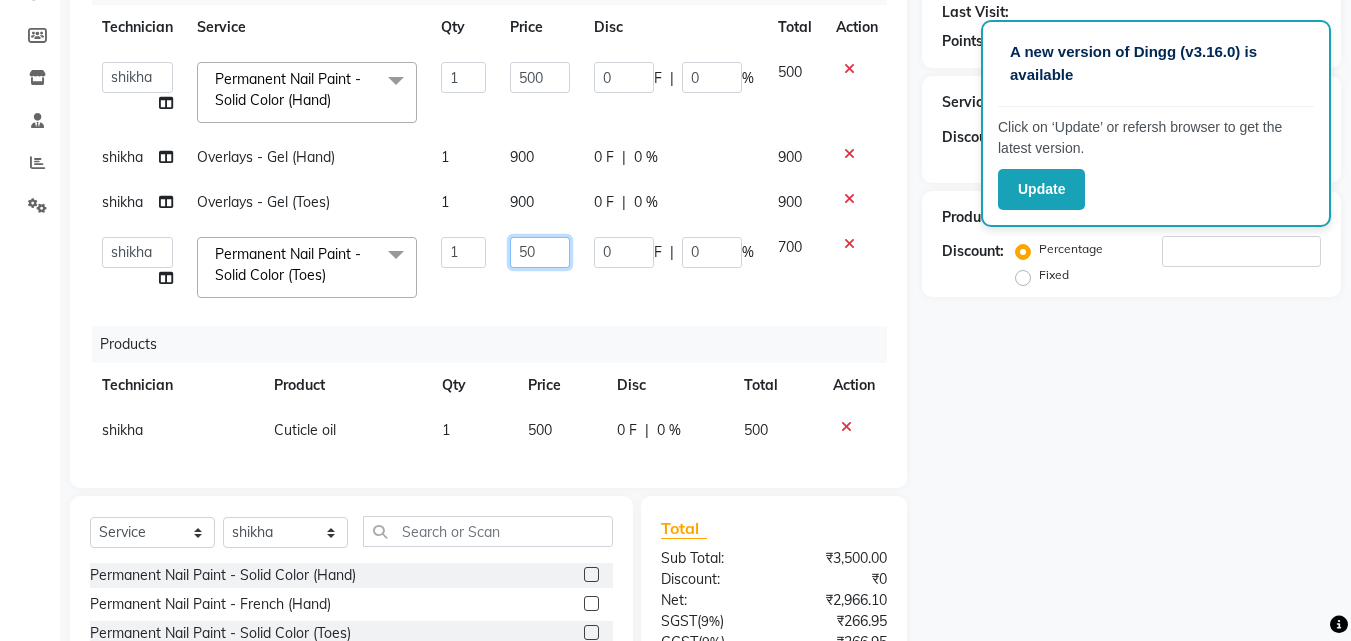 type on "500" 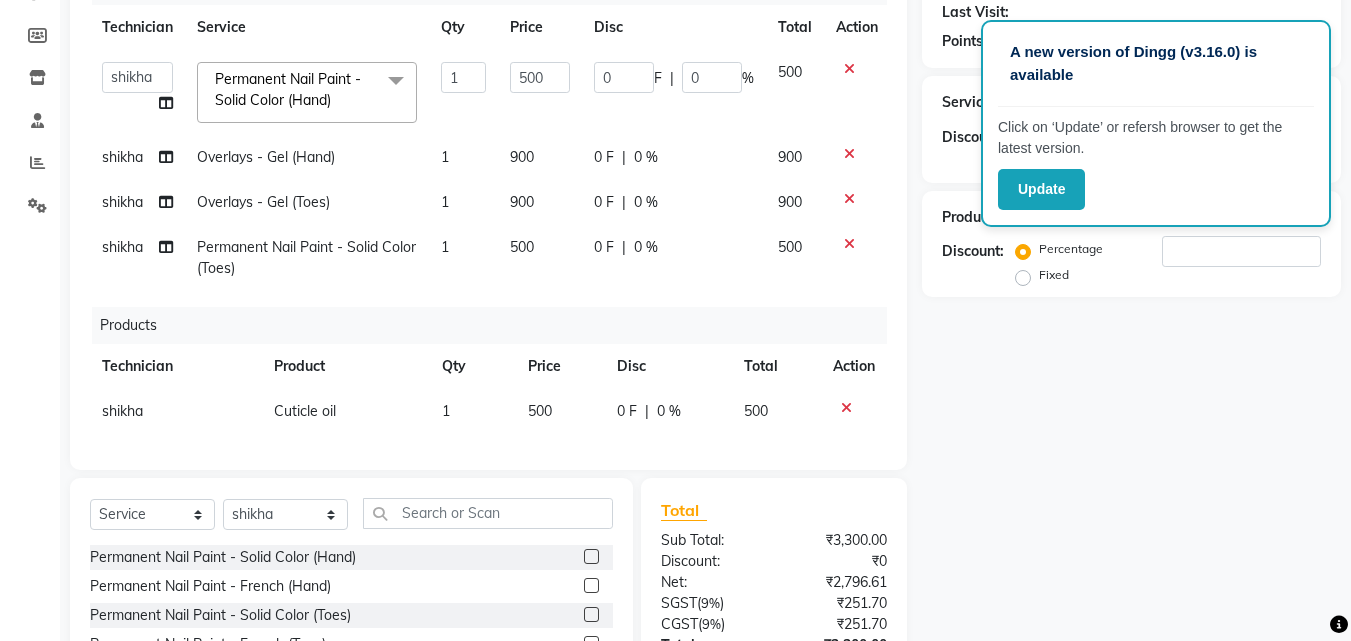click on "Services Technician Service Qty Price Disc Total Action anchal Other rajat shikha Shruti Varsha Permanent Nail Paint - Solid Color (Hand) x Permanent Nail Paint - Solid Color (Hand) Permanent Nail Paint - French (Hand) Permanent Nail Paint - Solid Color (Toes) Permanent Nail Paint - French (Toes) Restoration - Gel (Hand) Restoration - Tip Replacement (Hand) Restoration - Touch -up (Hand) Restoration - Gel Color Changes (Hand) Restoration - Removal of Extension (Hand) Restoration - Removal of Nail Paint (Hand) Restoration - Gel (Toes) Restoration - Tip Replacement (Toes) Restoration - Touch -up (Toes) Restoration - Gel Color Changes (Toes) Restoration - Removal of Extension (Toes) Restoration - Removal of Nail Paint (Toes) Pedicure - Classic Pedicure - Deluxe Pedicure - Premium Pedicure - Platinum Manicure - Classic Manicure - Deluxe Manicure - Premium Eyelash Refil - Classic Eyelash Refil - Hybrid Eyelash Refil - Volume Eyelash Refil - Mega Volume Eyelash Refil - Lash Removal Hydra Facial 1" 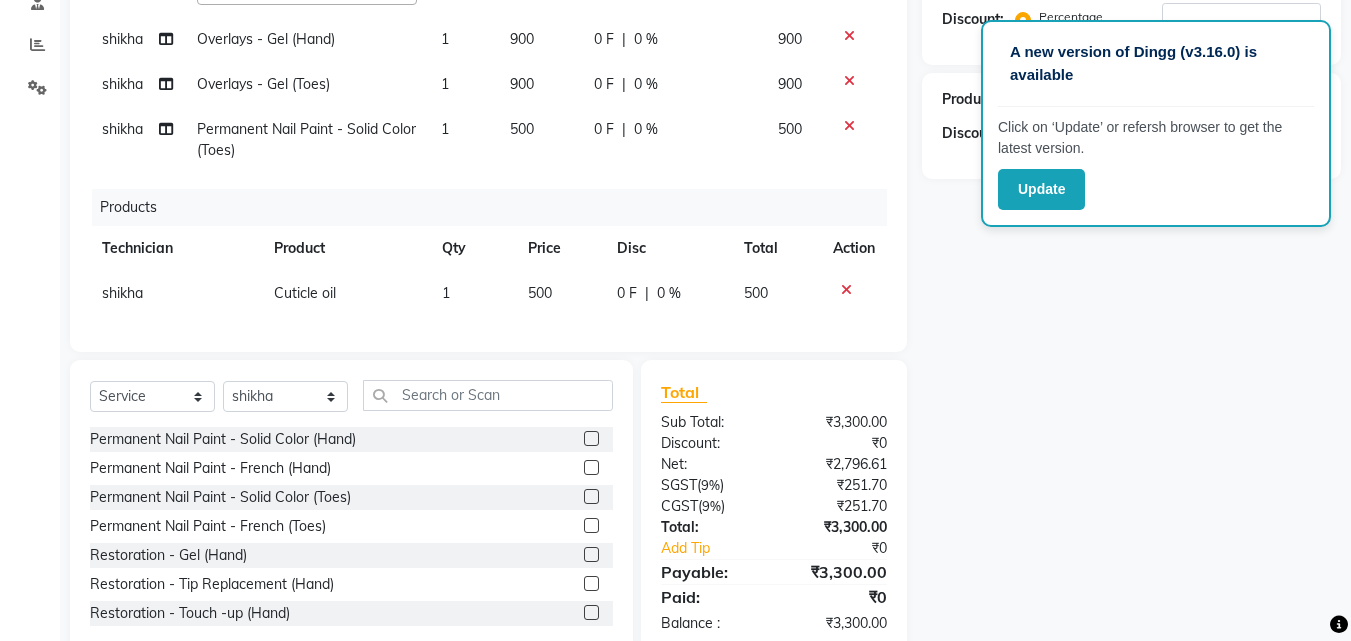scroll, scrollTop: 400, scrollLeft: 0, axis: vertical 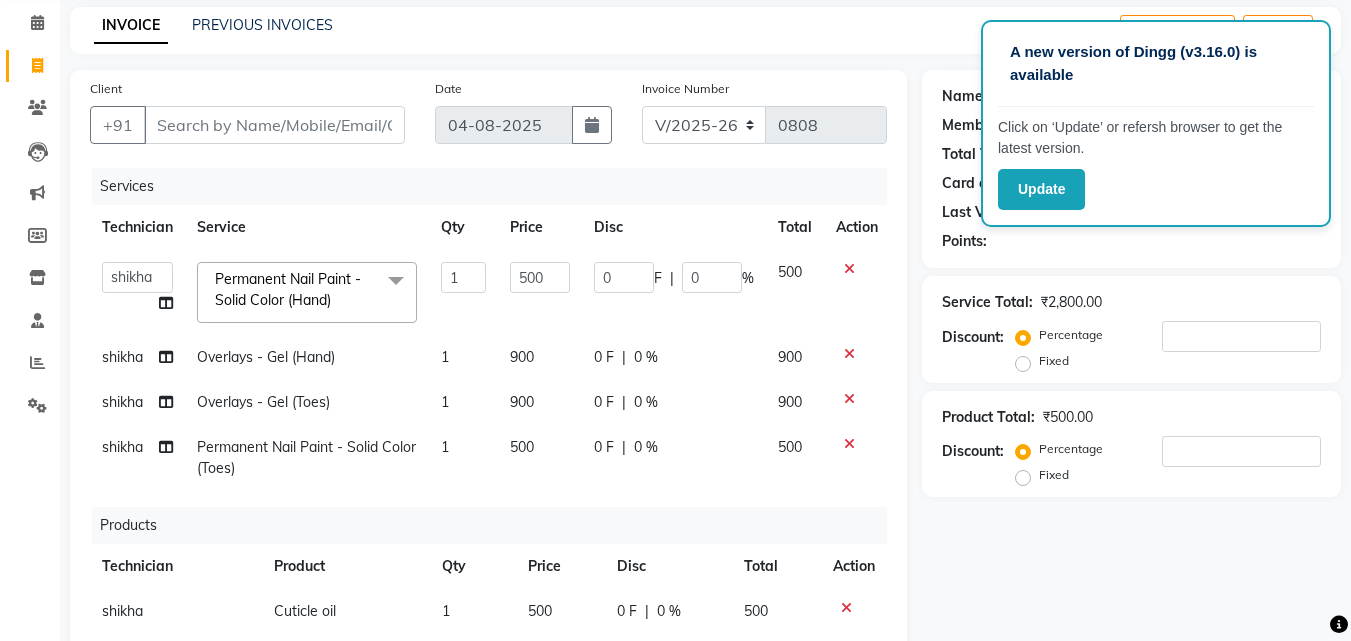 click 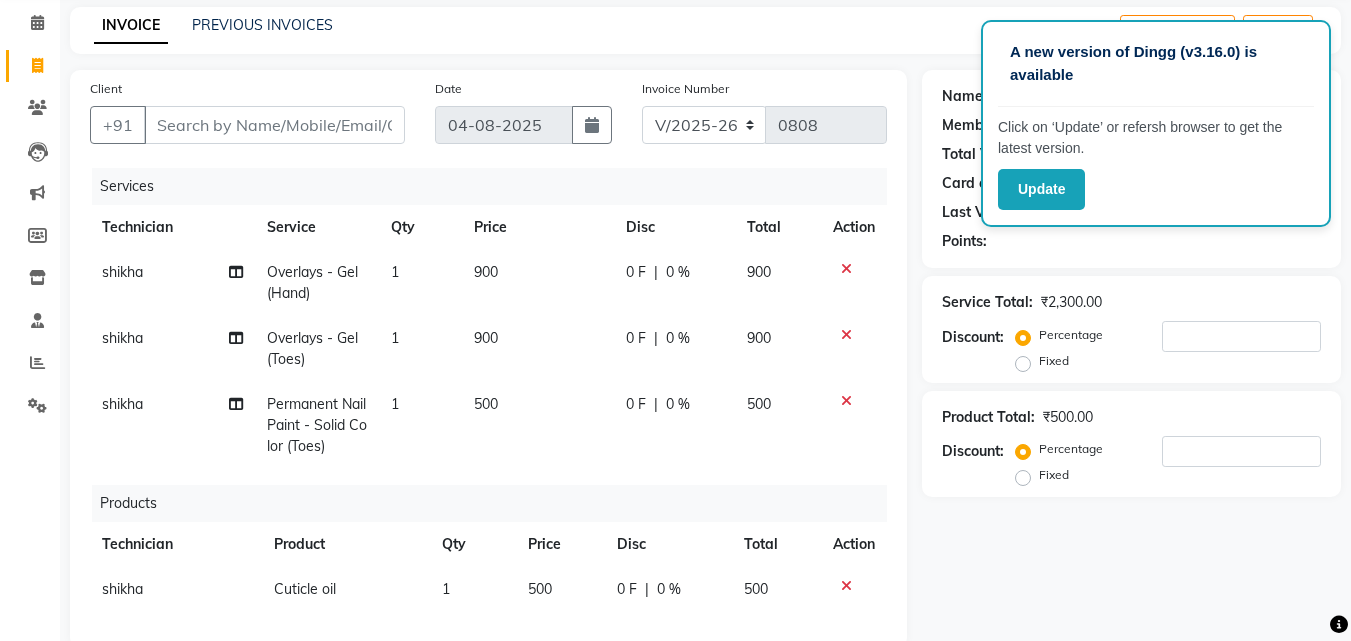 click 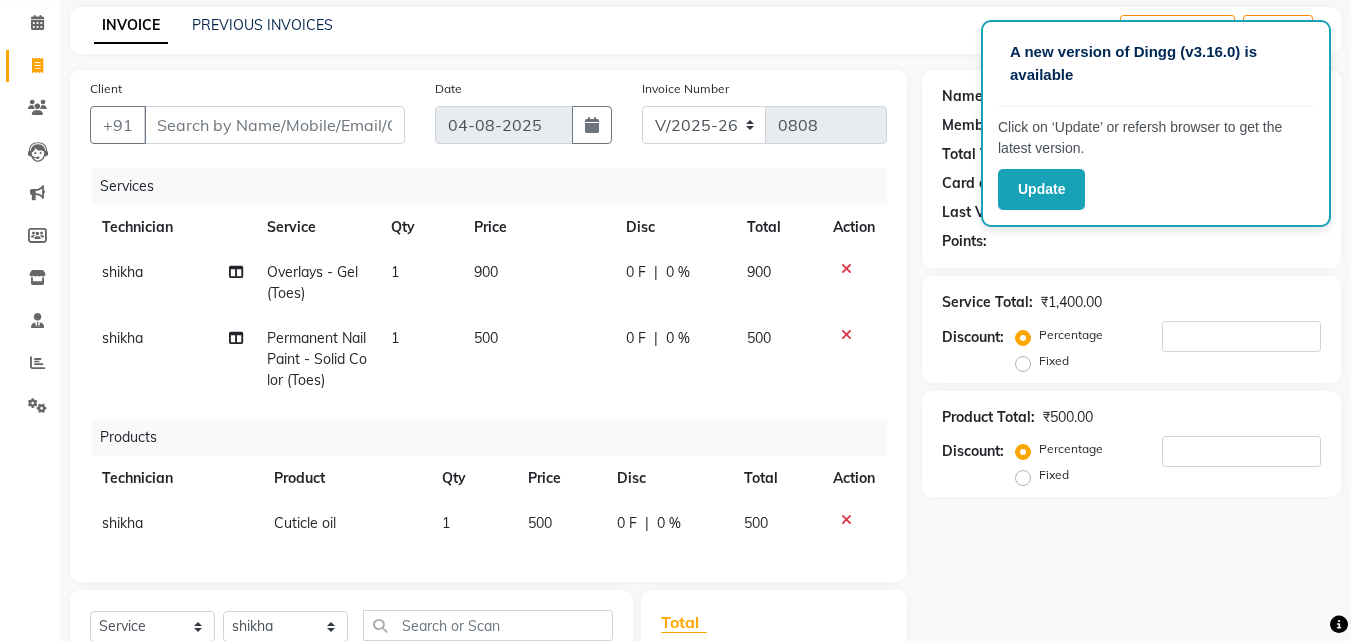 click 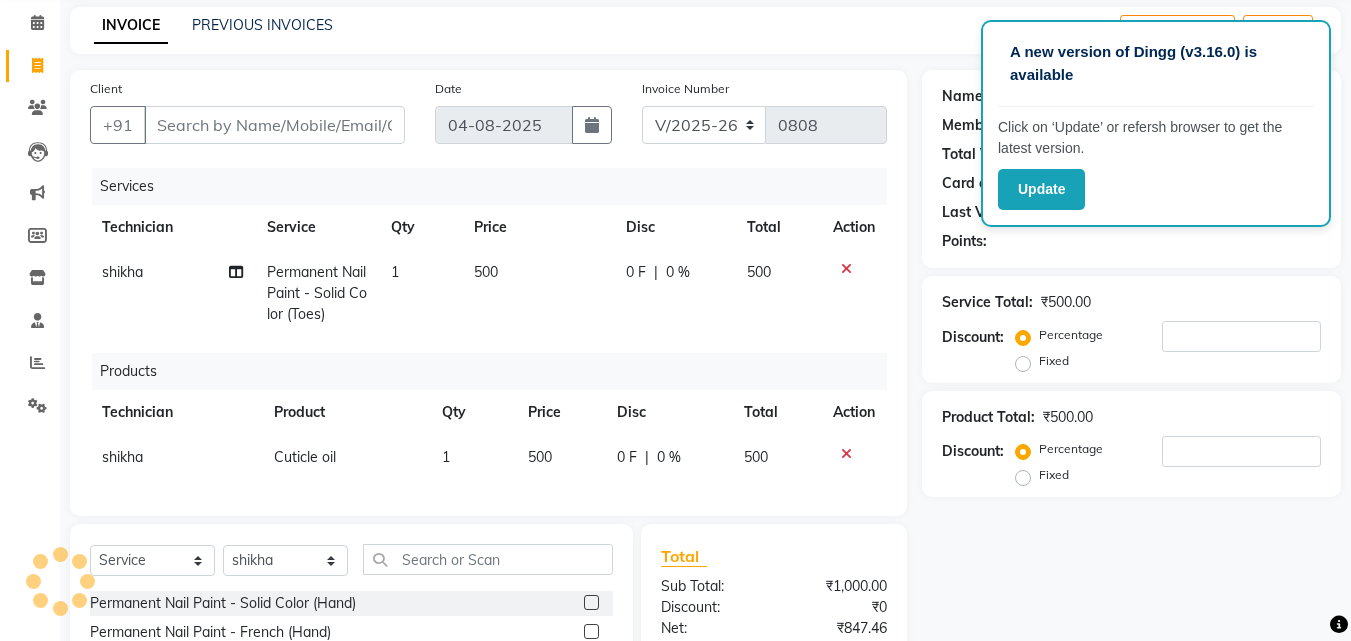 click 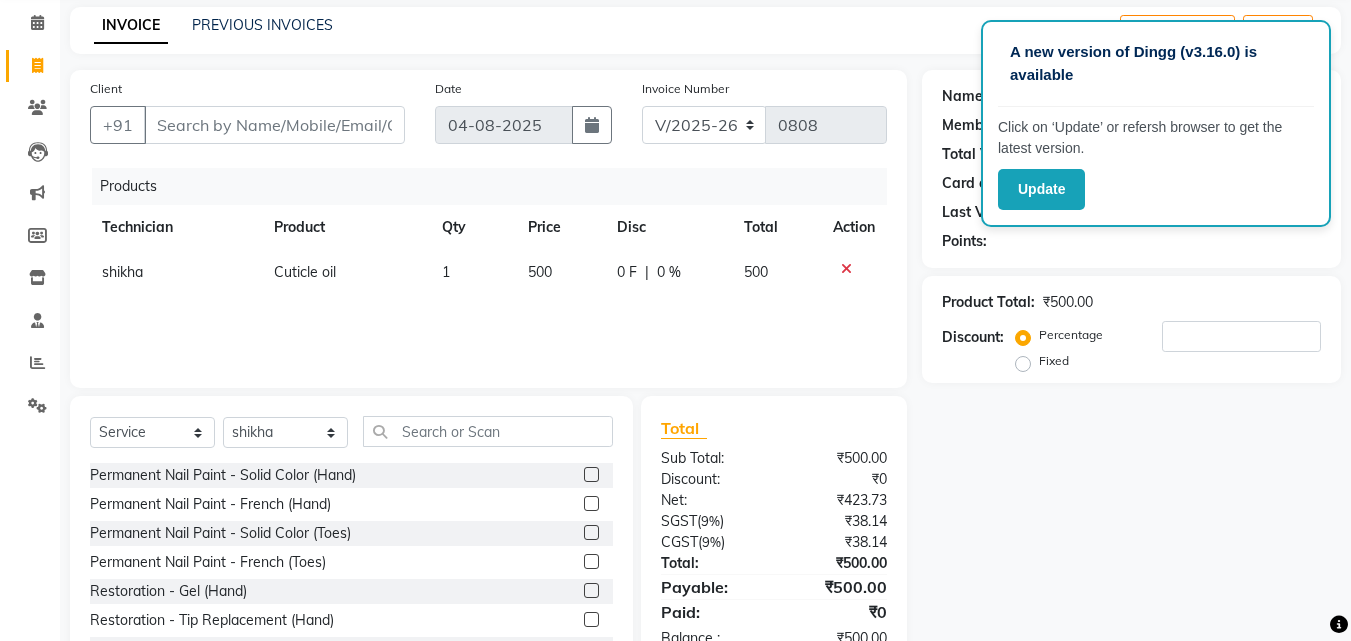 click 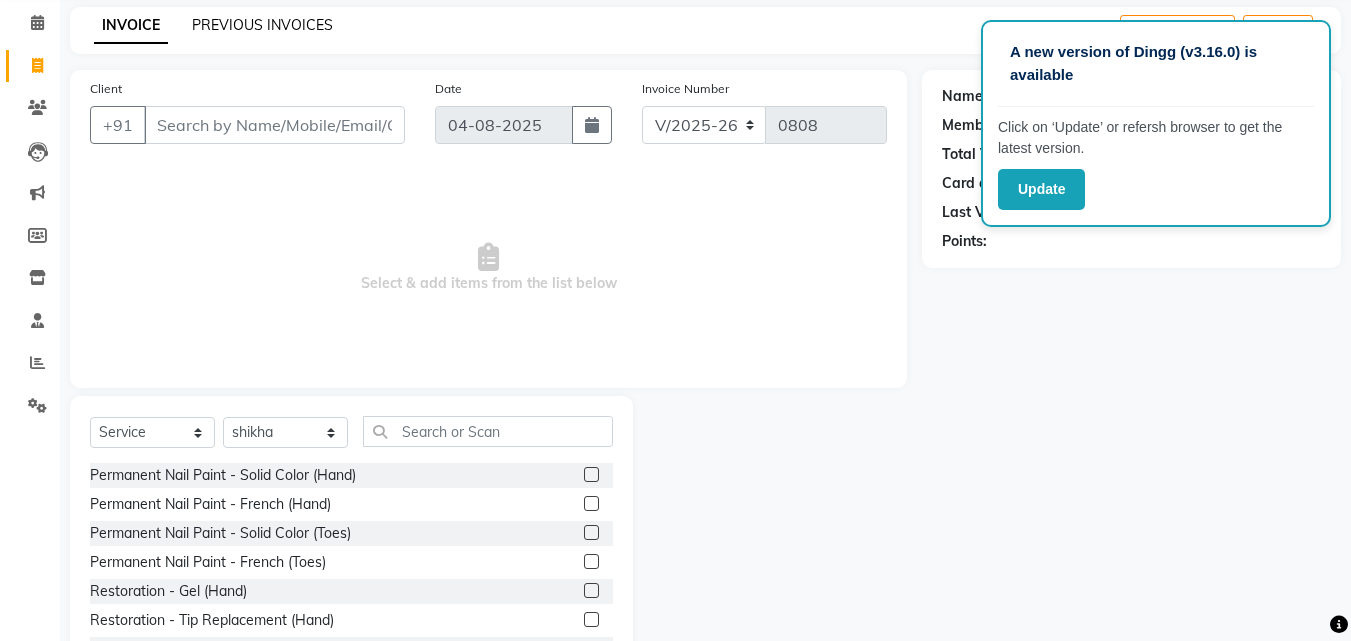 click on "PREVIOUS INVOICES" 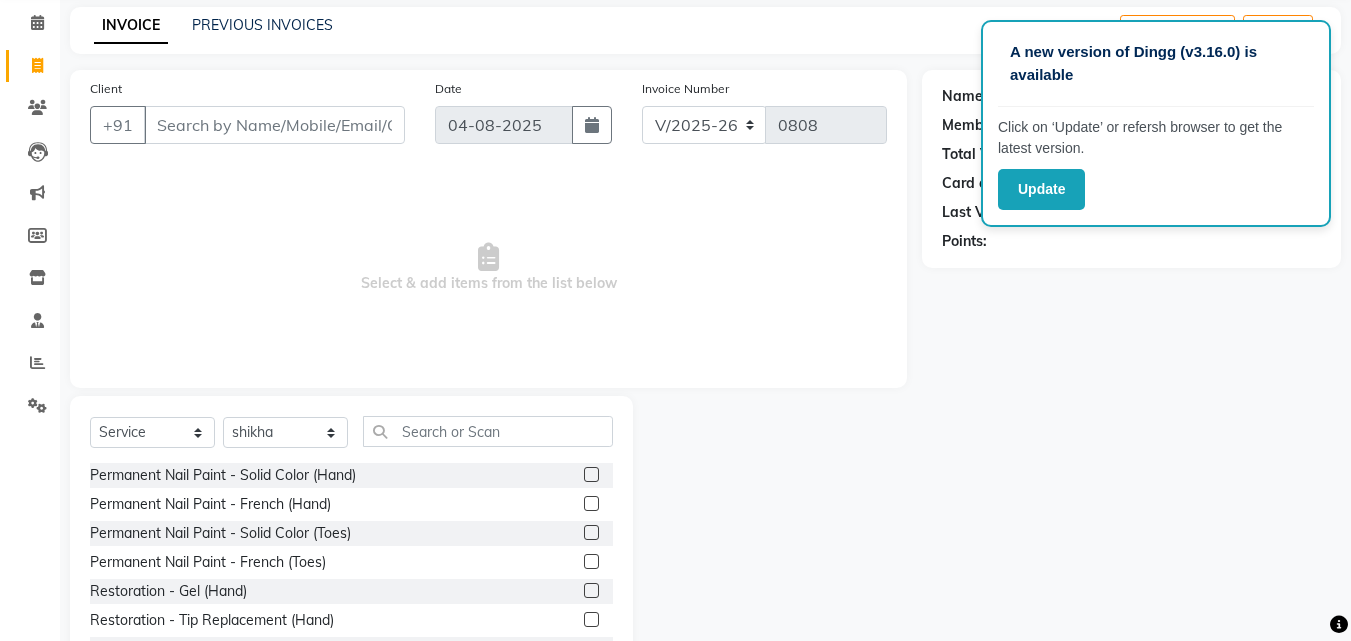 click on "A new version of Dingg (v3.16.0) is available Click on ‘Update’ or refersh browser to get the latest version. Update [PHONE] Select Location × Nailashes, Green Park WhatsApp Status ✕ Status: Disconnected Most Recent Message: [DATE] 08:34 PM Recent Service Activity: [DATE] 08:30 PM [PHONE] Whatsapp Settings Default Panel My Panel English ENGLISH Español العربية मराठी हिंदी ગુજરાતી தமிழ் 中文 Notifications nothing to show Other Manage Profile Change Password Sign out Version:3.15.11 ☀ Nailashes, Green Park Calendar Invoice Clients Leads Marketing Members Inventory Staff Reports Settings Completed InProgress Upcoming Dropped Tentative Check-In Confirm Bookings Segments Page Builder INVOICE PREVIOUS INVOICES Create New Save Client +91 [PHONE] Date [DATE] Invoice Number V/2025 V/2025-26 0808 Select & add items from the list below Select Service Product Membership Package Voucher Prepaid anchal" at bounding box center [675, 320] 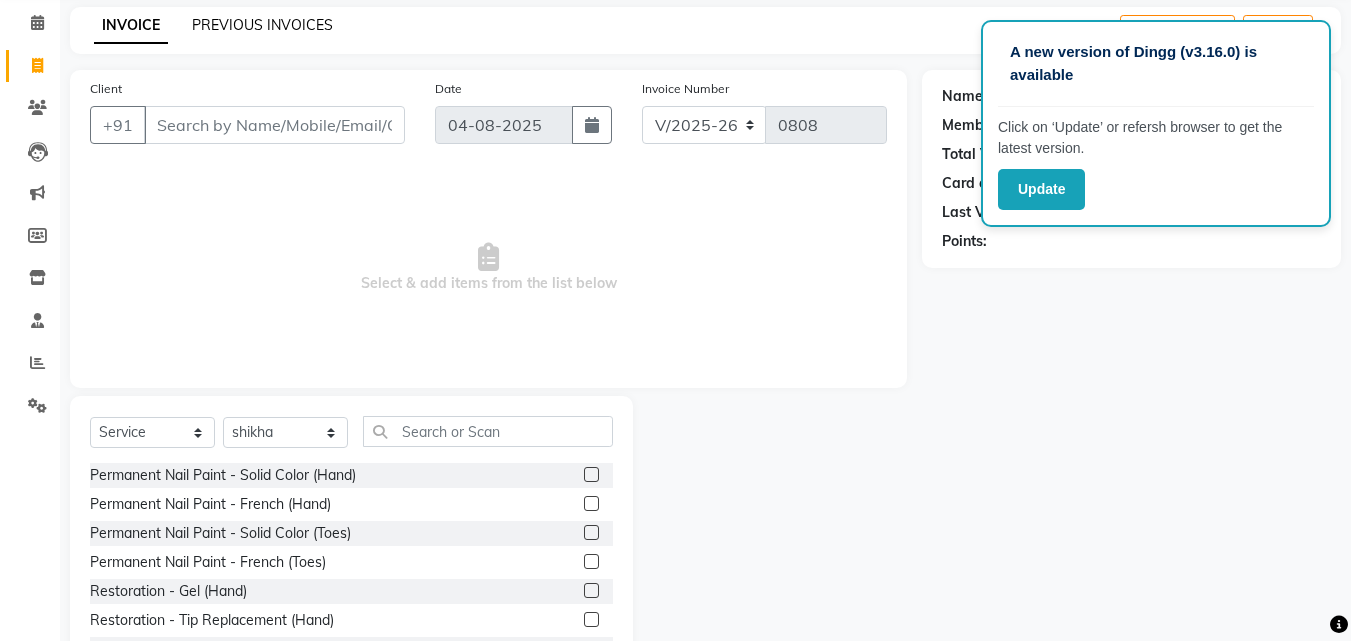 click on "PREVIOUS INVOICES" 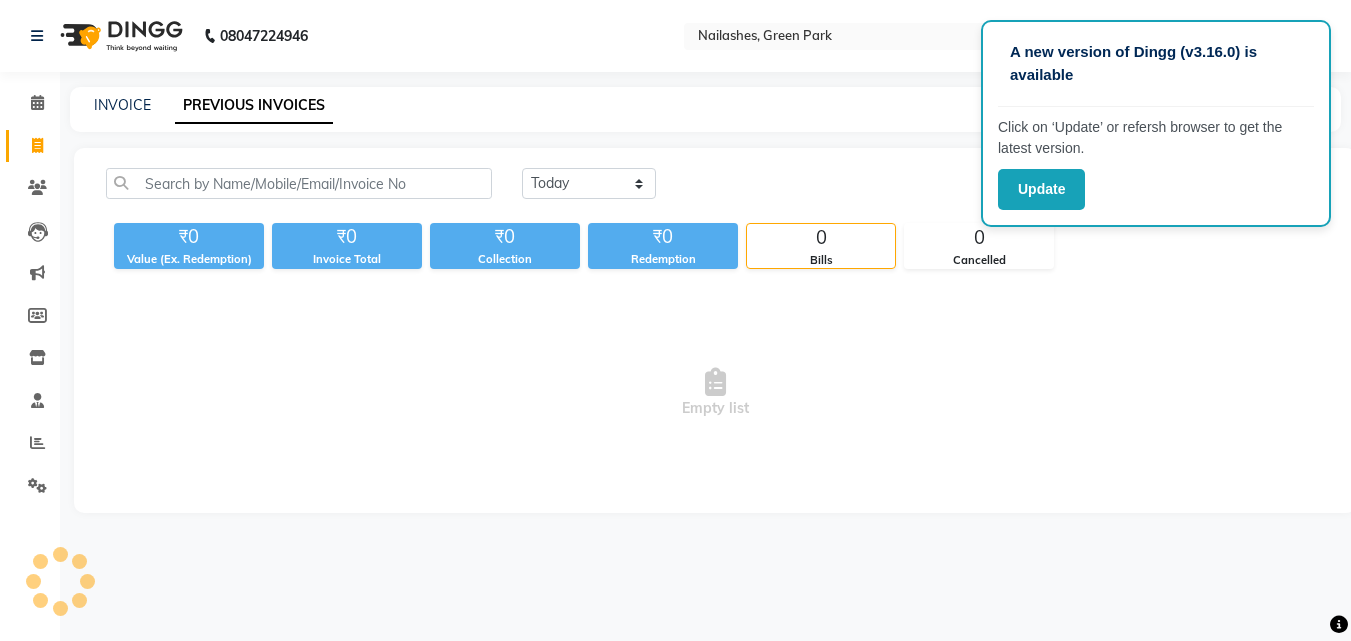 scroll, scrollTop: 0, scrollLeft: 0, axis: both 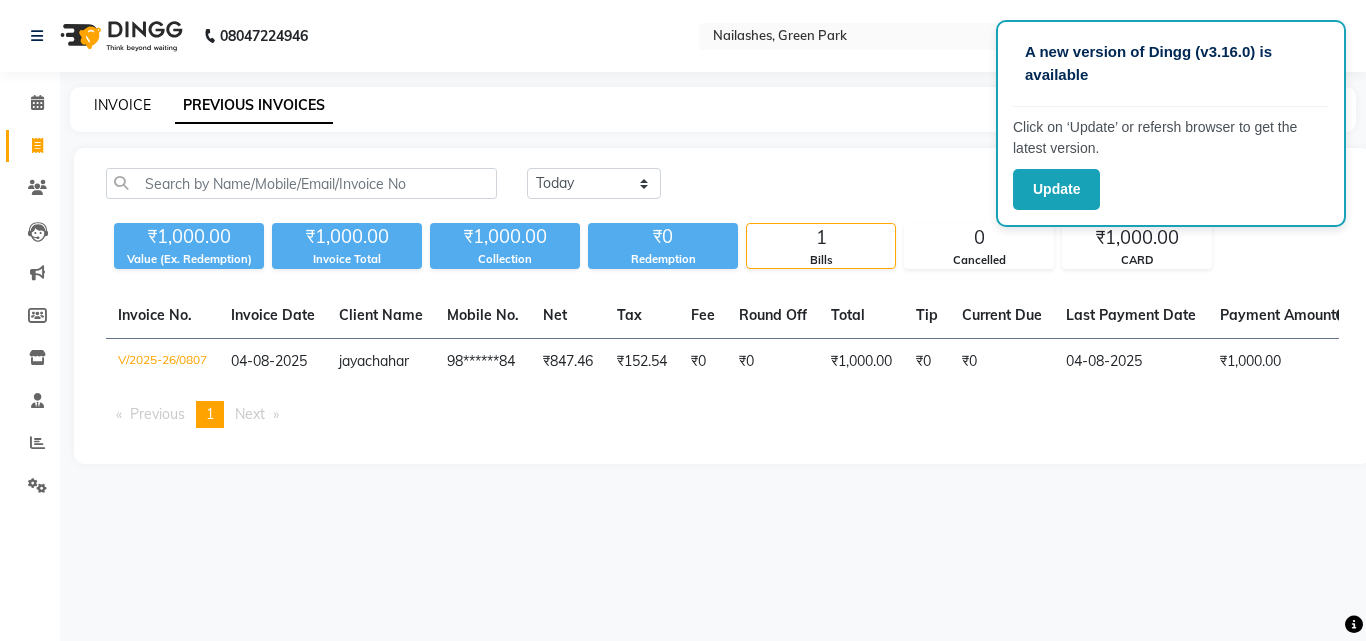 click on "INVOICE" 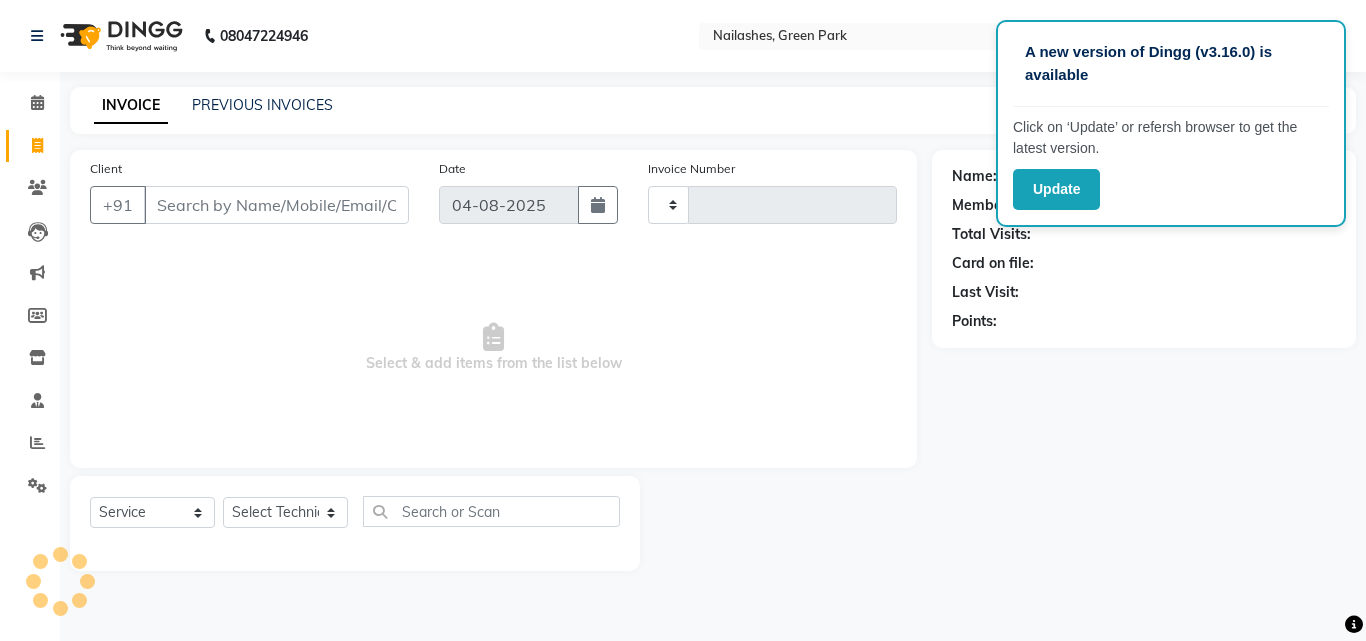 type on "0808" 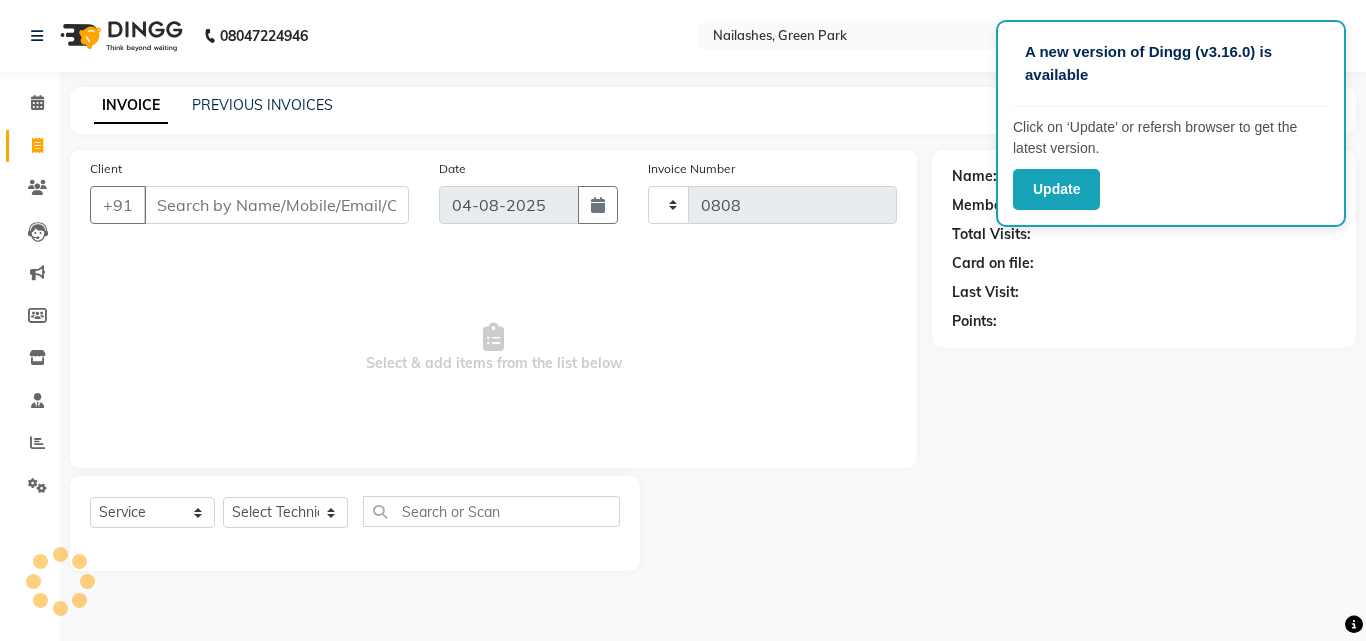 select on "3755" 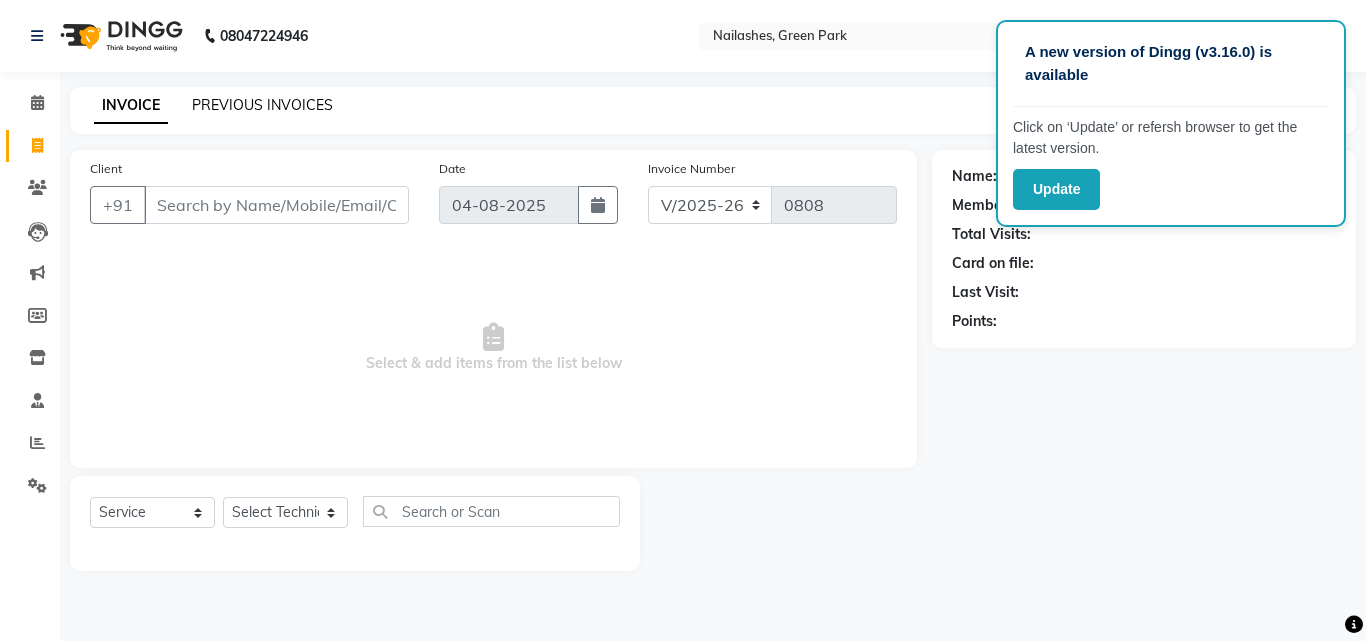 click on "PREVIOUS INVOICES" 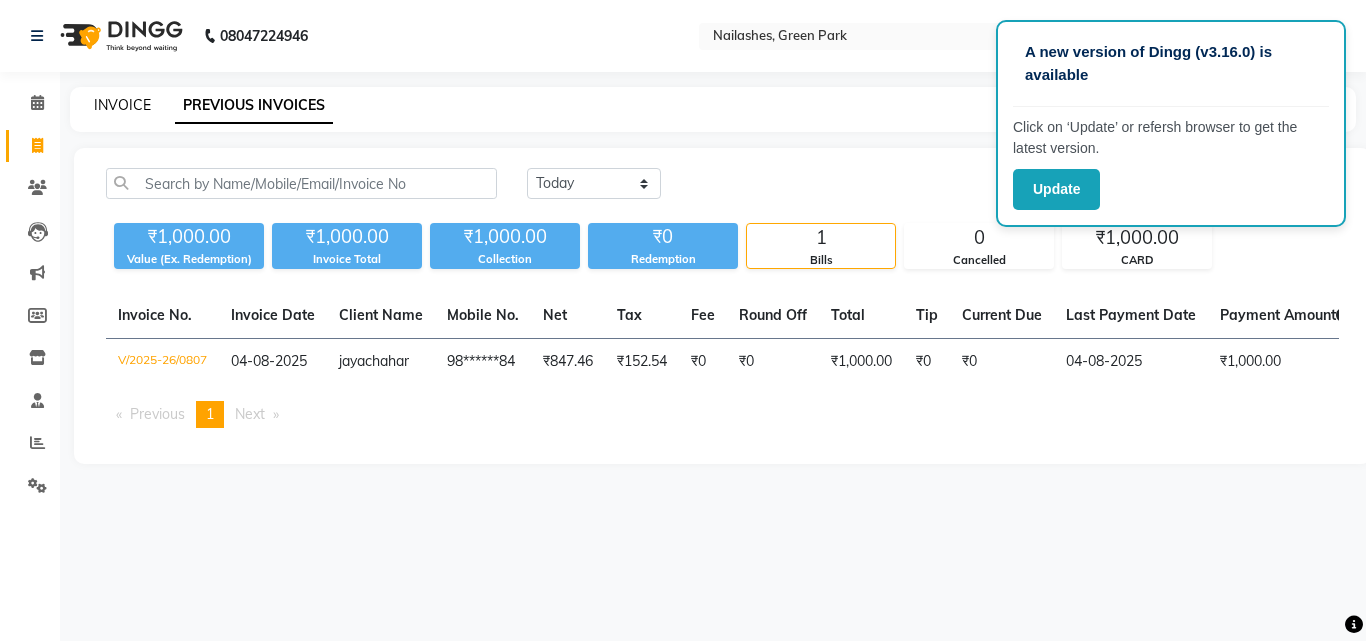 click on "INVOICE" 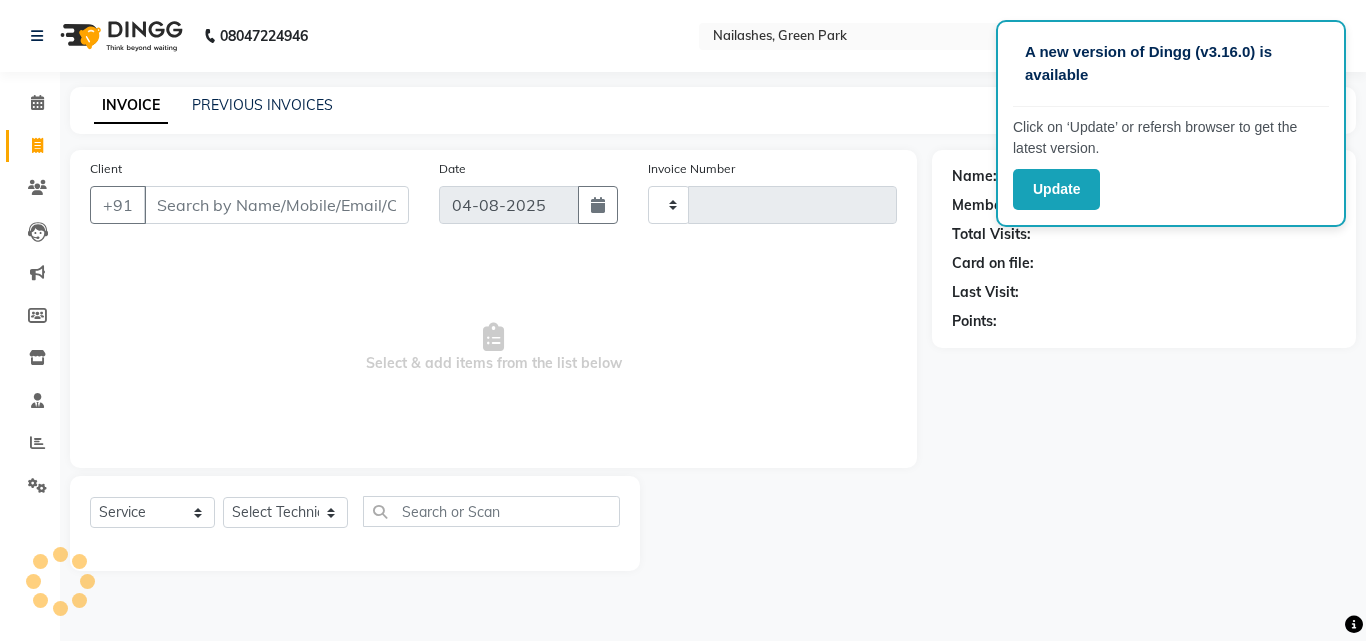type on "0808" 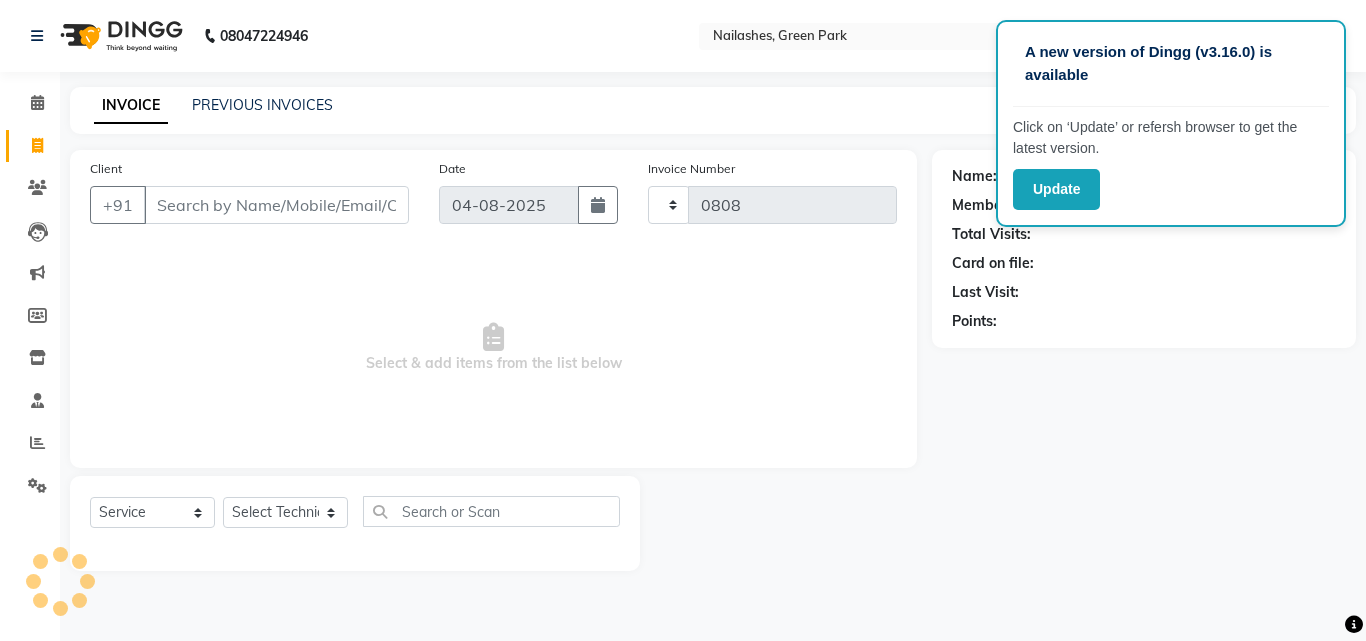 select on "3755" 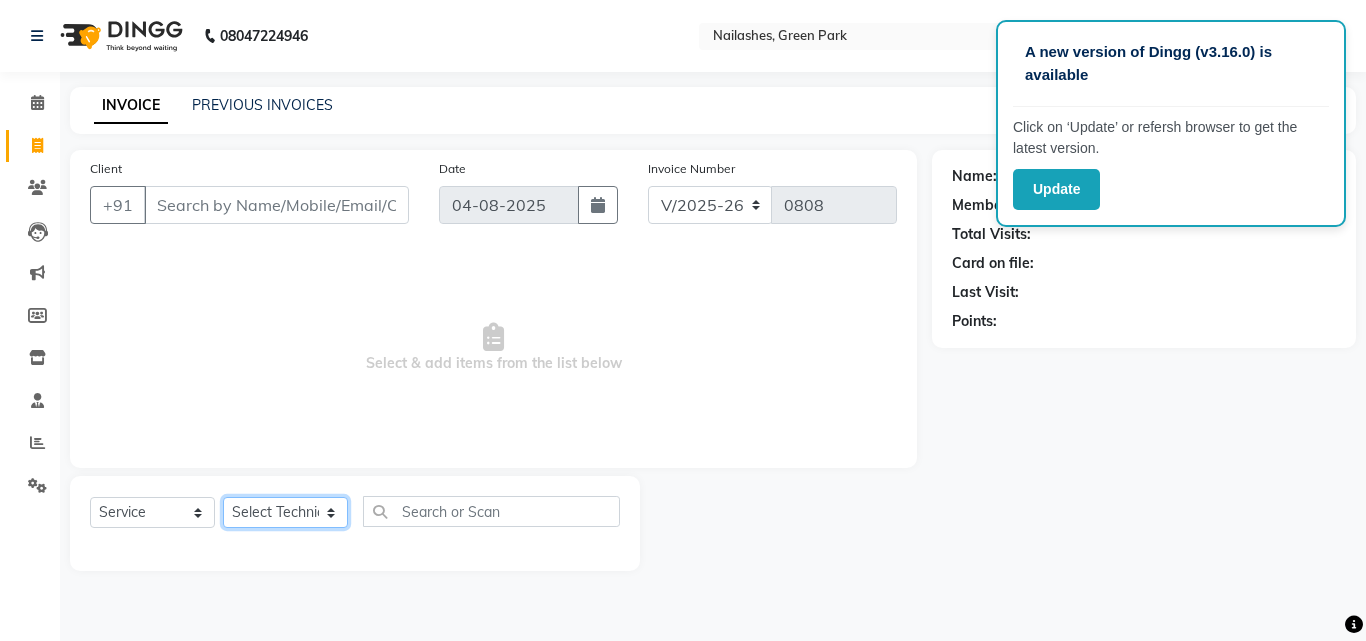 click on "Select Technician anchal Other  rajat shikha Shruti Varsha" 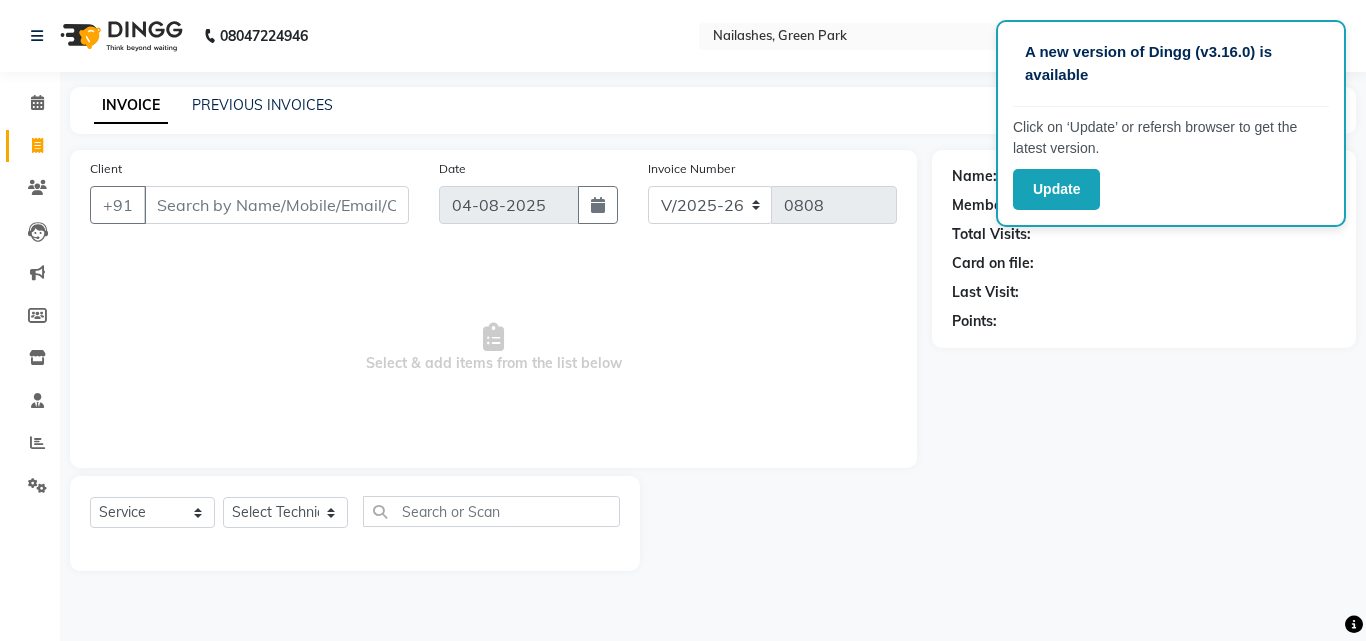 click on "Select & add items from the list below" at bounding box center [493, 348] 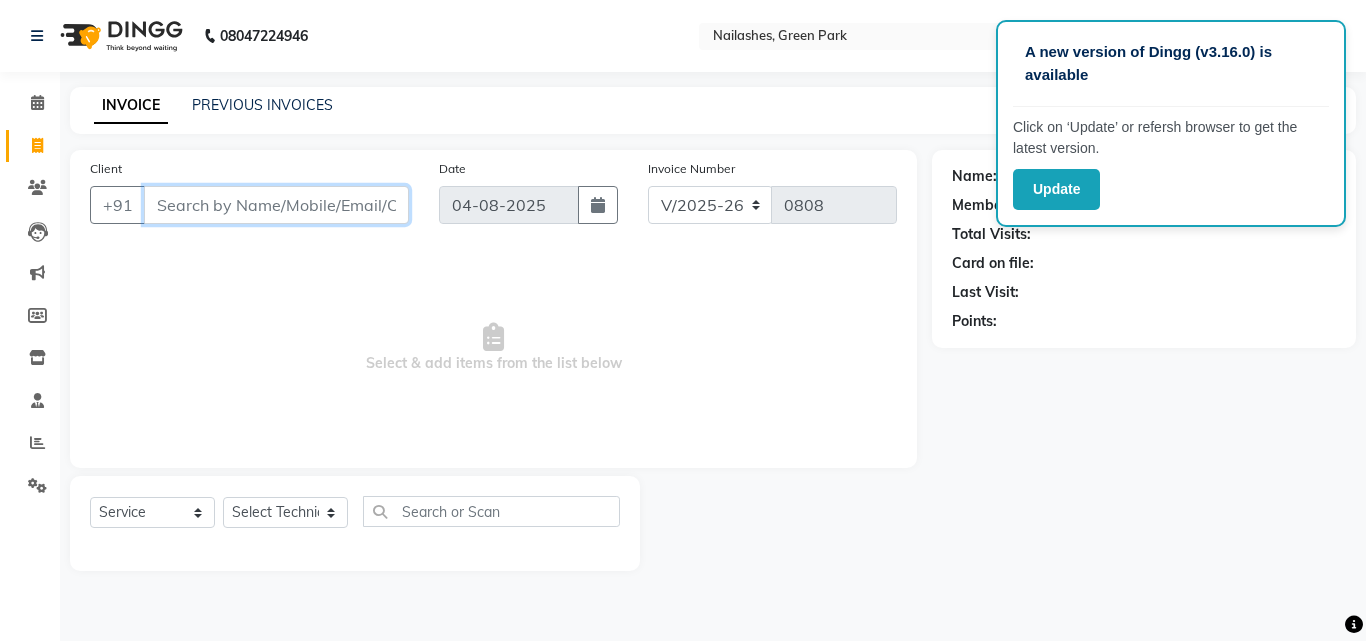 click on "Client" at bounding box center [276, 205] 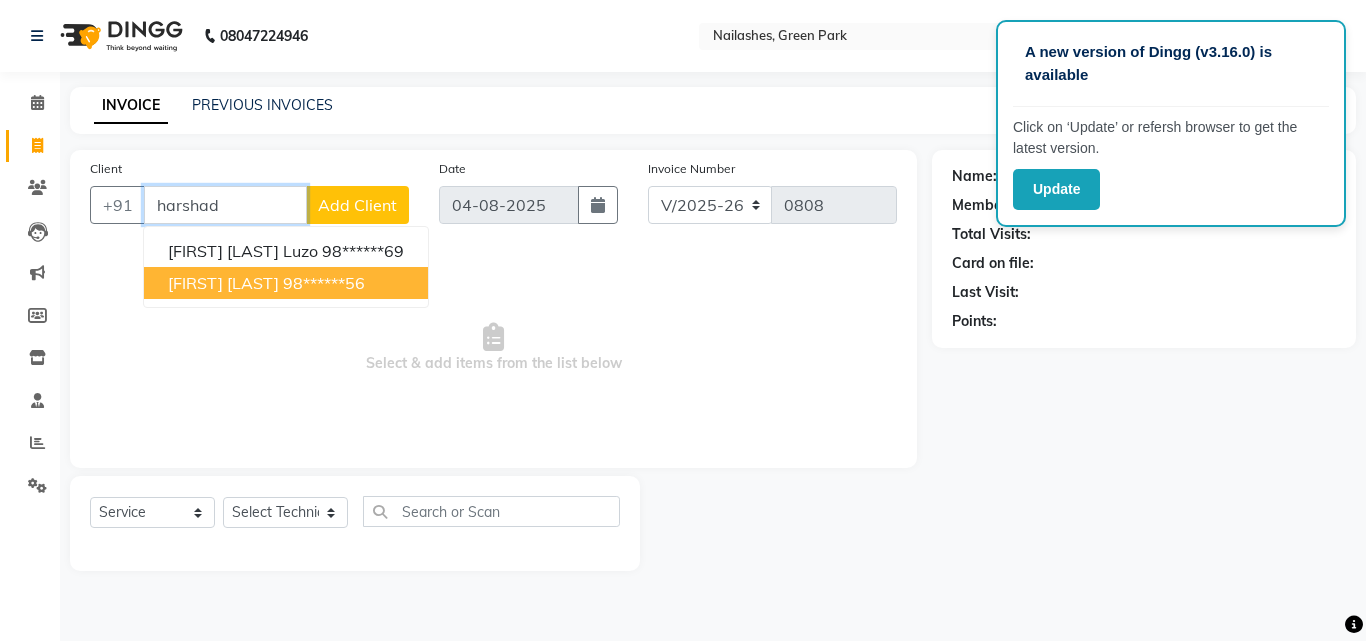 click on "98******56" at bounding box center (324, 283) 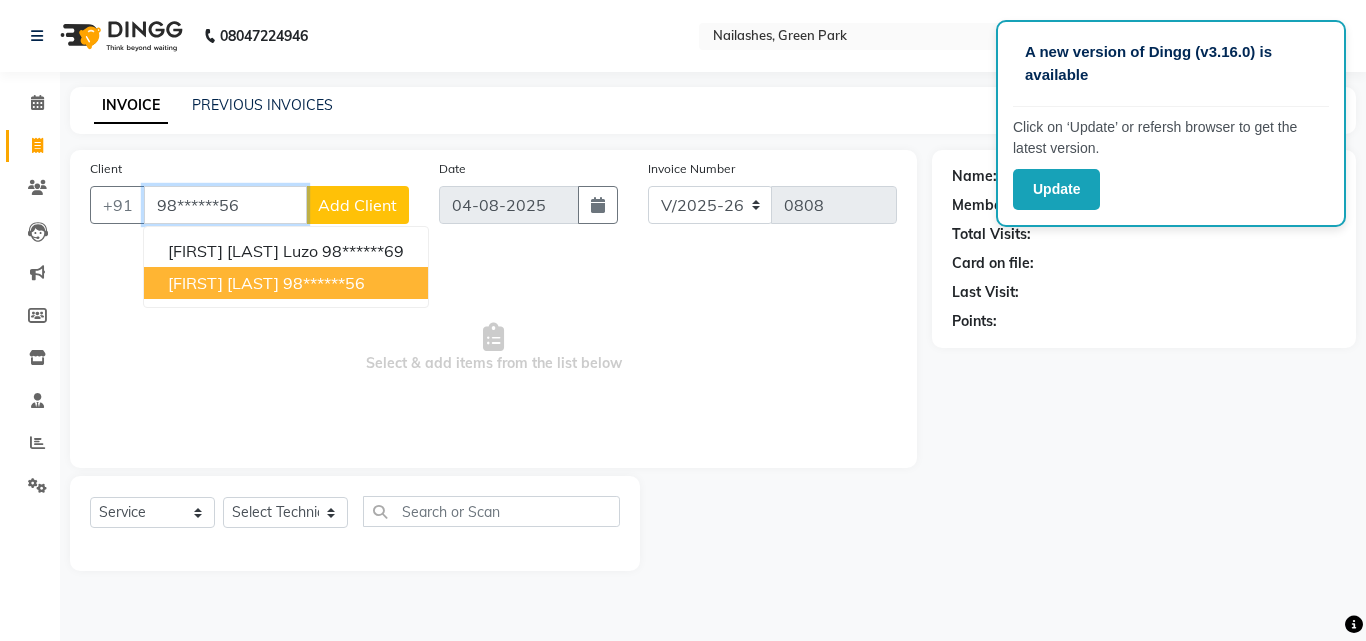 type on "98******56" 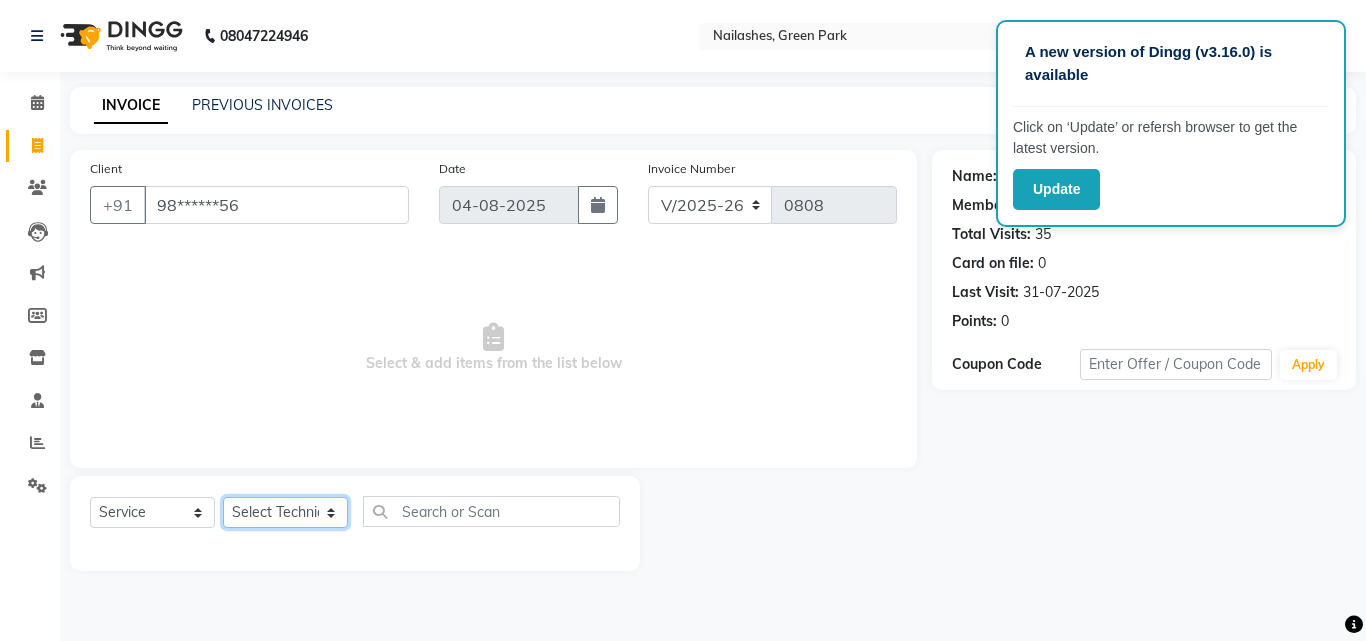 click on "Select Technician anchal Other  rajat shikha Shruti Varsha" 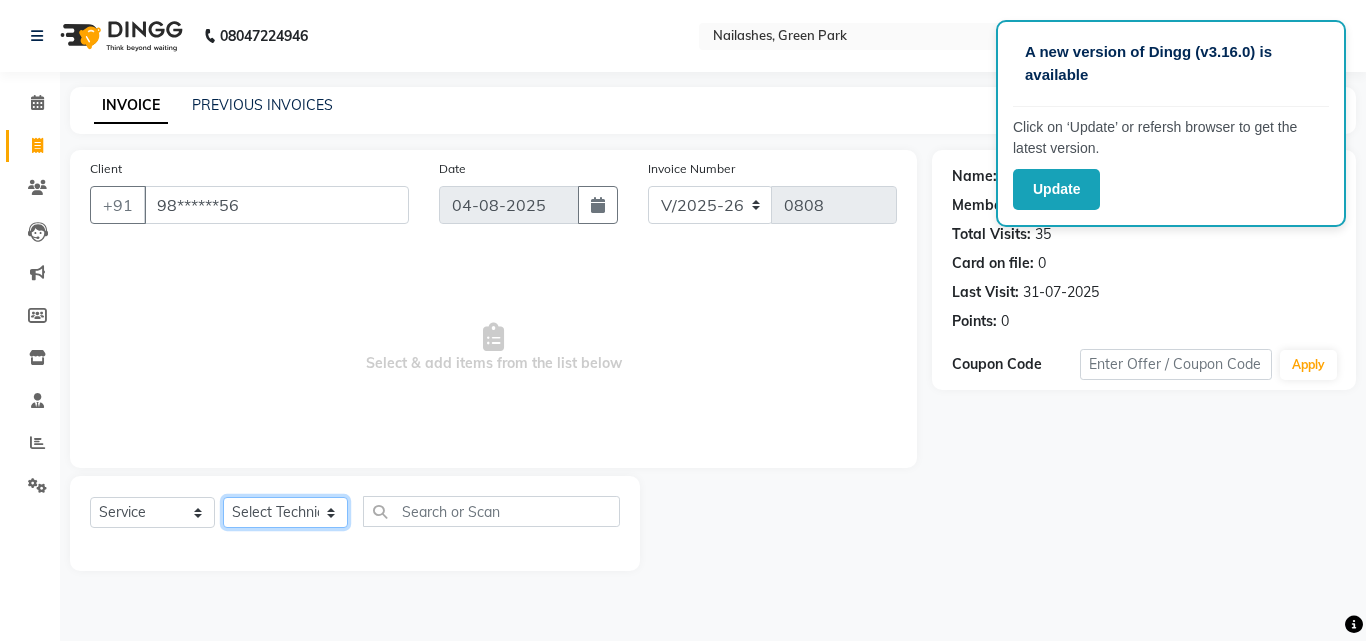 select on "80823" 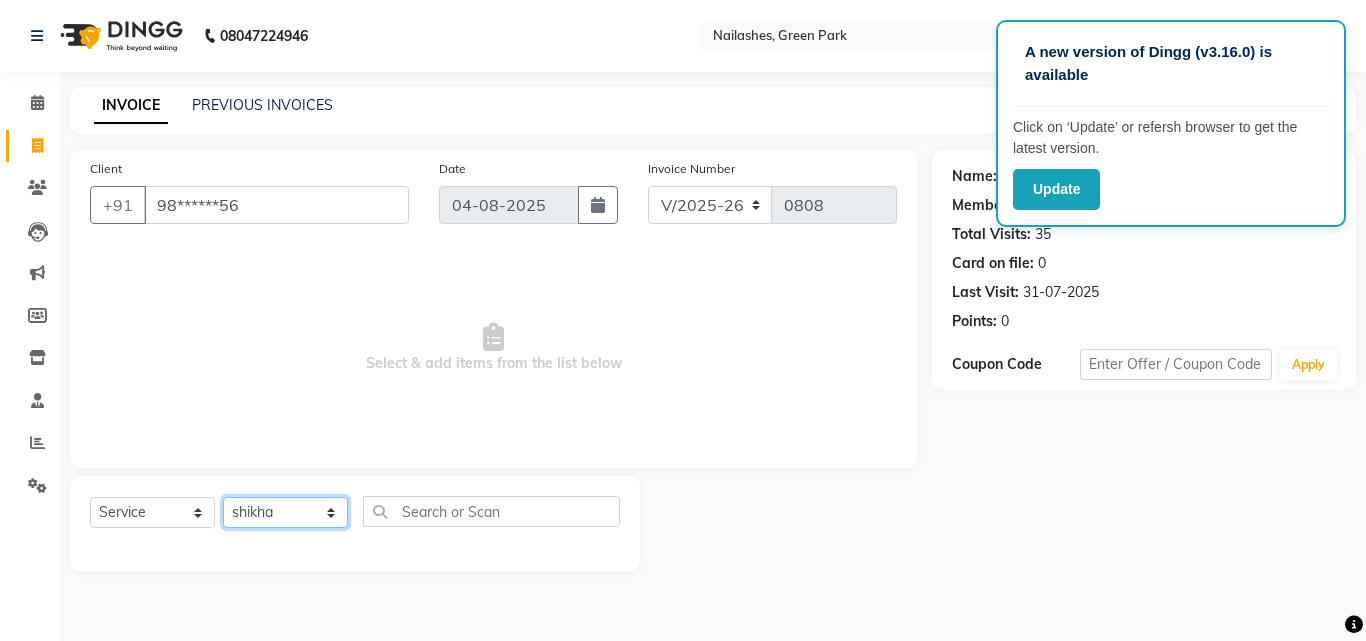 click on "Select Technician anchal Other  rajat shikha Shruti Varsha" 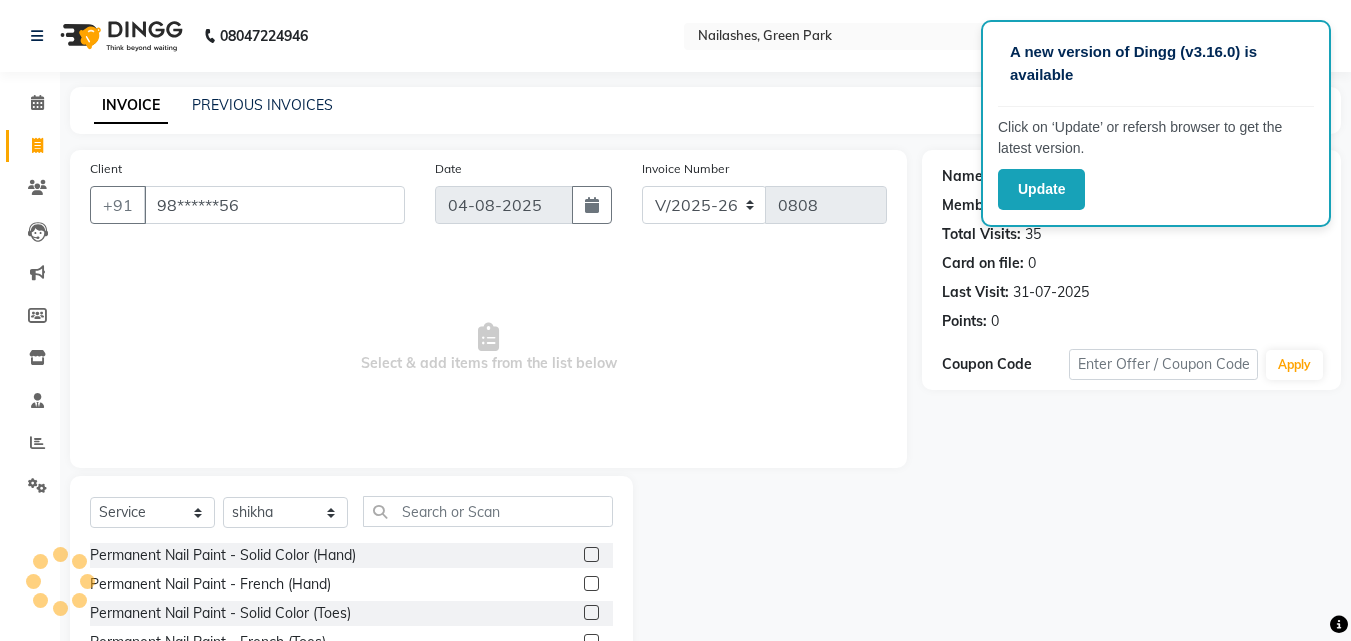click 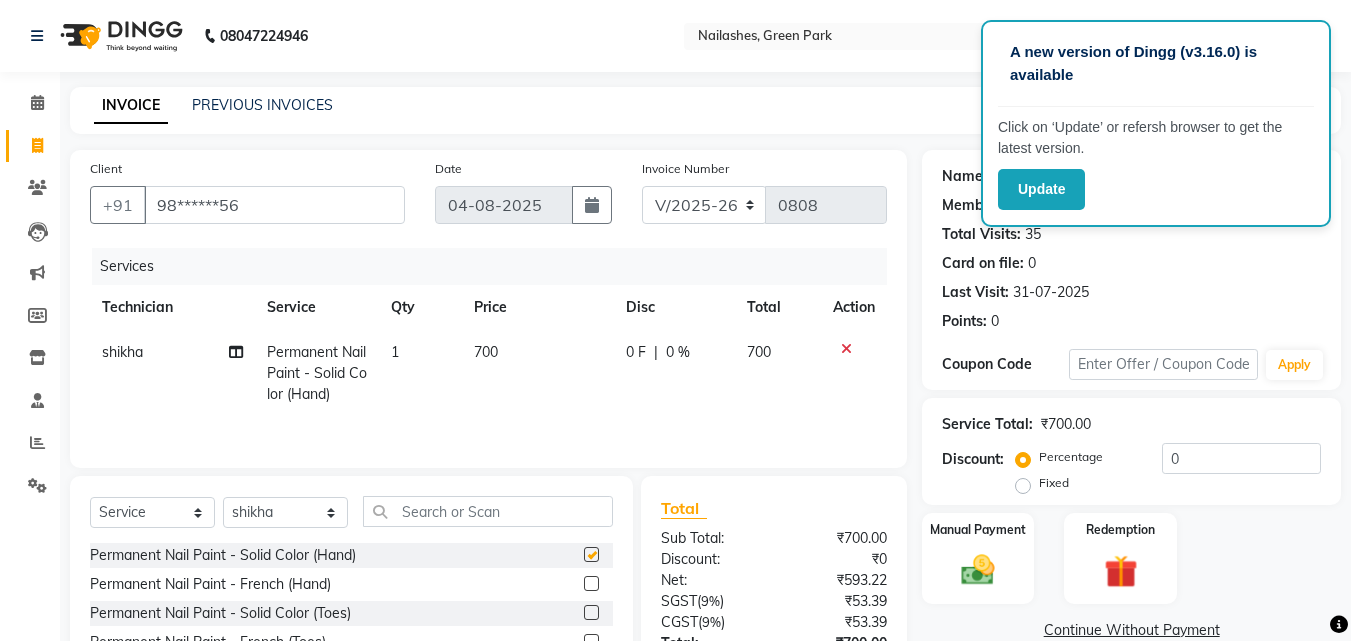 checkbox on "false" 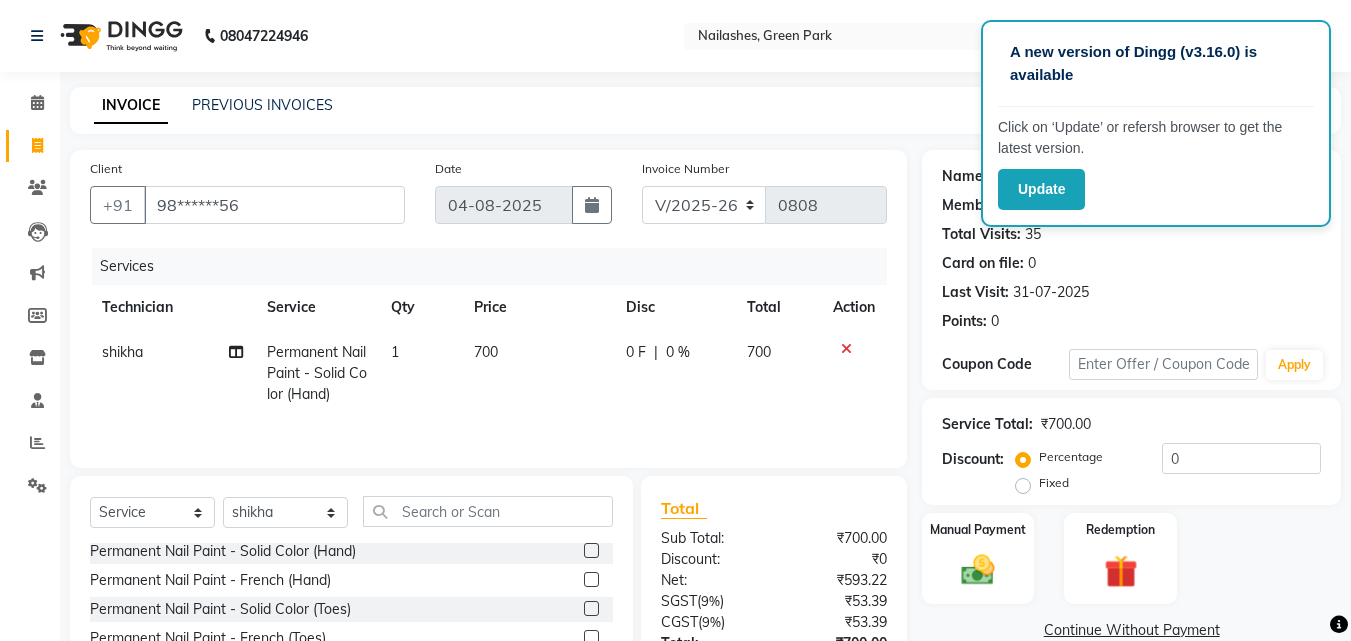 scroll, scrollTop: 0, scrollLeft: 0, axis: both 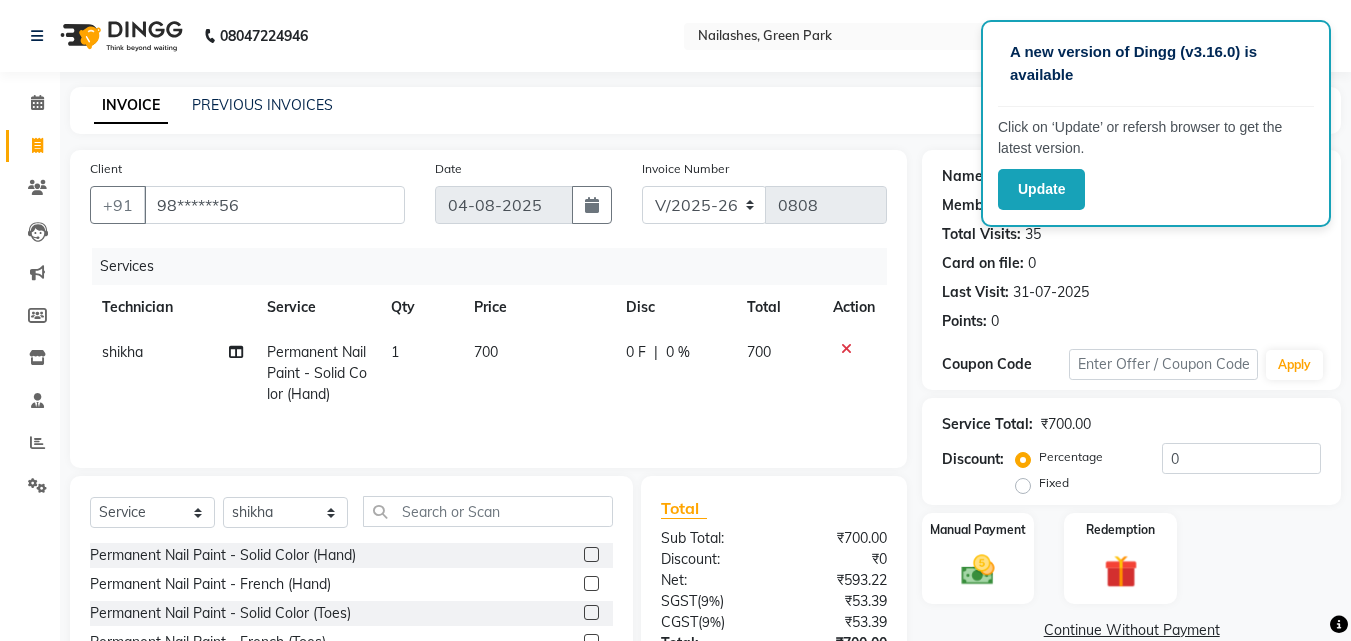click 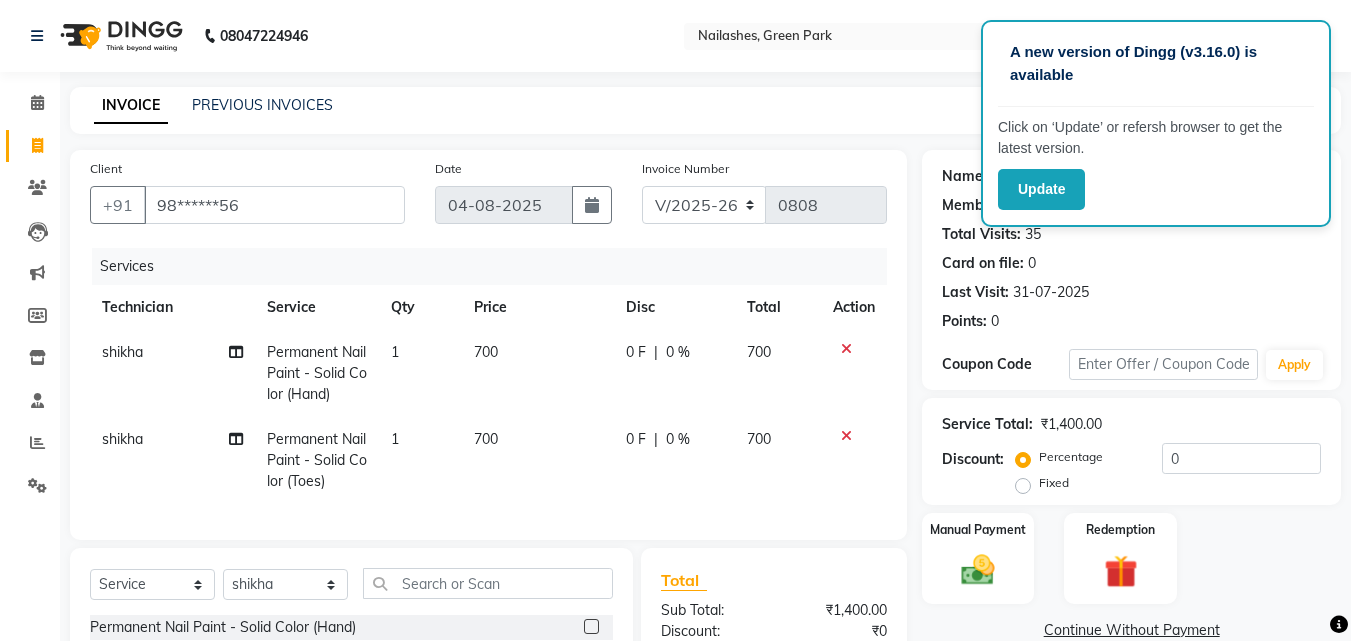 checkbox on "false" 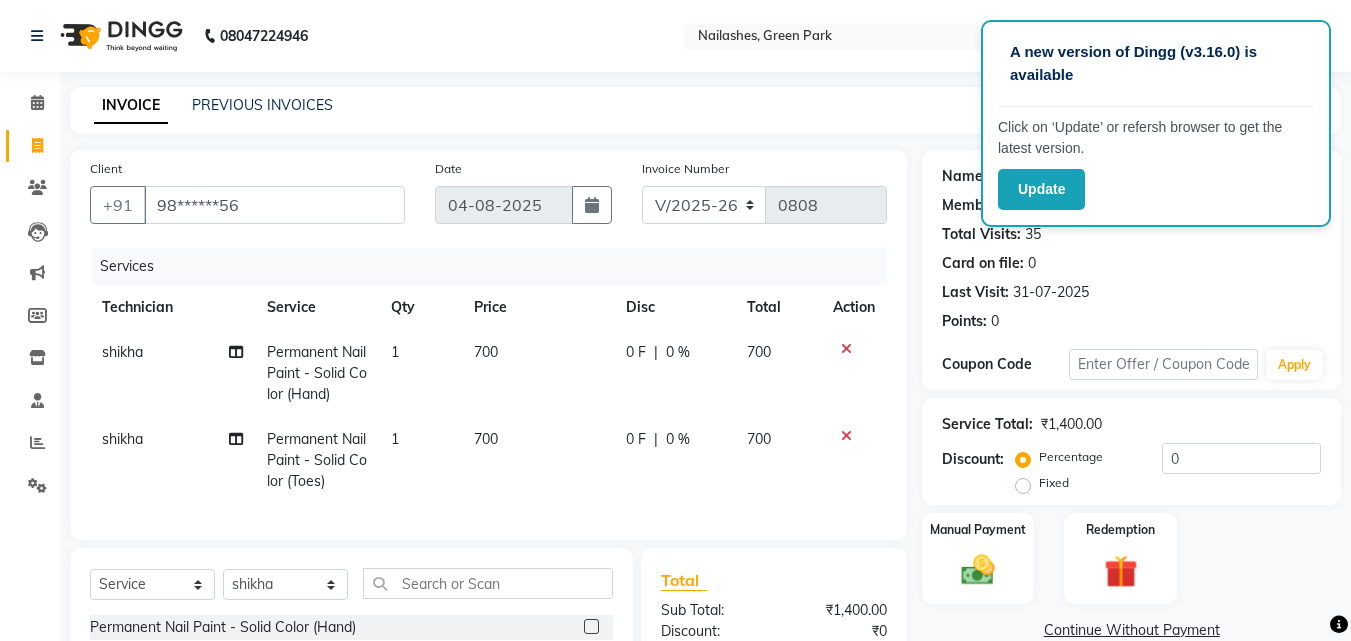 click on "700" 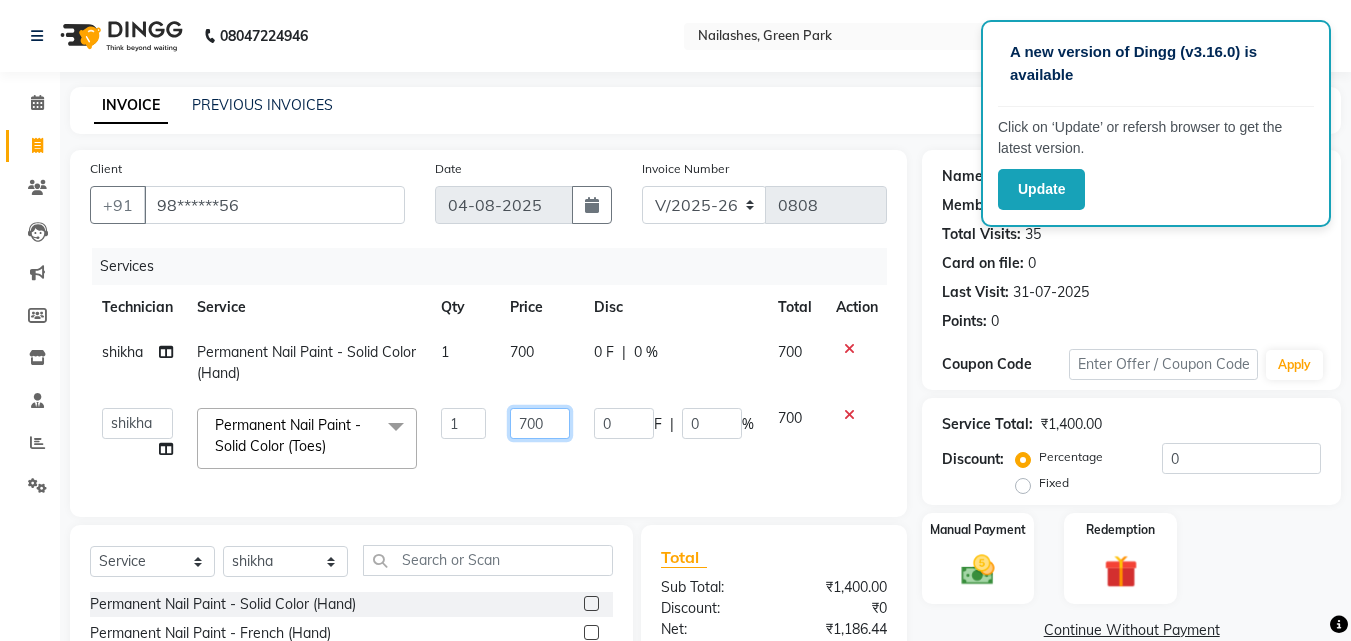 click on "700" 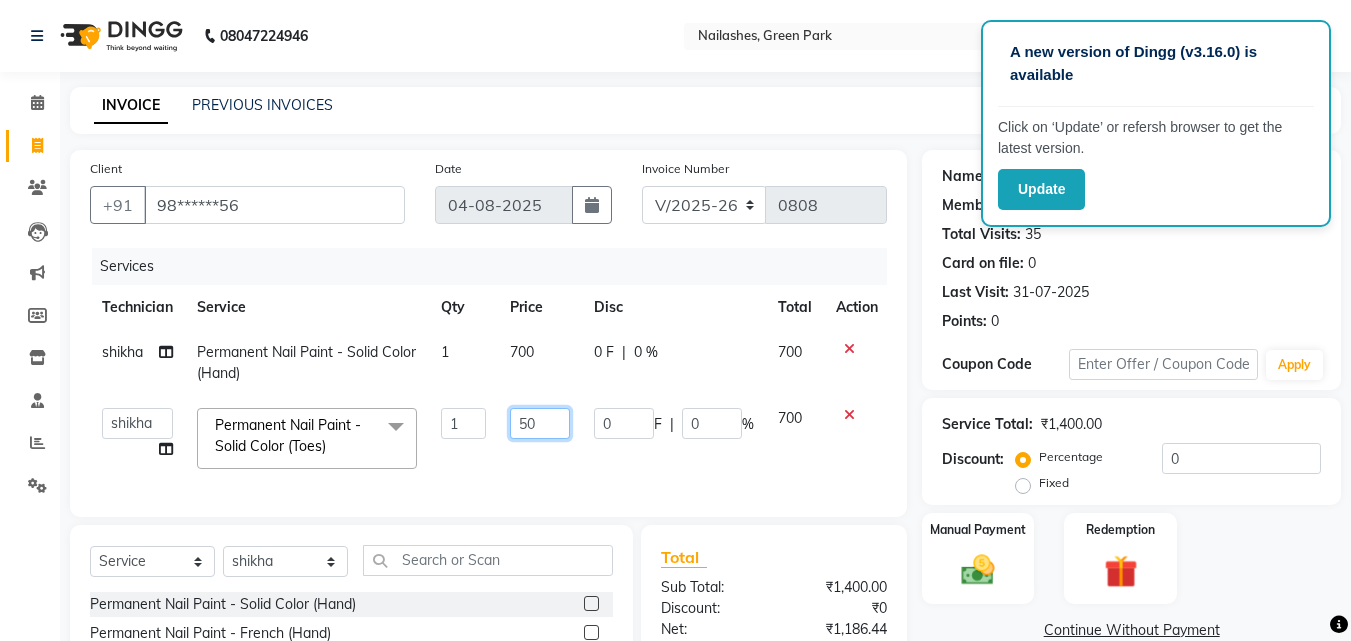 type on "500" 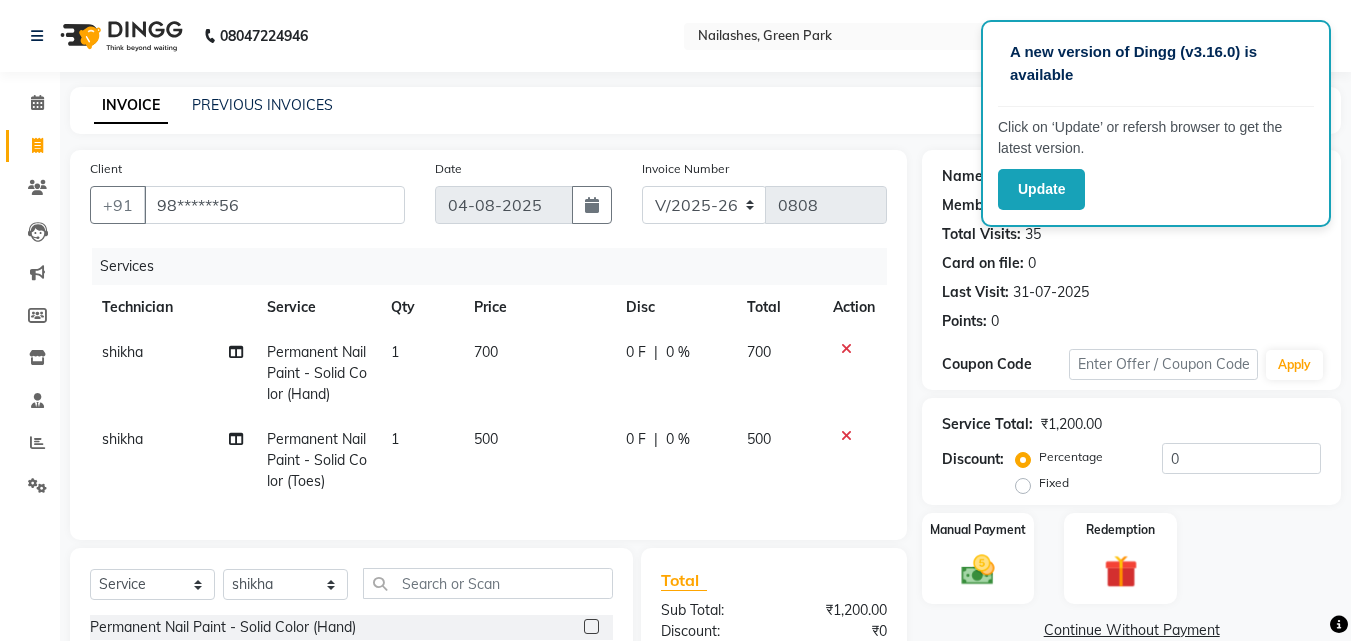 click on "700" 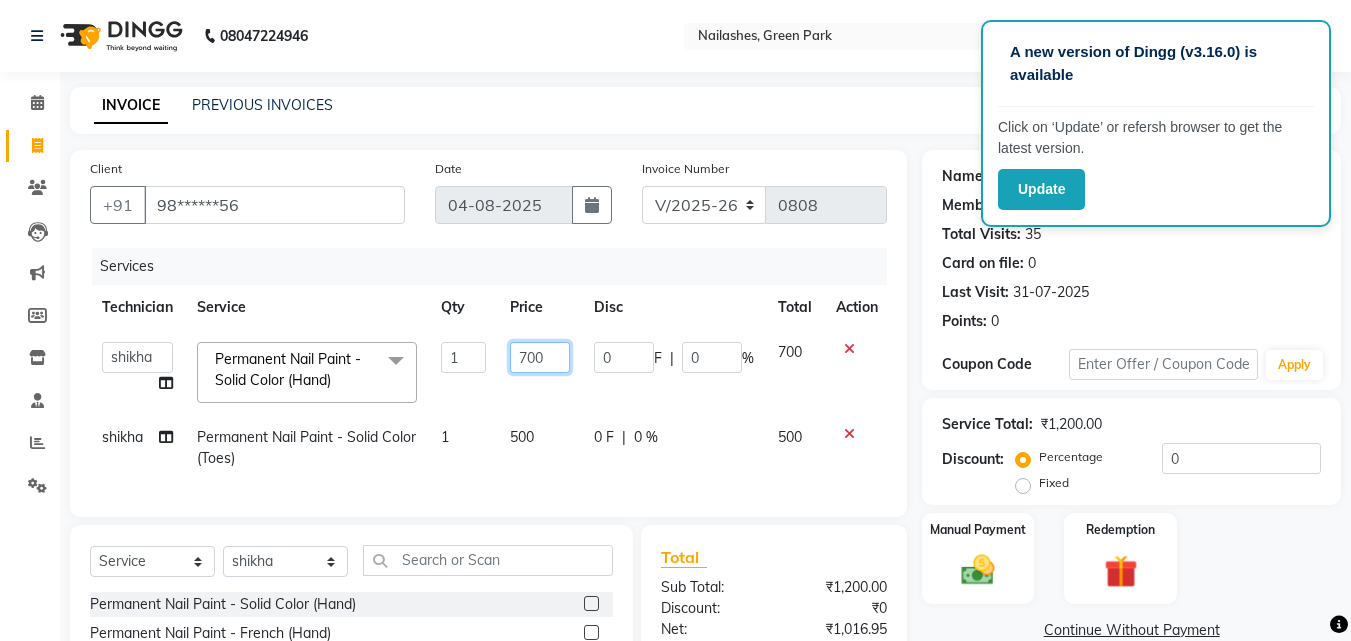 click on "700" 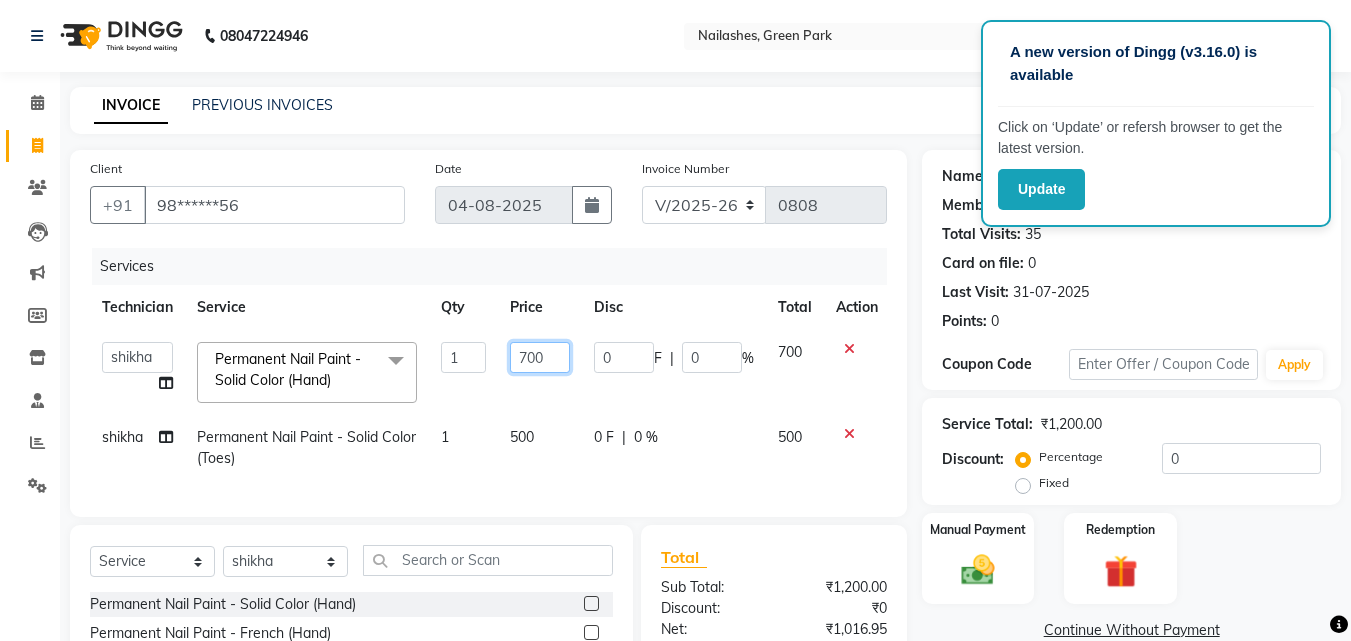 click on "700" 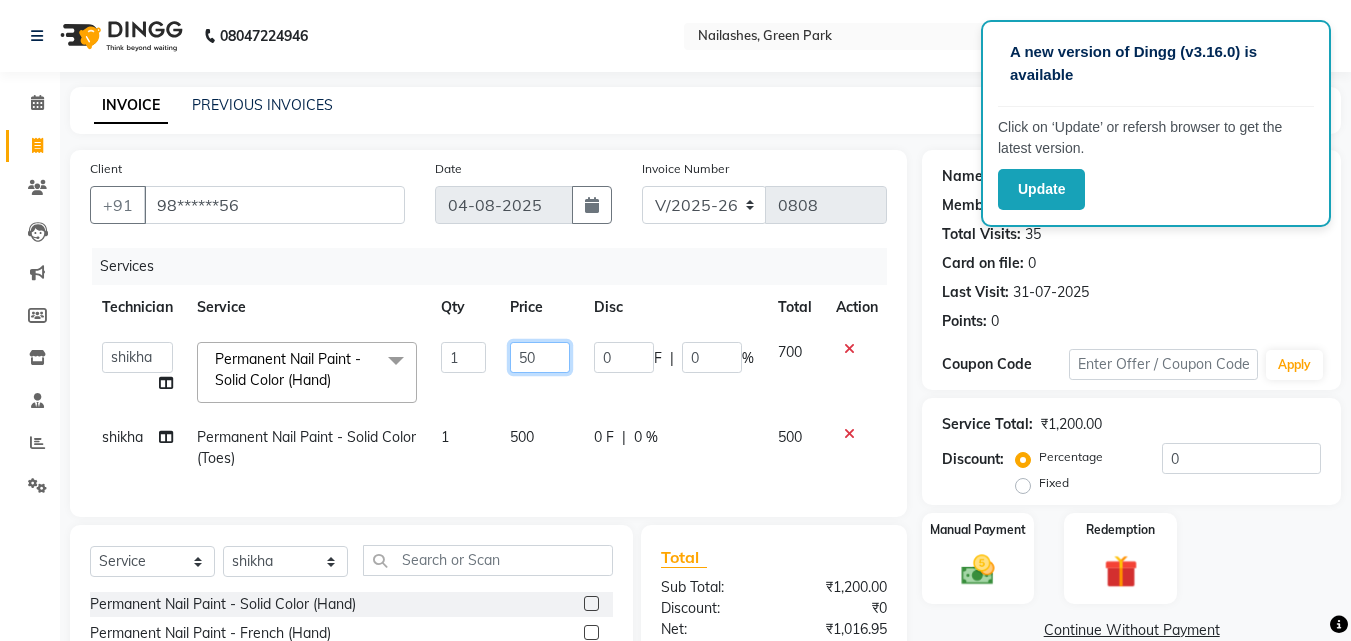 type on "500" 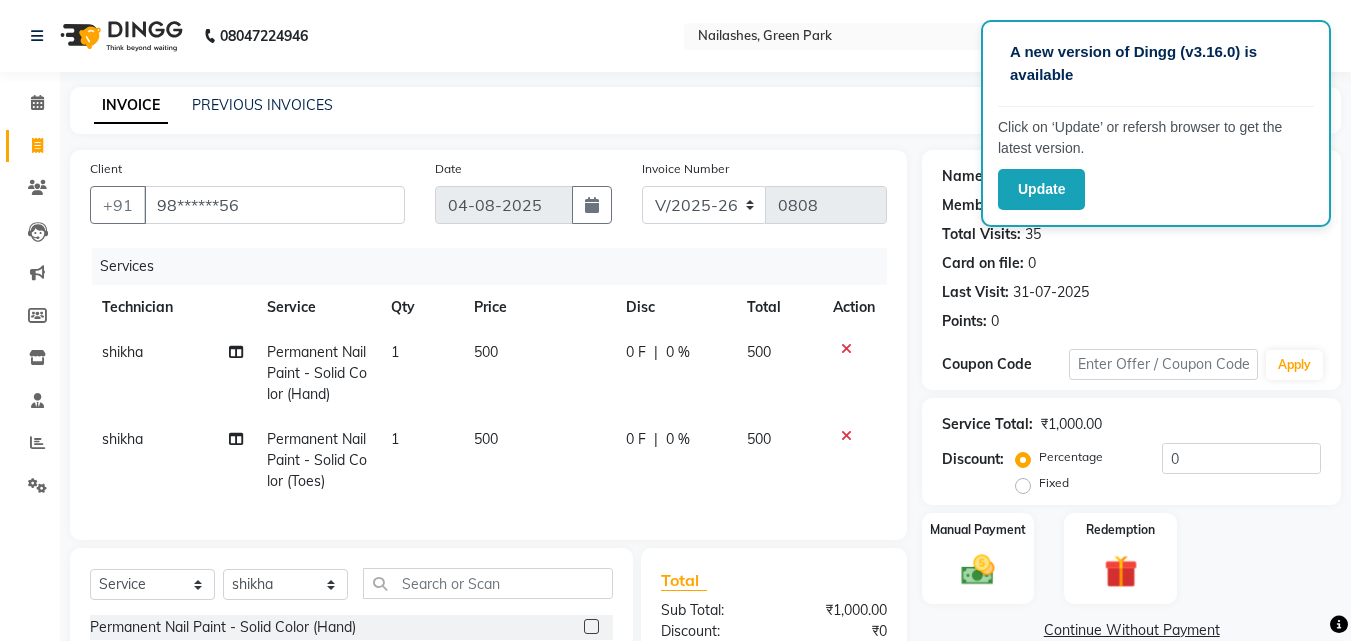 click on "500" 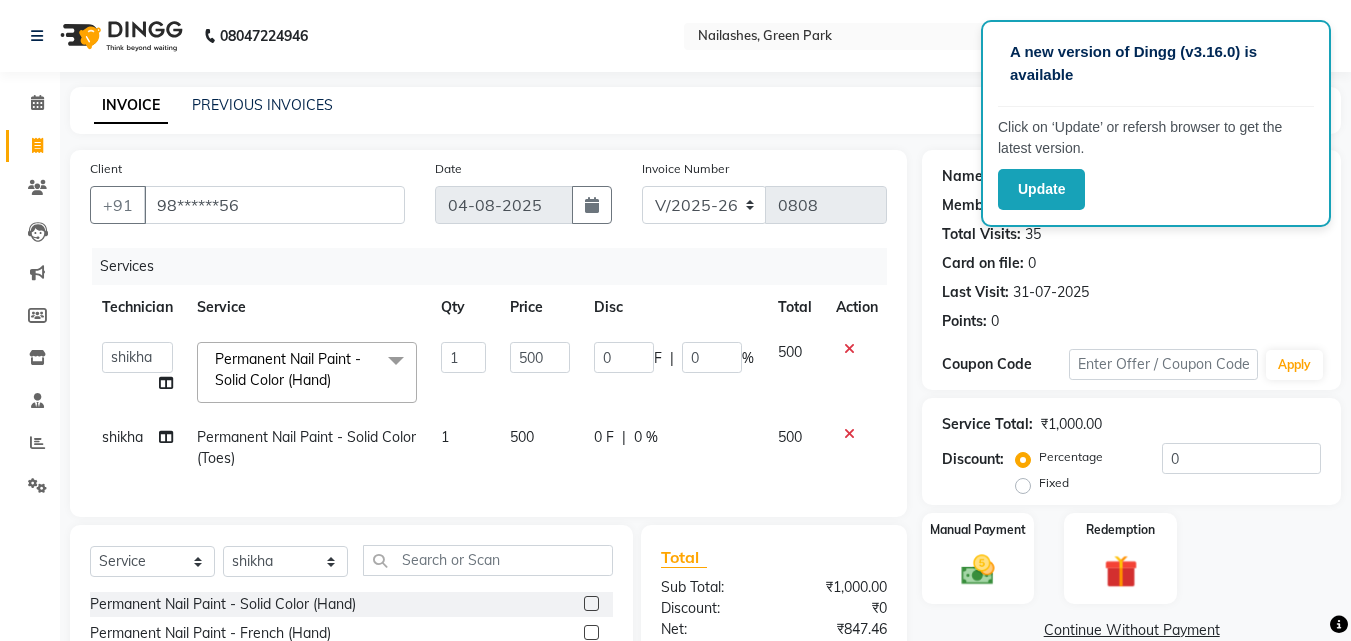 click on "Select Service Product Membership Package Voucher Prepaid Gift Card Select Technician anchal Other rajat shikha Shruti Varsha" 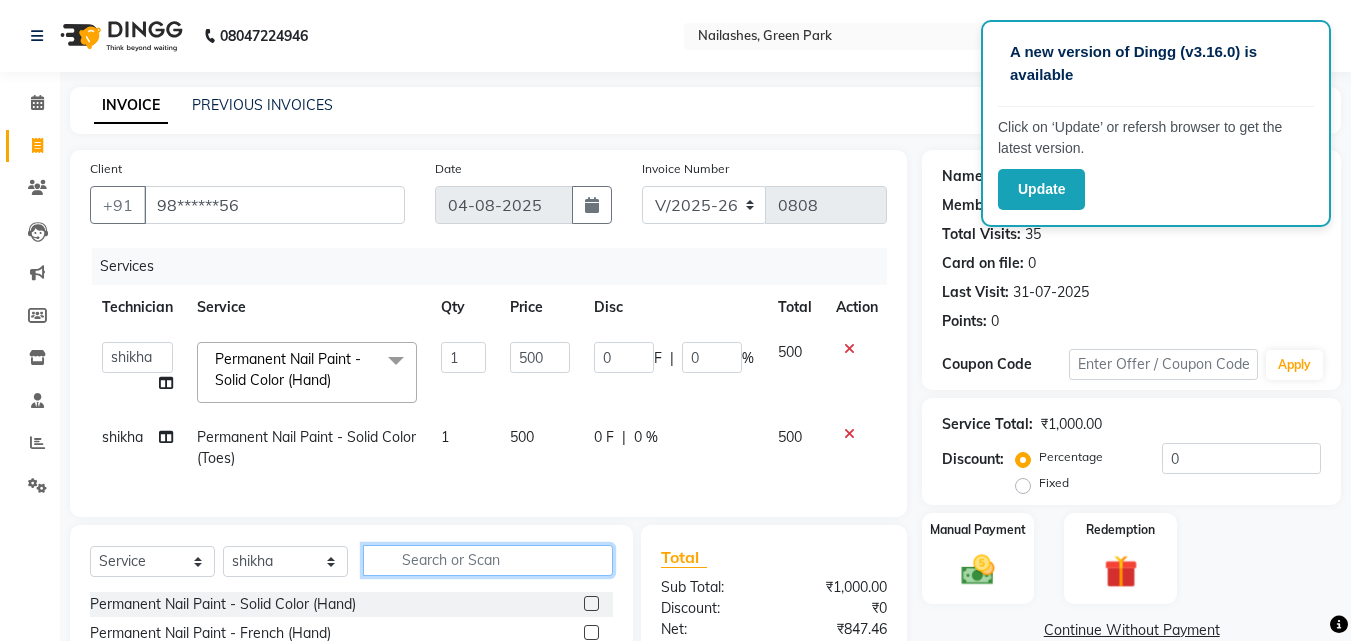 click 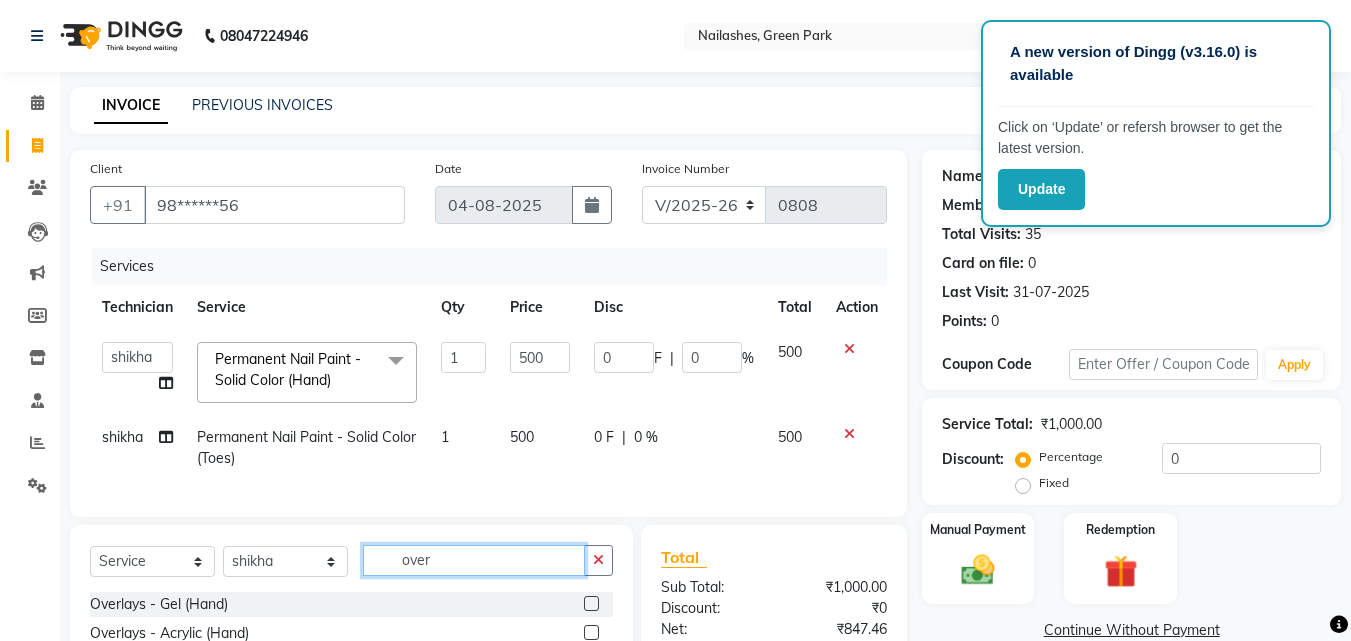 type on "over" 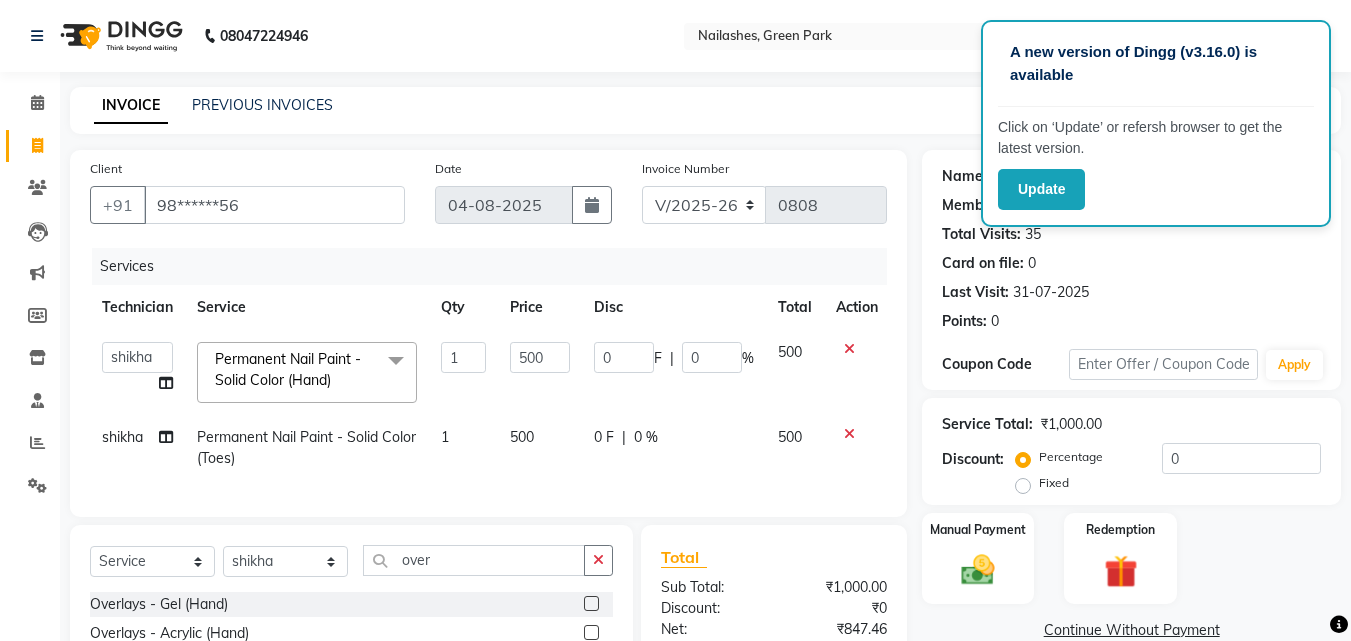 click on "Client +91 [PHONE] Date [DATE] Invoice Number V/2025 V/2025-26 0808 Services Technician Service Qty Price Disc Total Action anchal Other rajat shikha Shruti Varsha Permanent Nail Paint - Solid Color (Hand) x Permanent Nail Paint - Solid Color (Hand) Permanent Nail Paint - French (Hand) Permanent Nail Paint - Solid Color (Toes) Permanent Nail Paint - French (Toes) Restoration - Gel (Hand) Restoration - Tip Replacement (Hand) Restoration - Touch -up (Hand) Restoration - Gel Color Changes (Hand) Restoration - Removal of Extension (Hand) Restoration - Removal of Nail Paint (Hand) Restoration - Gel (Toes) Restoration - Tip Replacement (Toes) Restoration - Touch -up (Toes) Restoration - Gel Color Changes (Toes) Restoration - Removal of Extension (Toes) Restoration - Removal of Nail Paint (Toes) Pedicure - Classic Pedicure - Deluxe Pedicure - Premium Pedicure - Platinum Manicure - Classic Manicure - Deluxe Manicure - Premium Eyelash Refil - Classic Eyelash Refil - Hybrid Refills - Gel (Hand)" 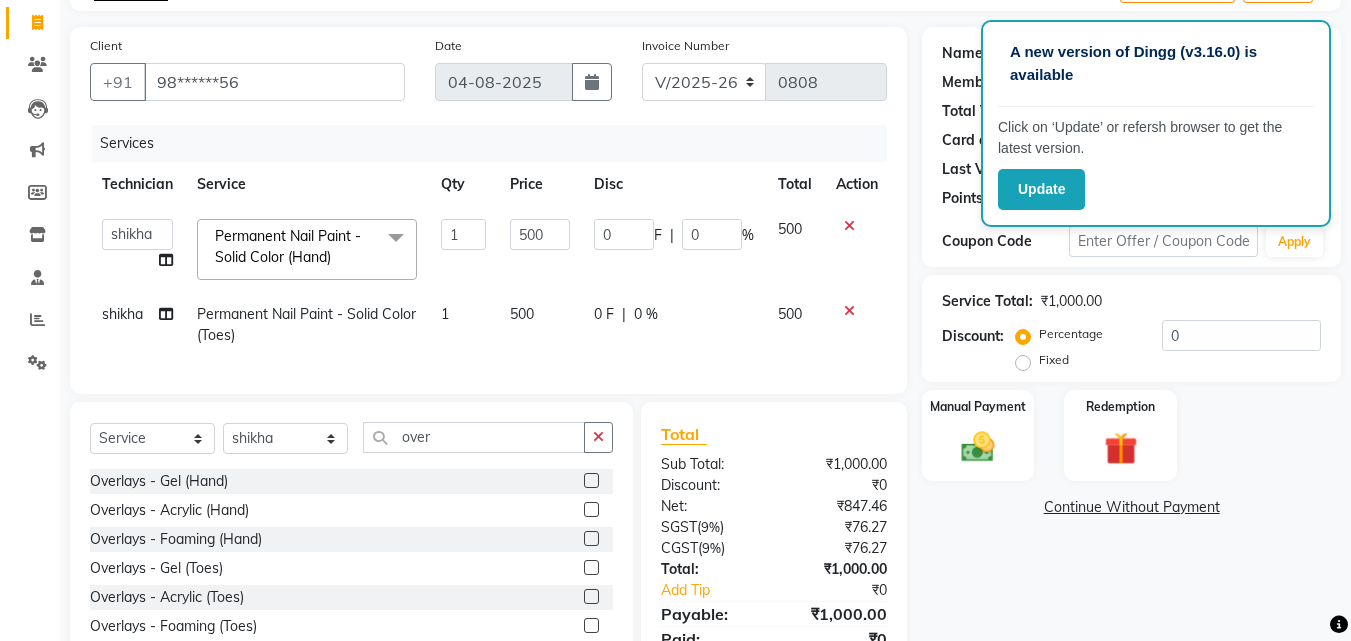 scroll, scrollTop: 160, scrollLeft: 0, axis: vertical 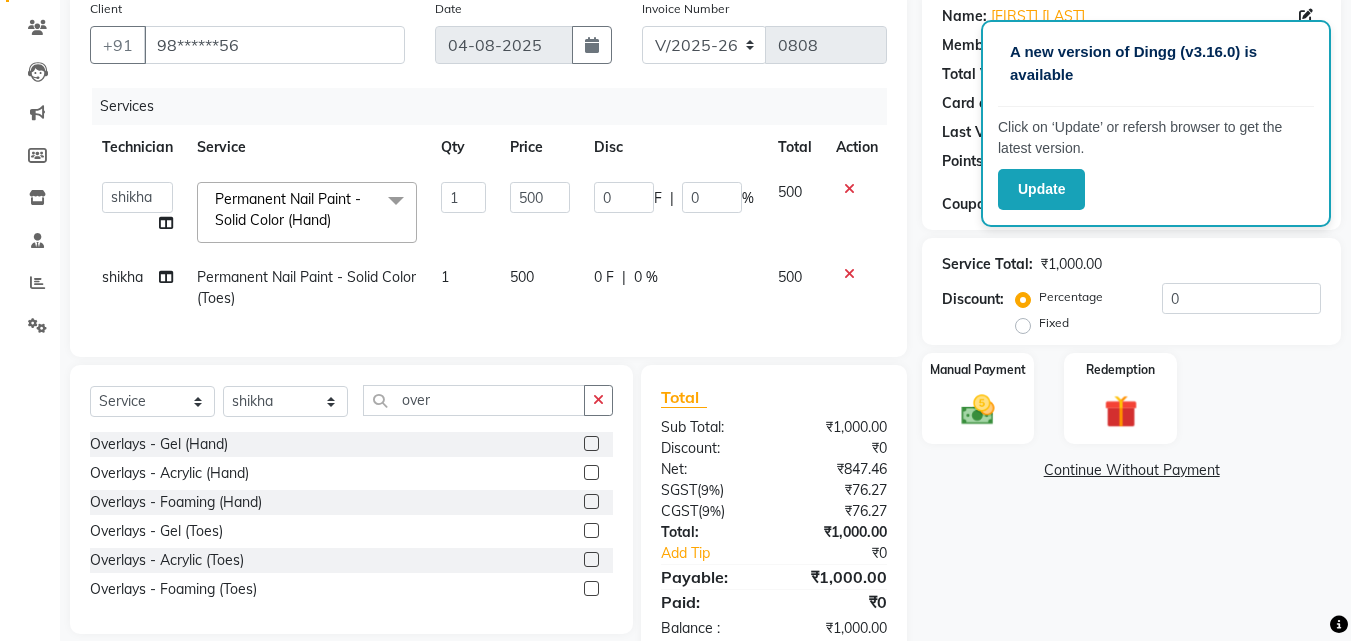 click 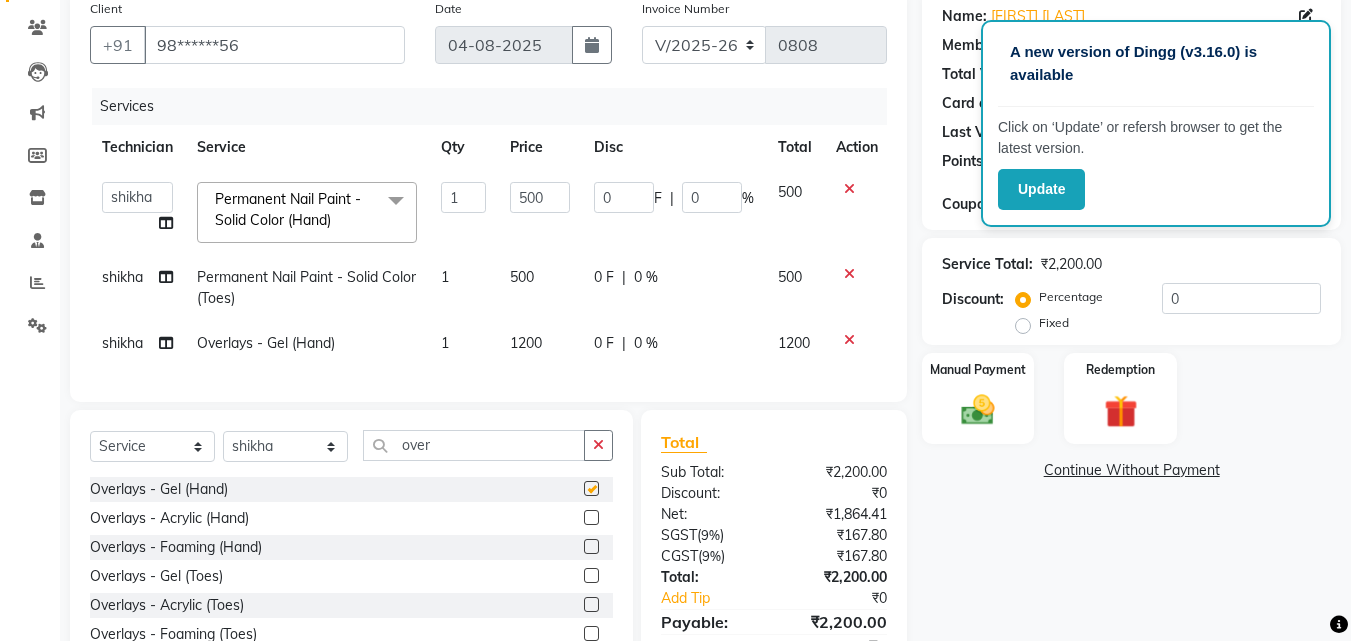 click 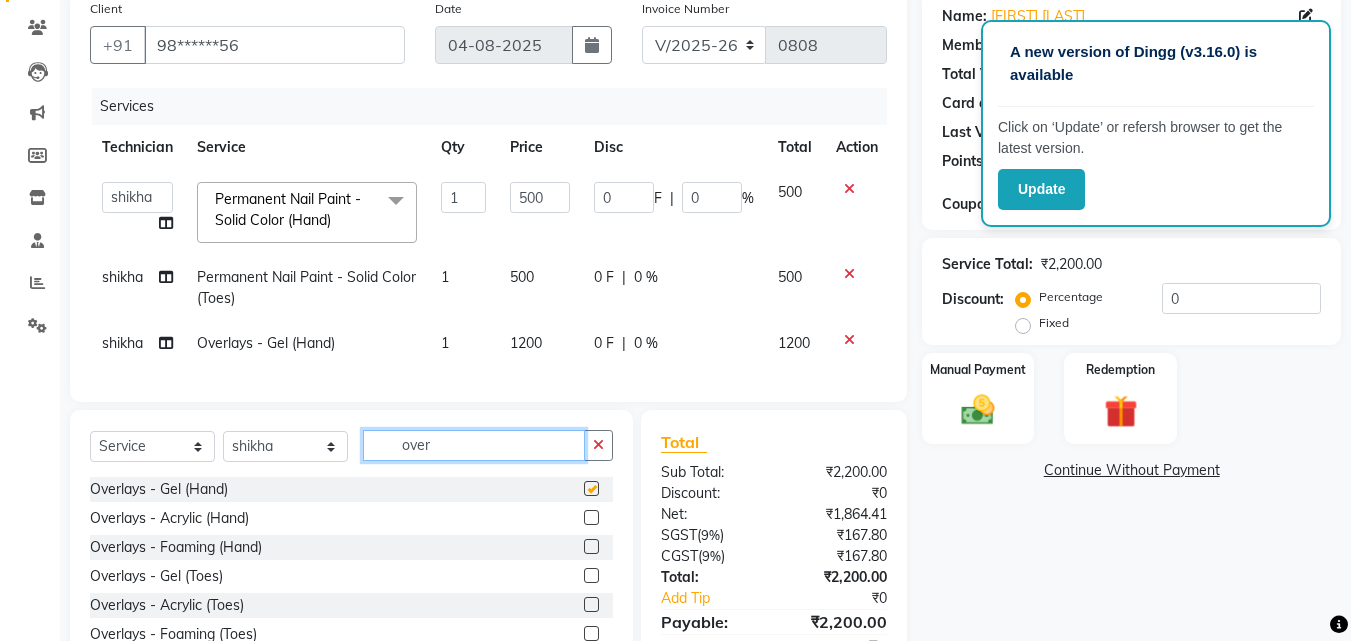 type 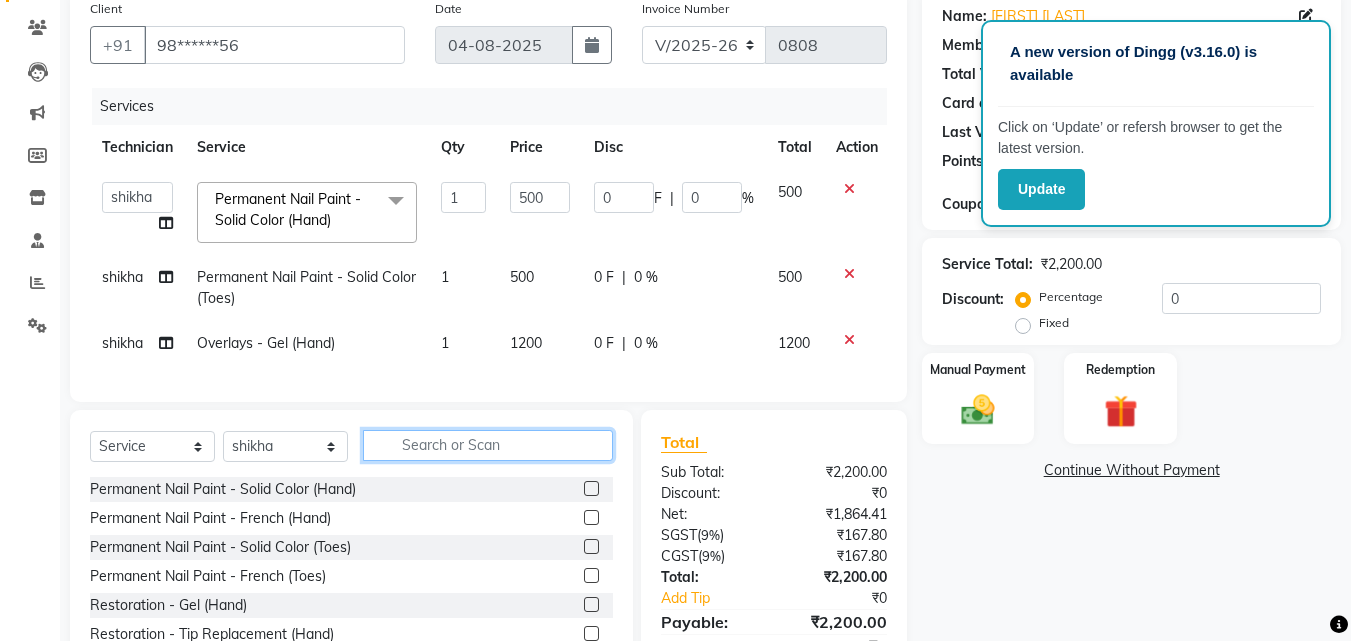 checkbox on "false" 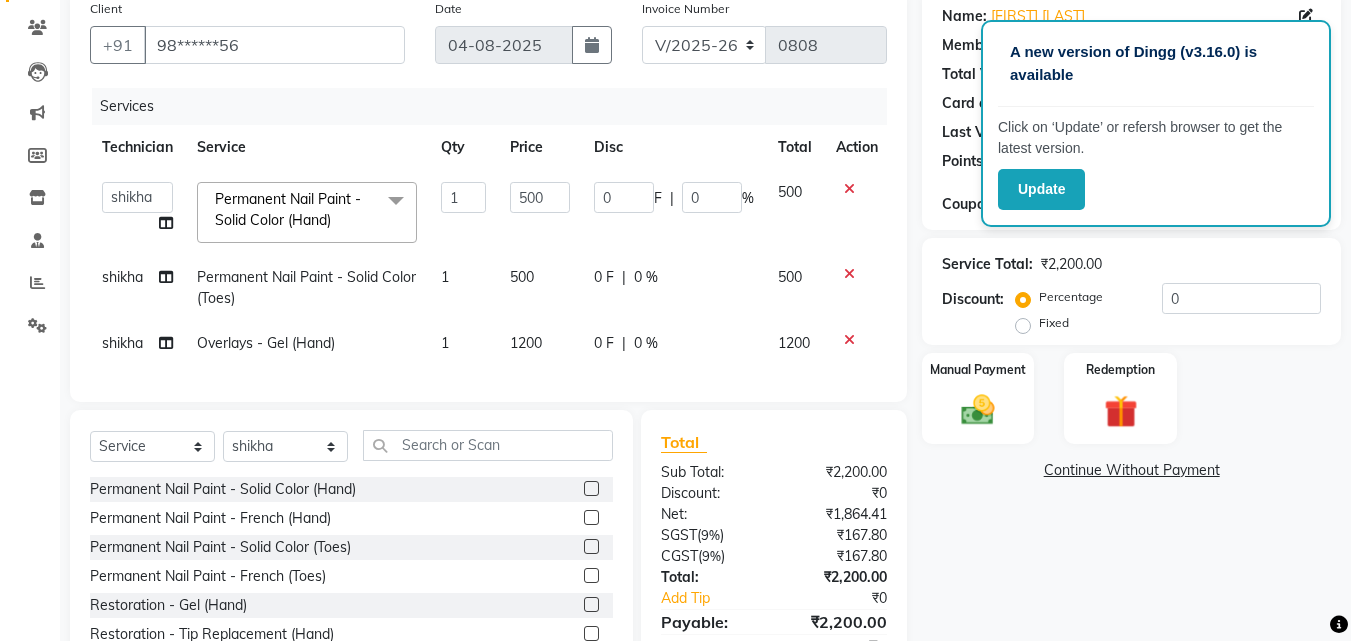 click on "1200" 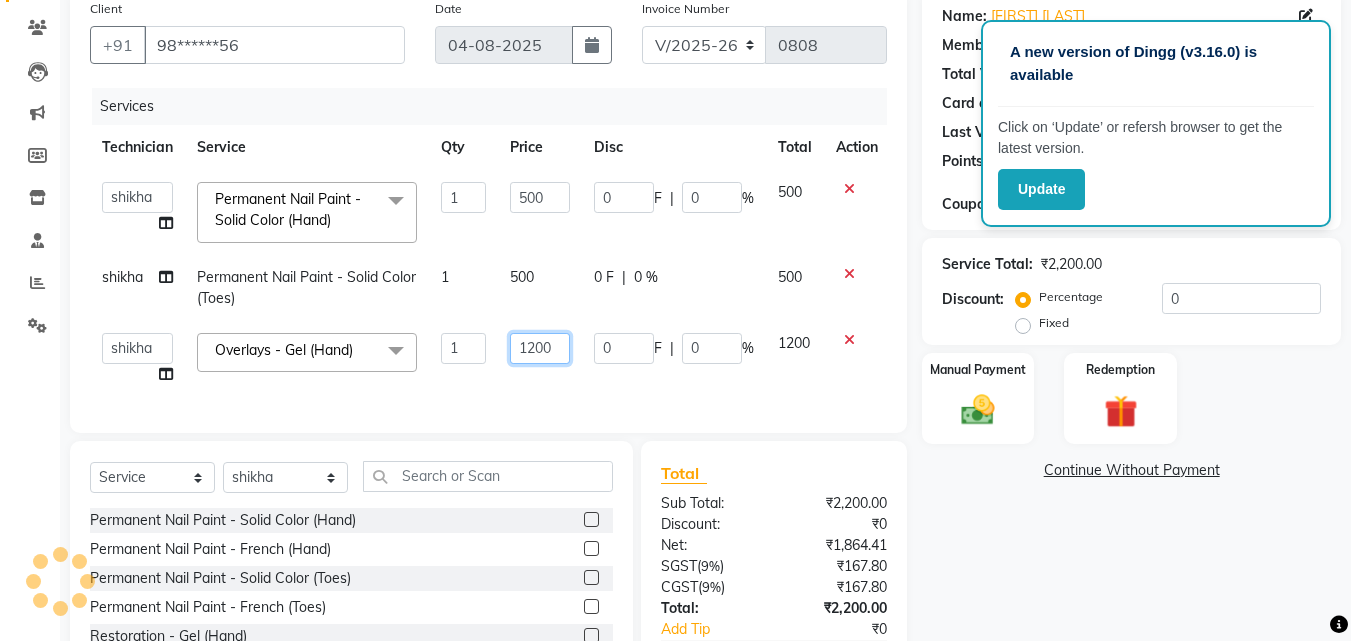 click on "1200" 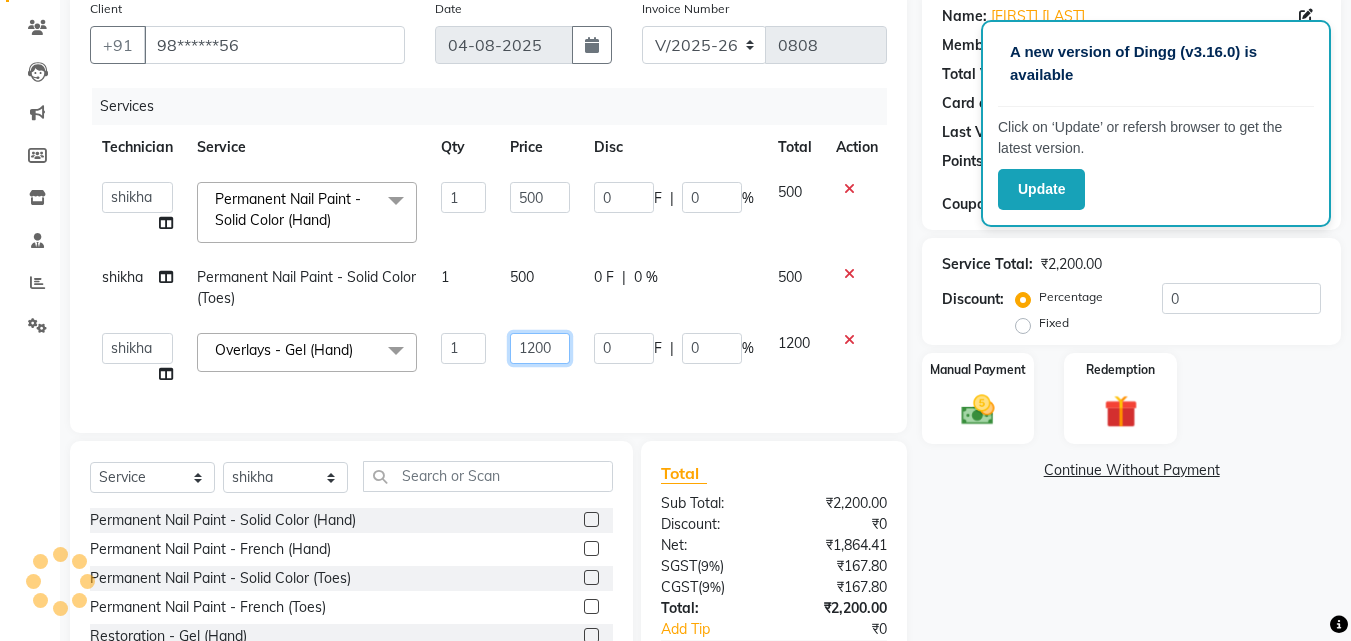 click on "1200" 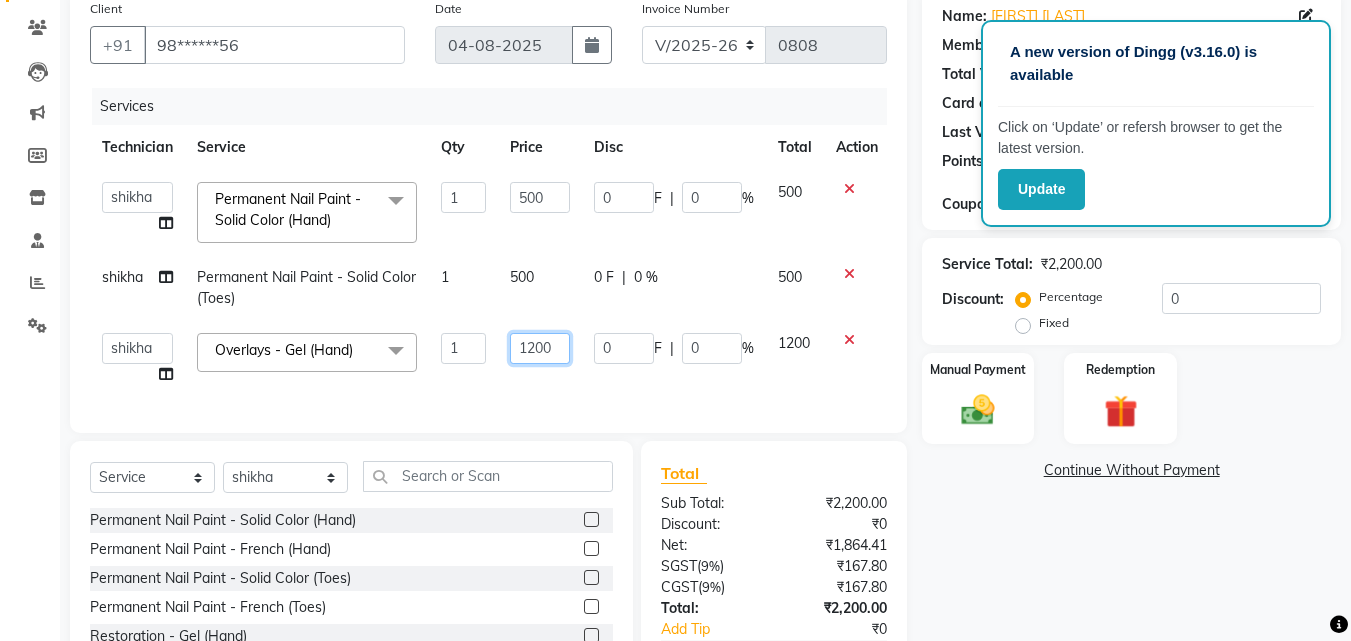 click on "1200" 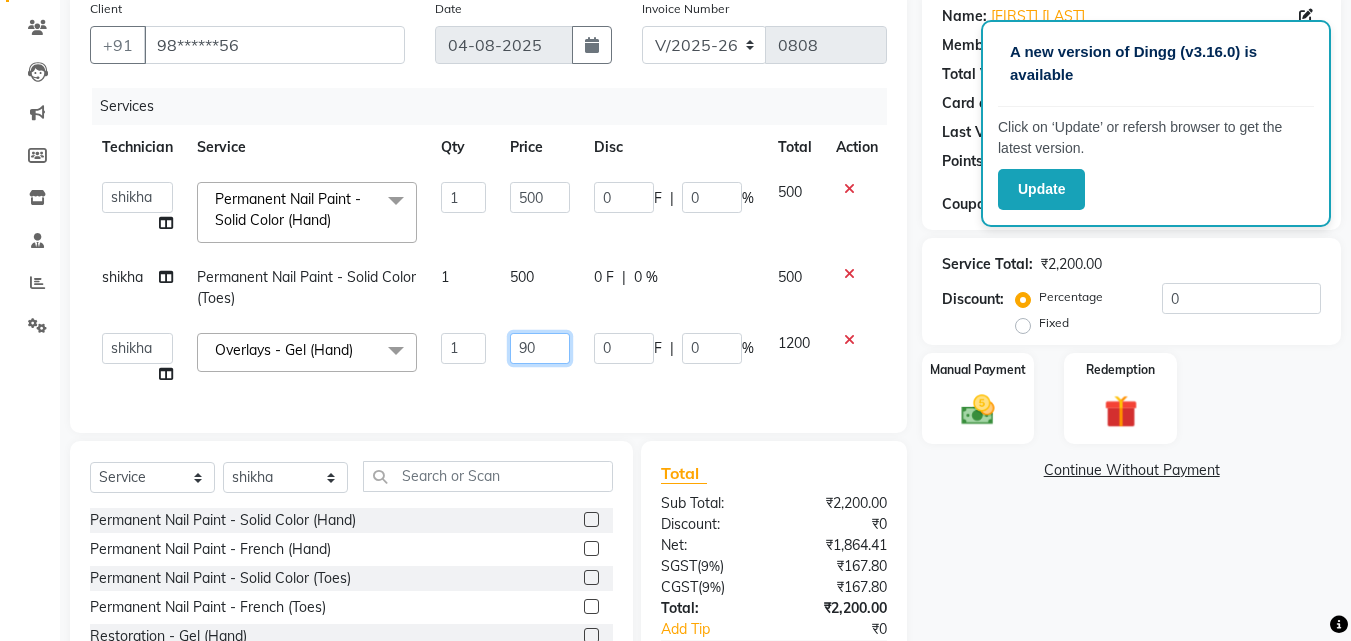 type on "900" 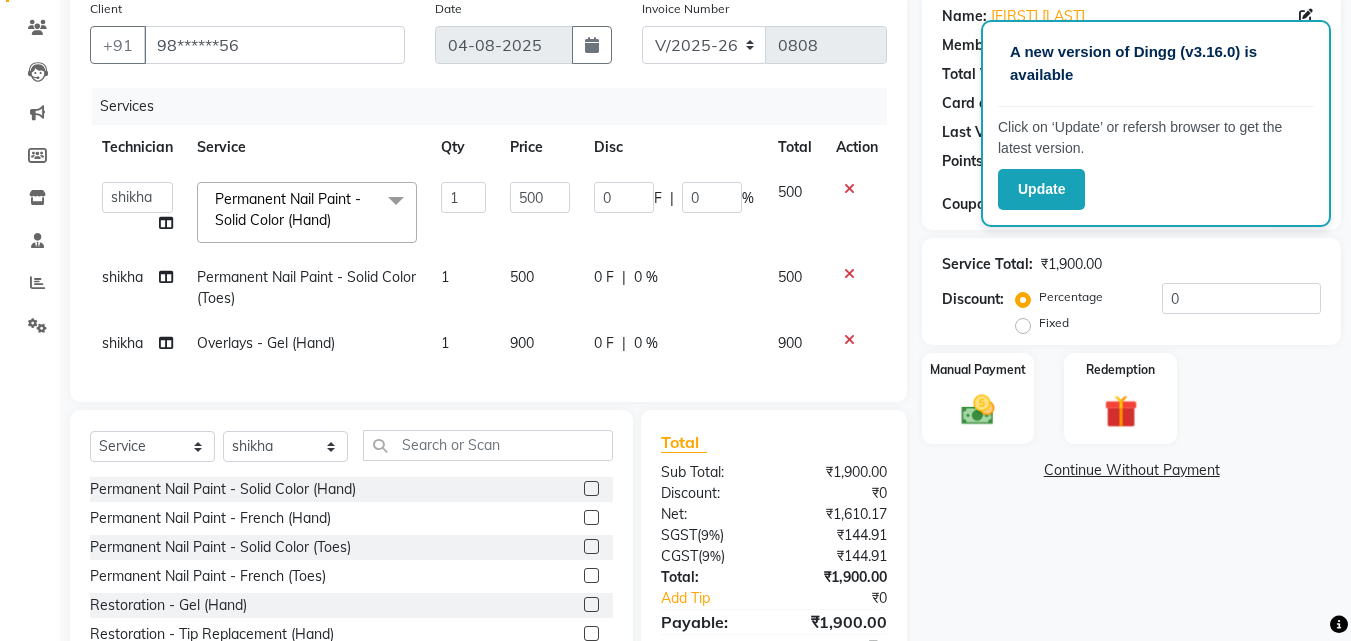 click on "900" 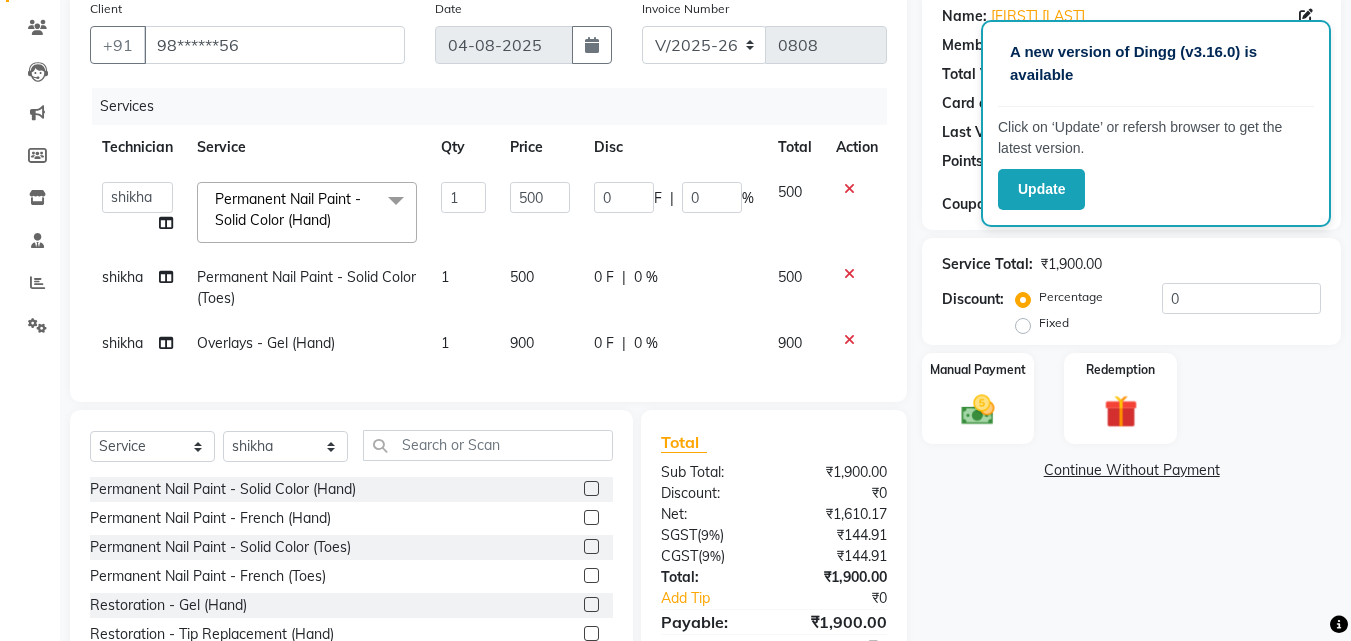 select on "80823" 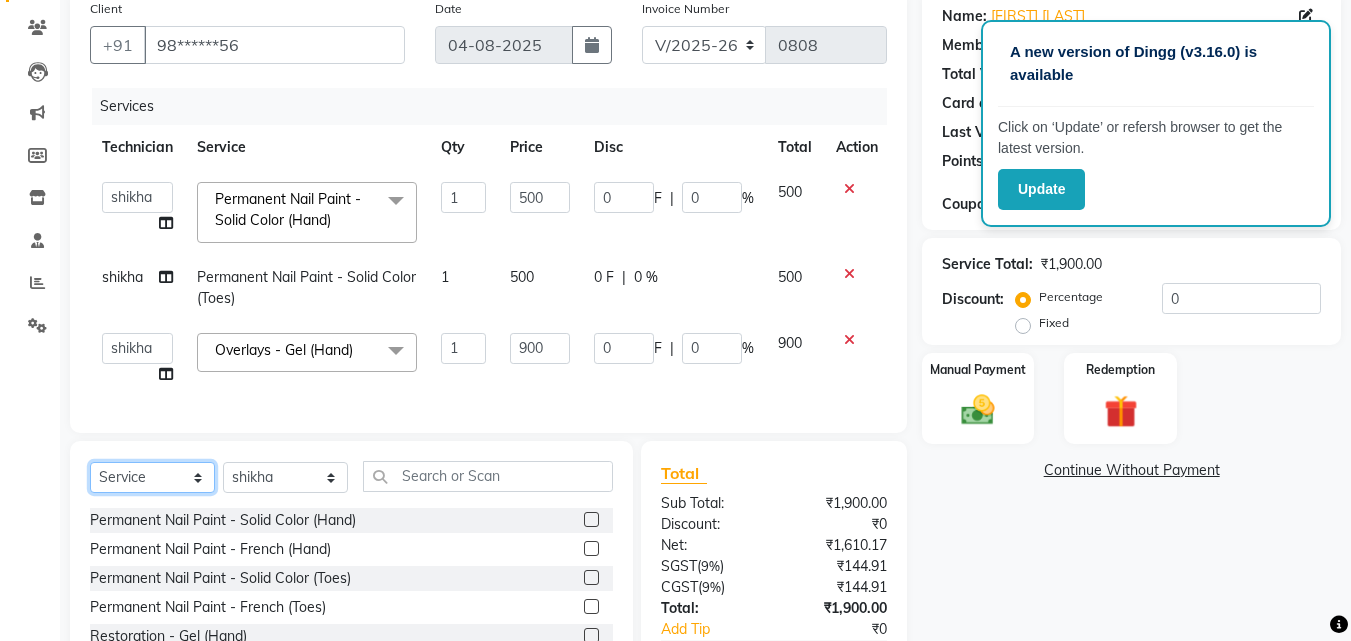 click on "Select  Service  Product  Membership  Package Voucher Prepaid Gift Card" 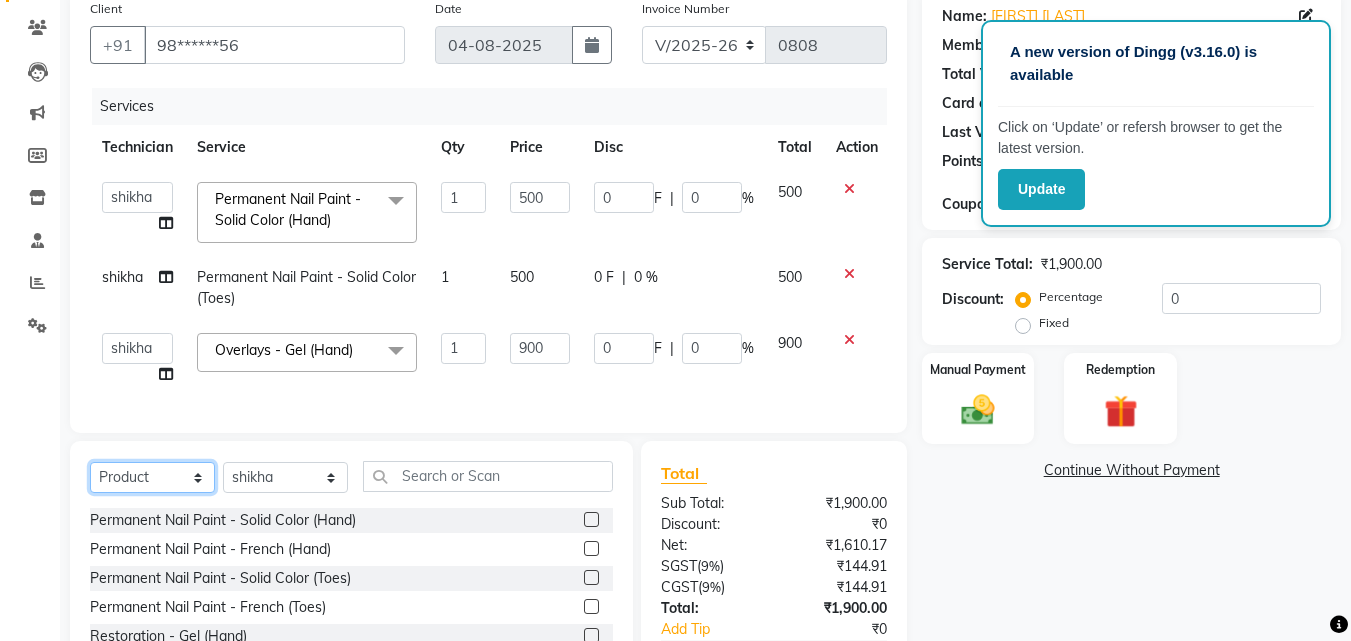 click on "Select  Service  Product  Membership  Package Voucher Prepaid Gift Card" 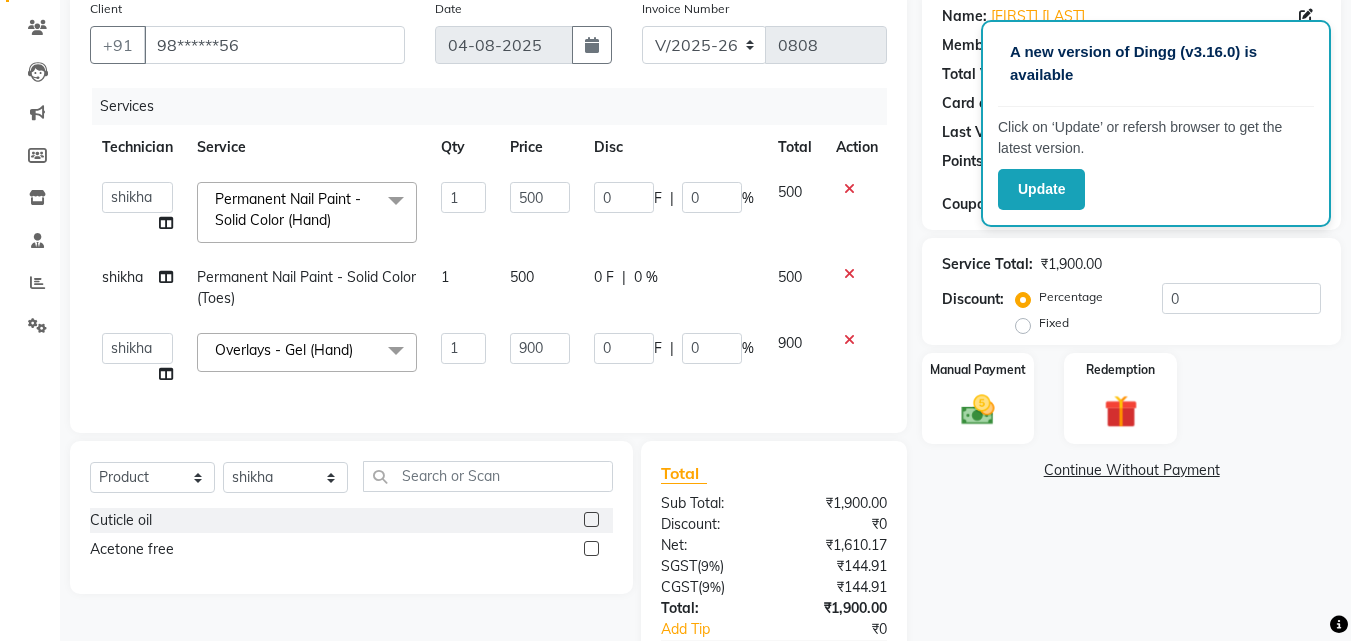 click 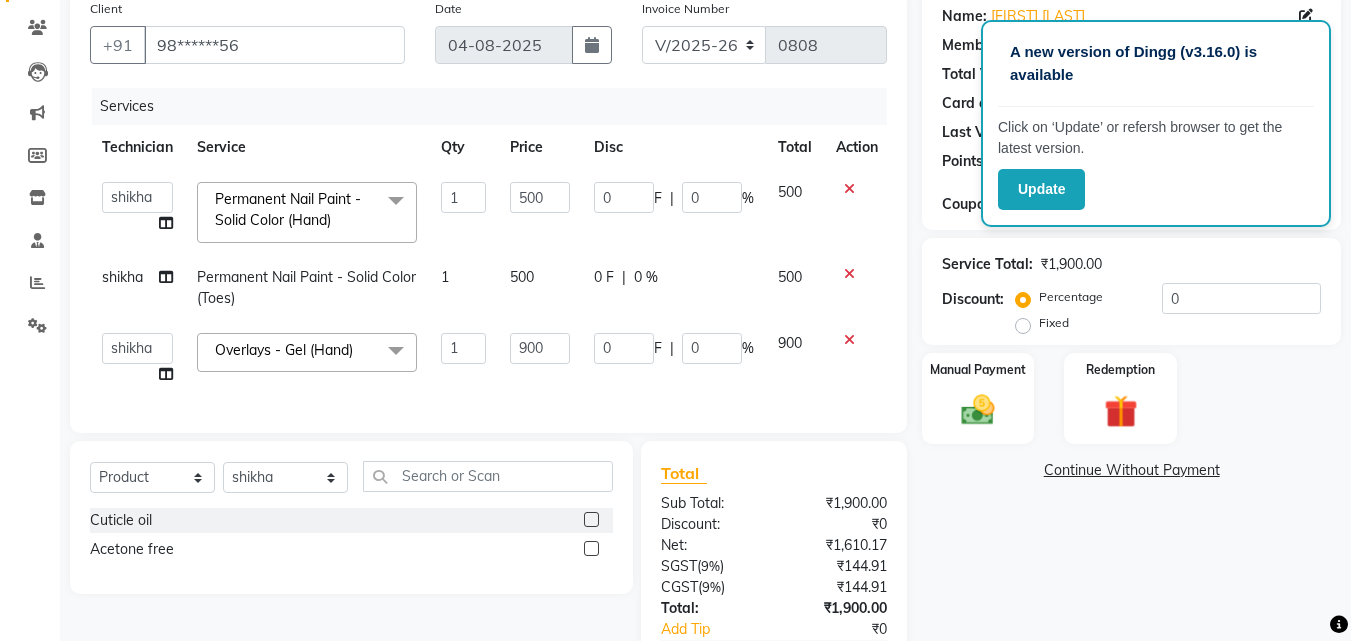 click at bounding box center (590, 520) 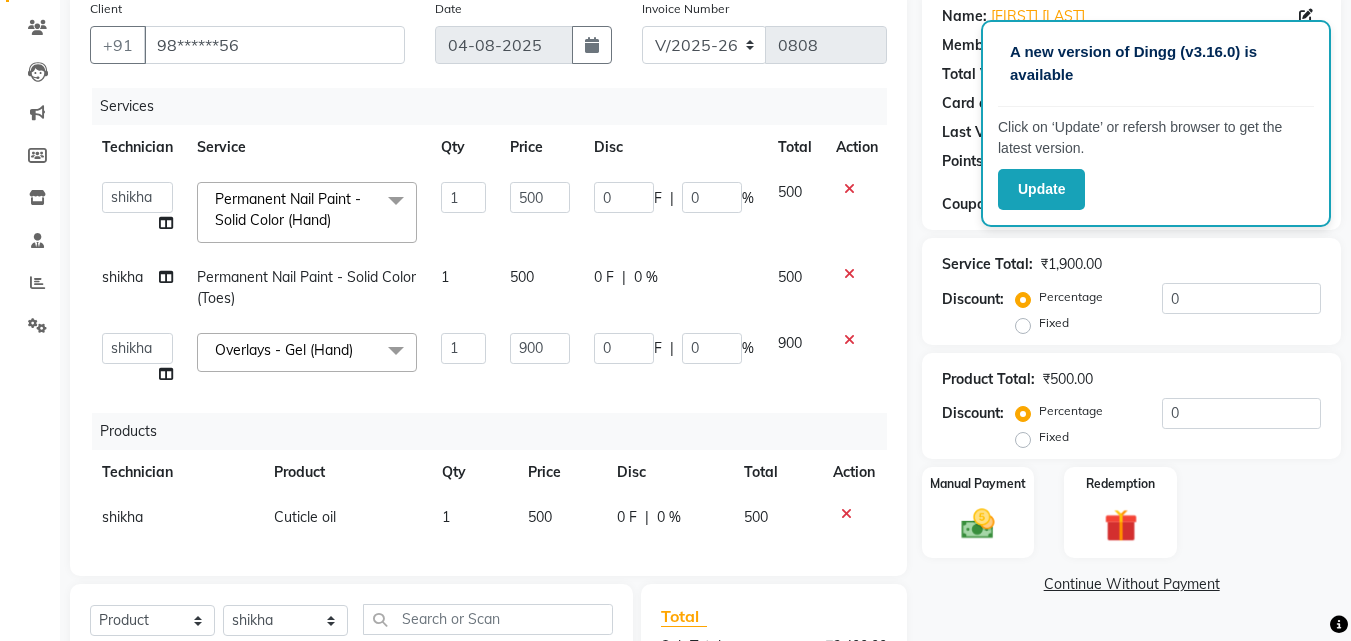 checkbox on "false" 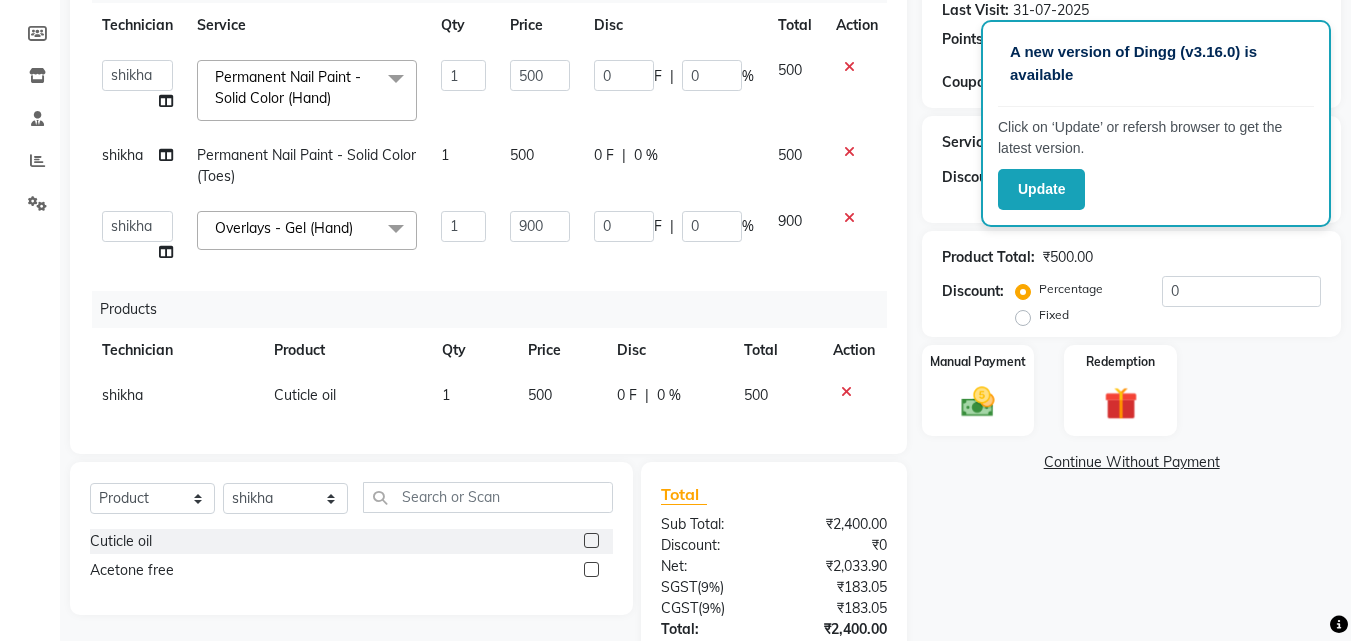 scroll, scrollTop: 320, scrollLeft: 0, axis: vertical 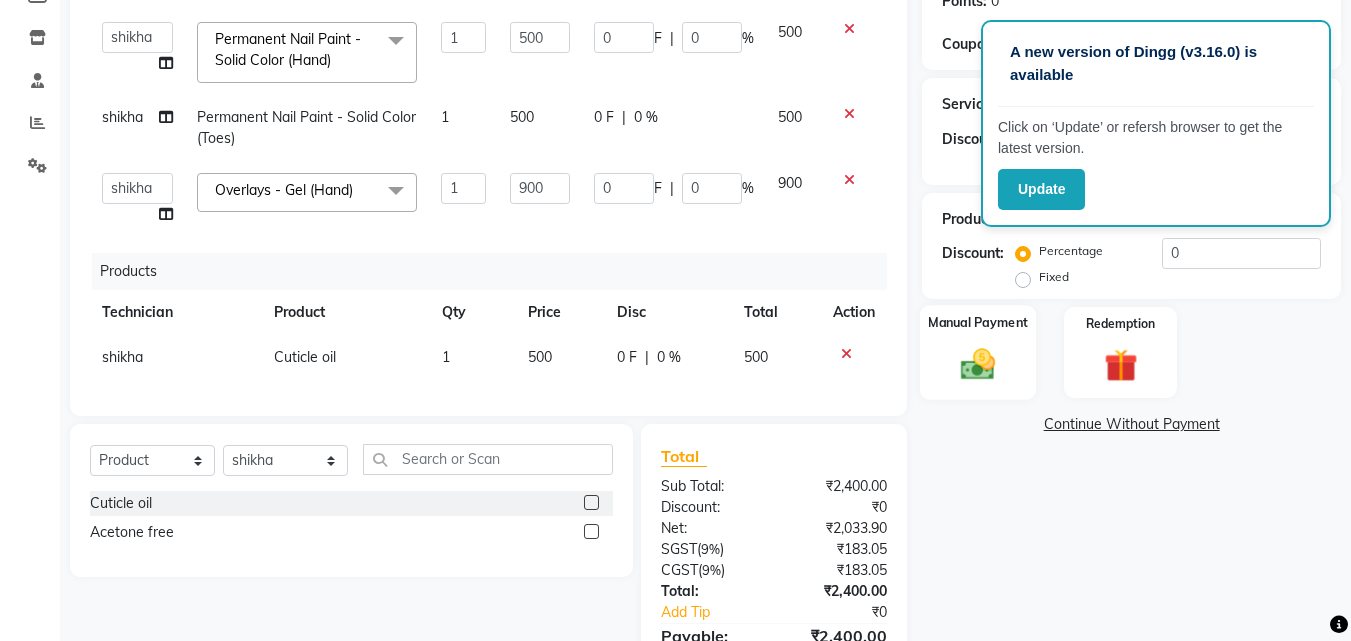 click 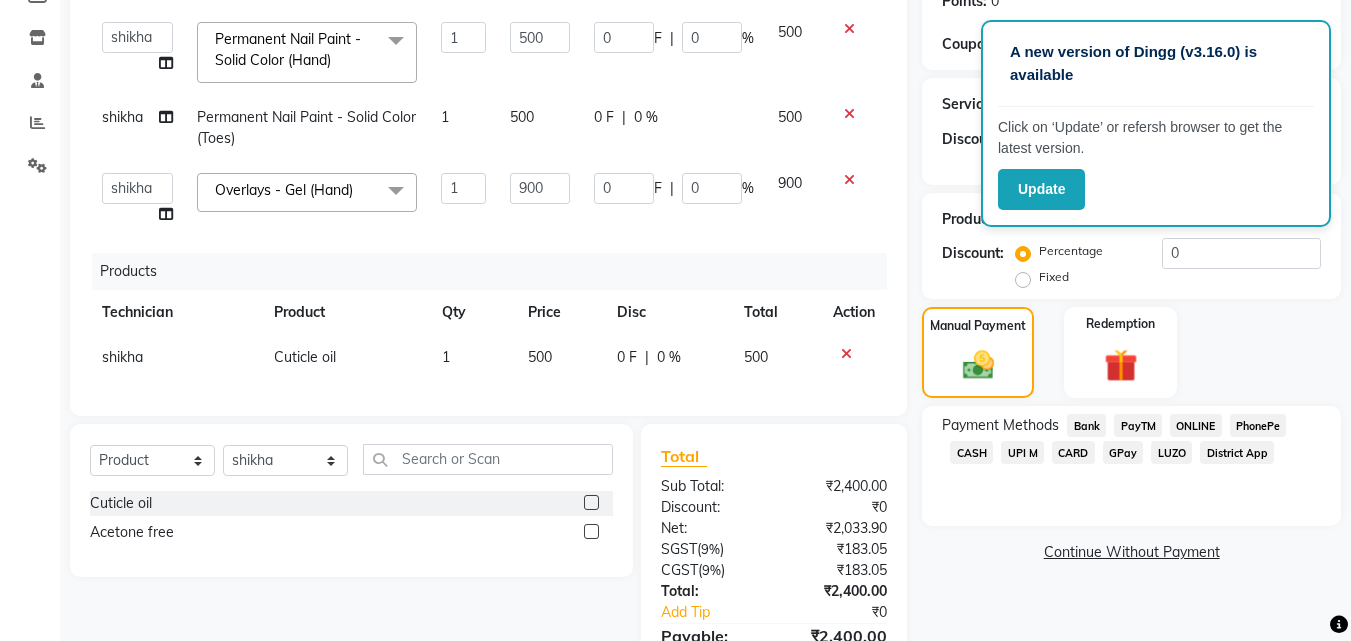 click on "CASH" 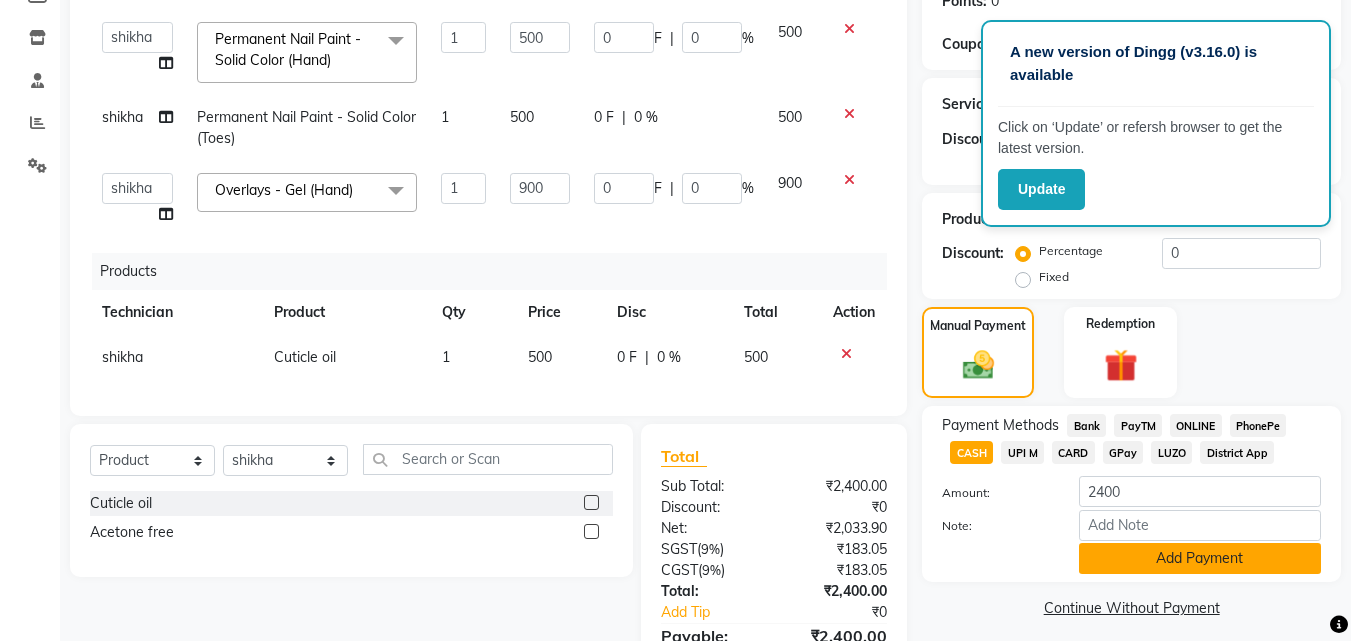 click on "Add Payment" 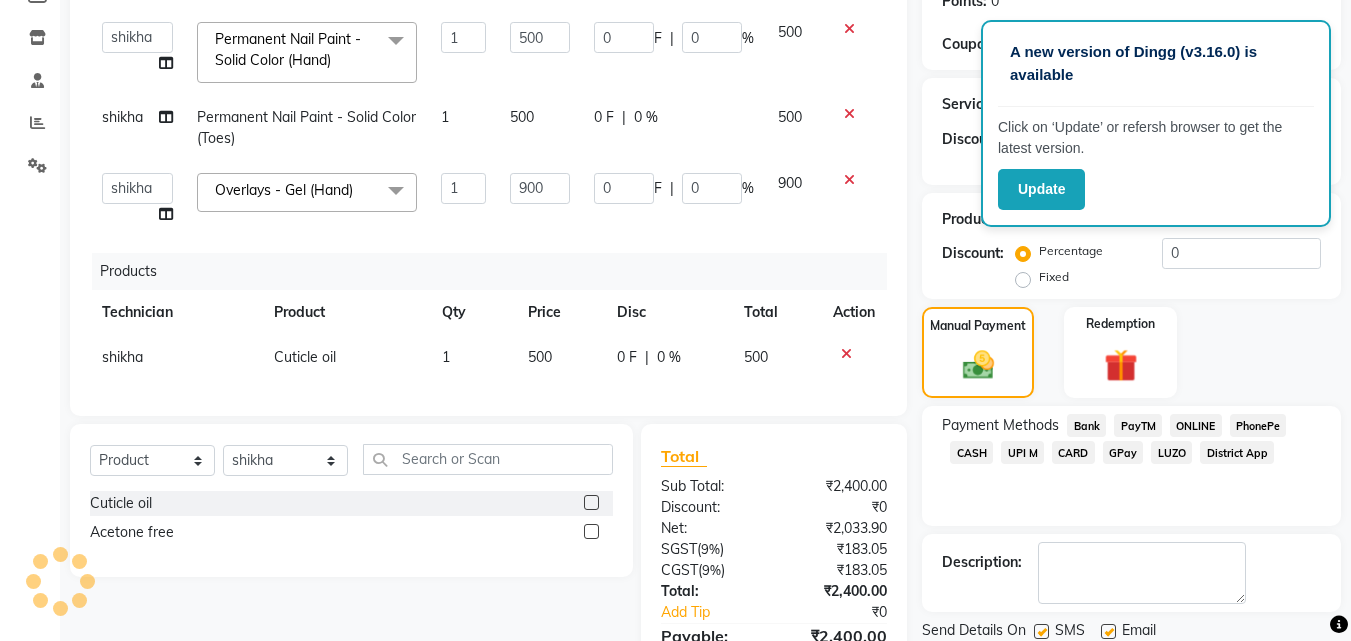 scroll, scrollTop: 471, scrollLeft: 0, axis: vertical 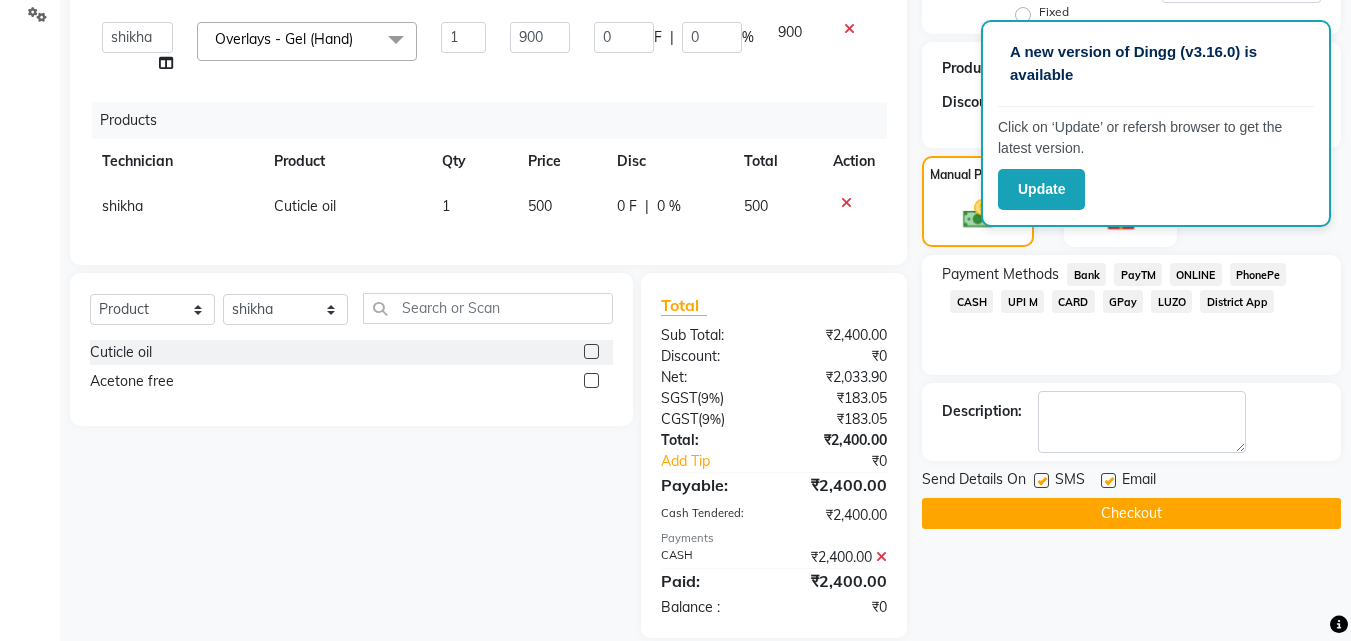 click on "Checkout" 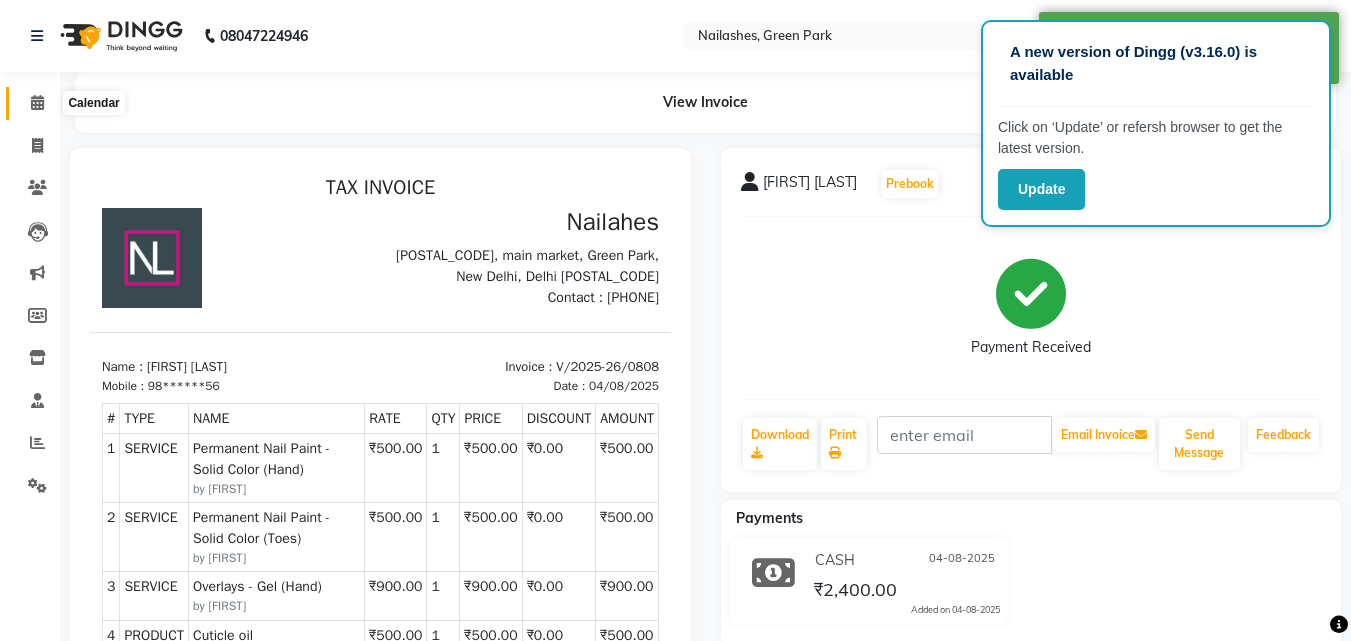 scroll, scrollTop: 0, scrollLeft: 0, axis: both 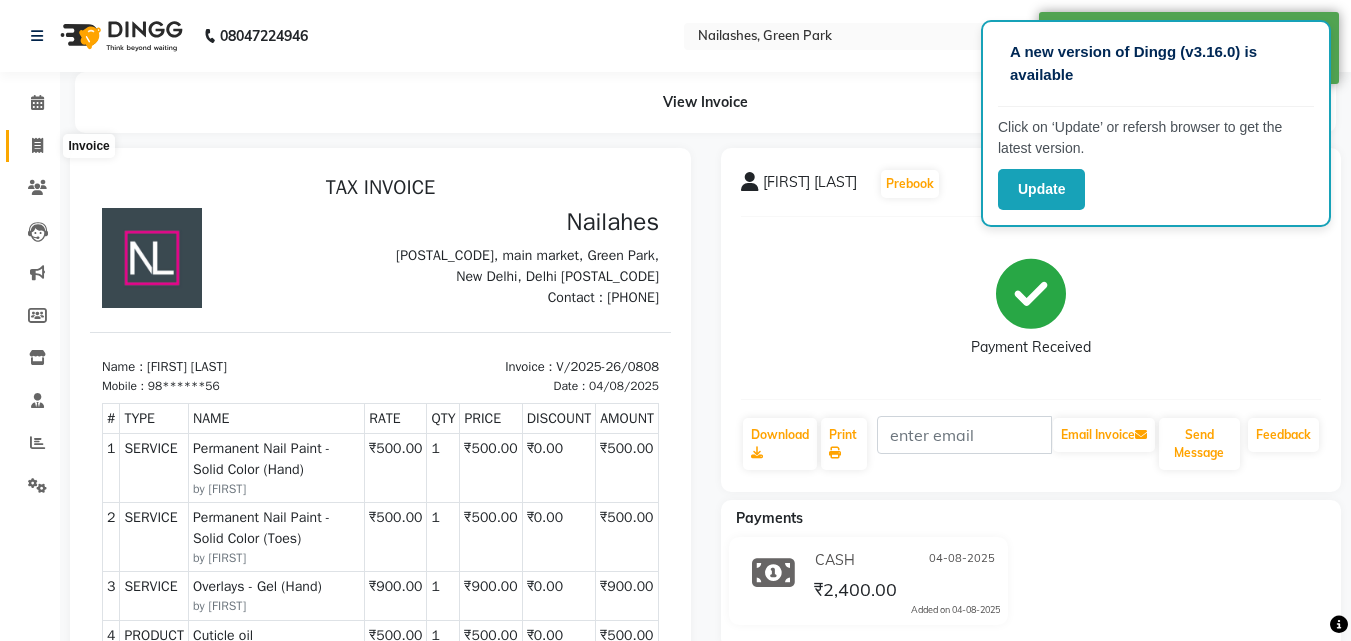 click 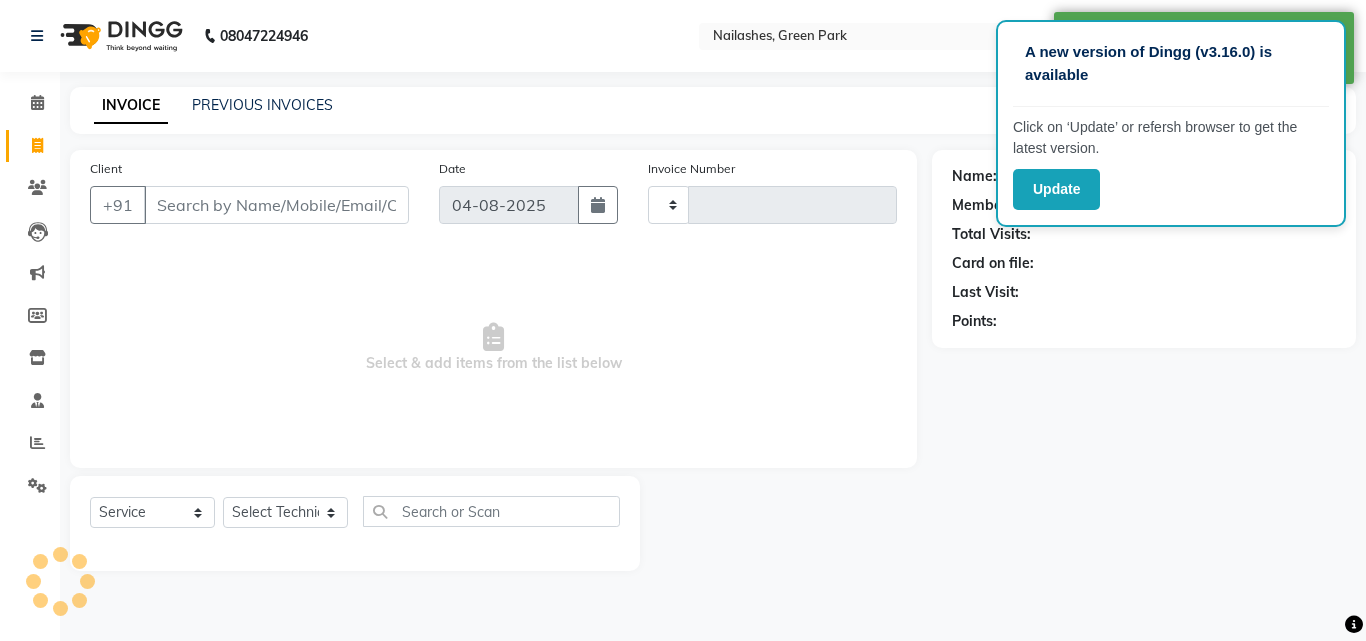 type on "0809" 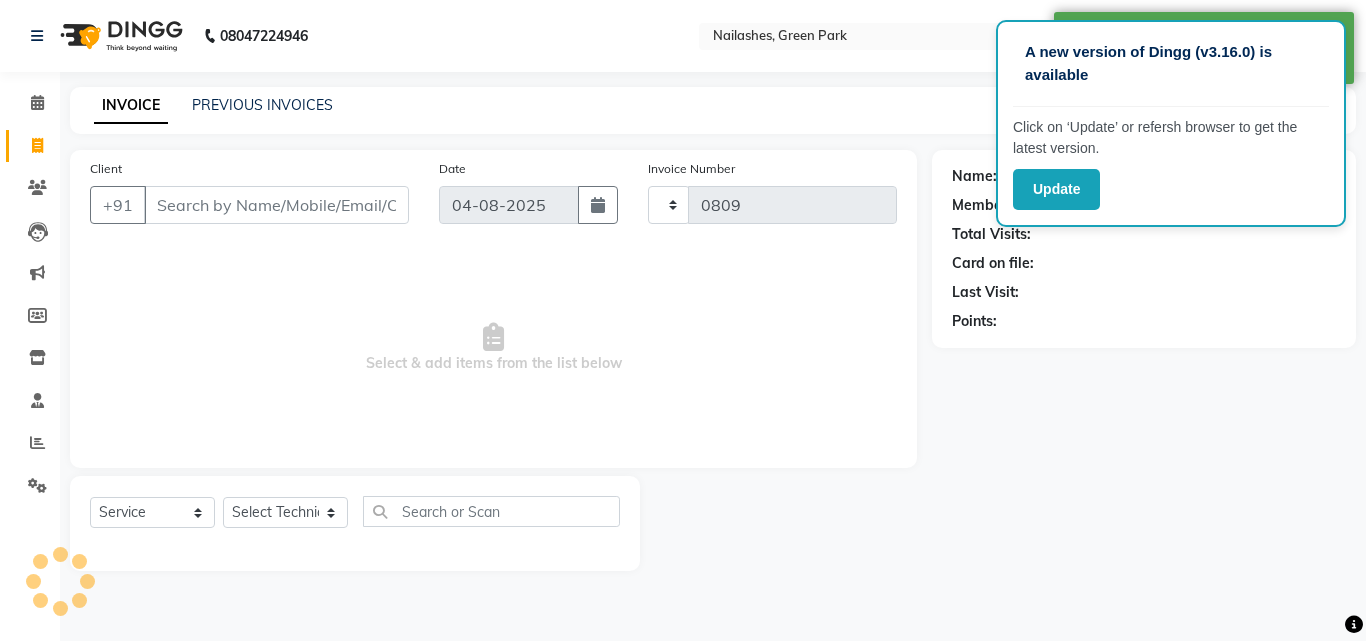 select on "3755" 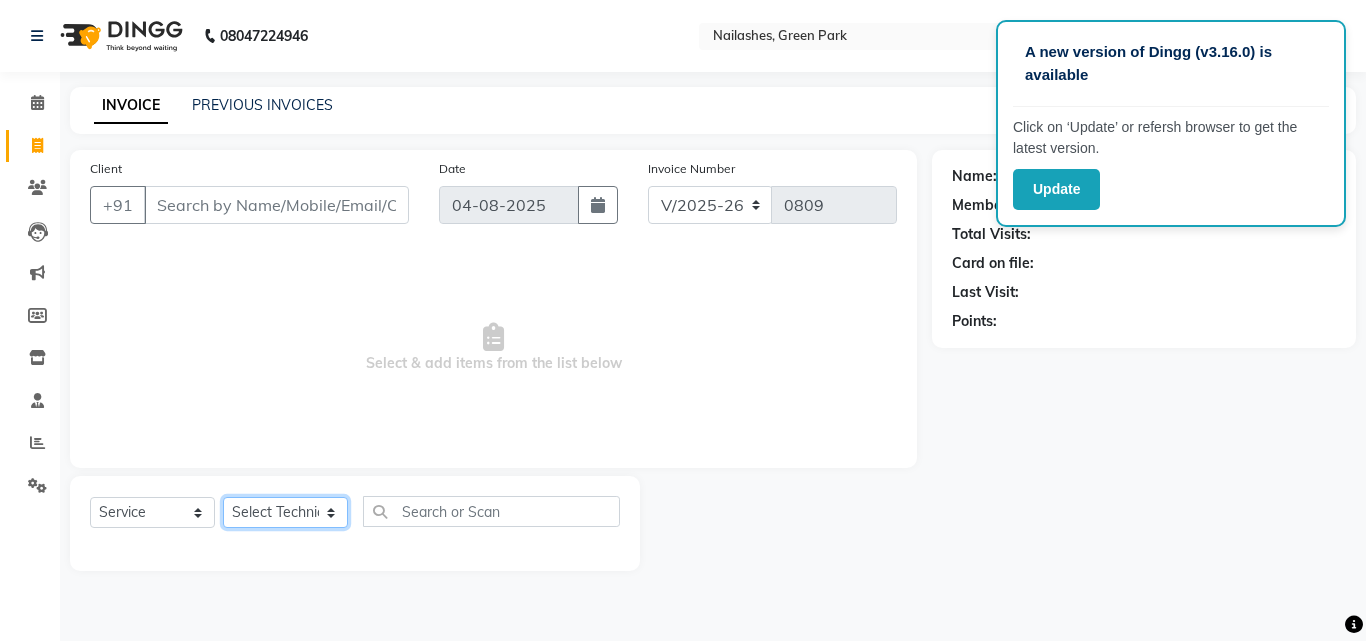 click on "Select Technician anchal Other  rajat shikha Shruti Varsha" 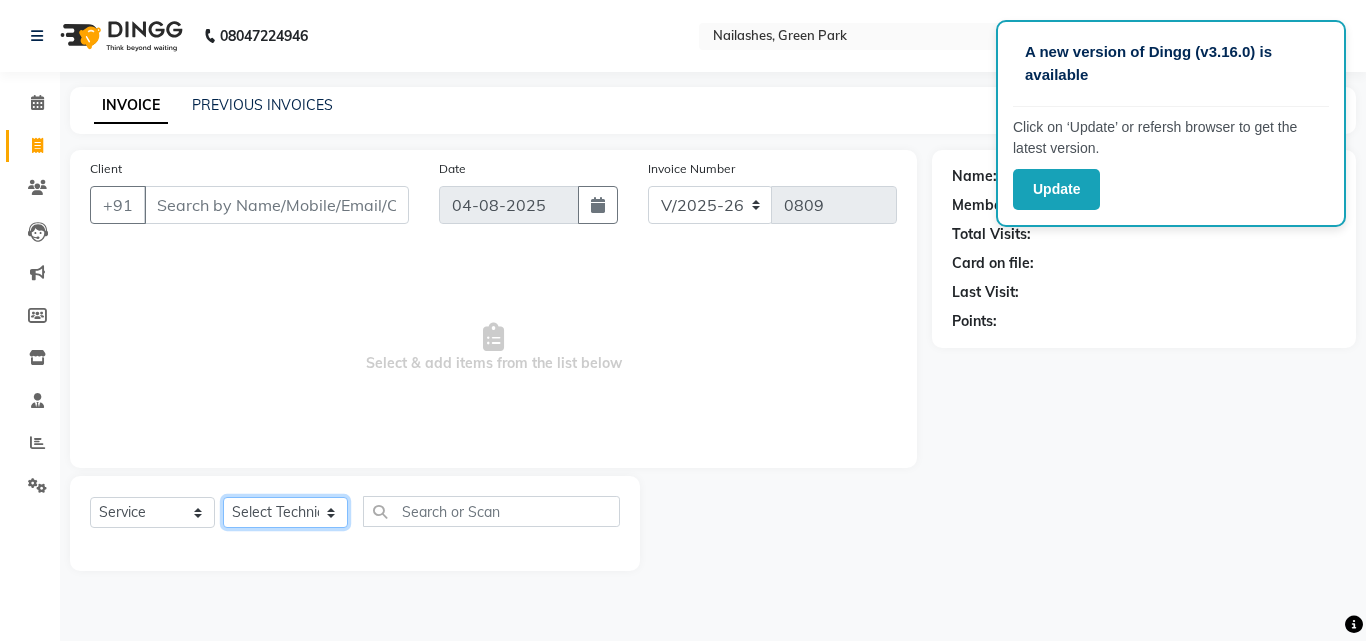 select on "60471" 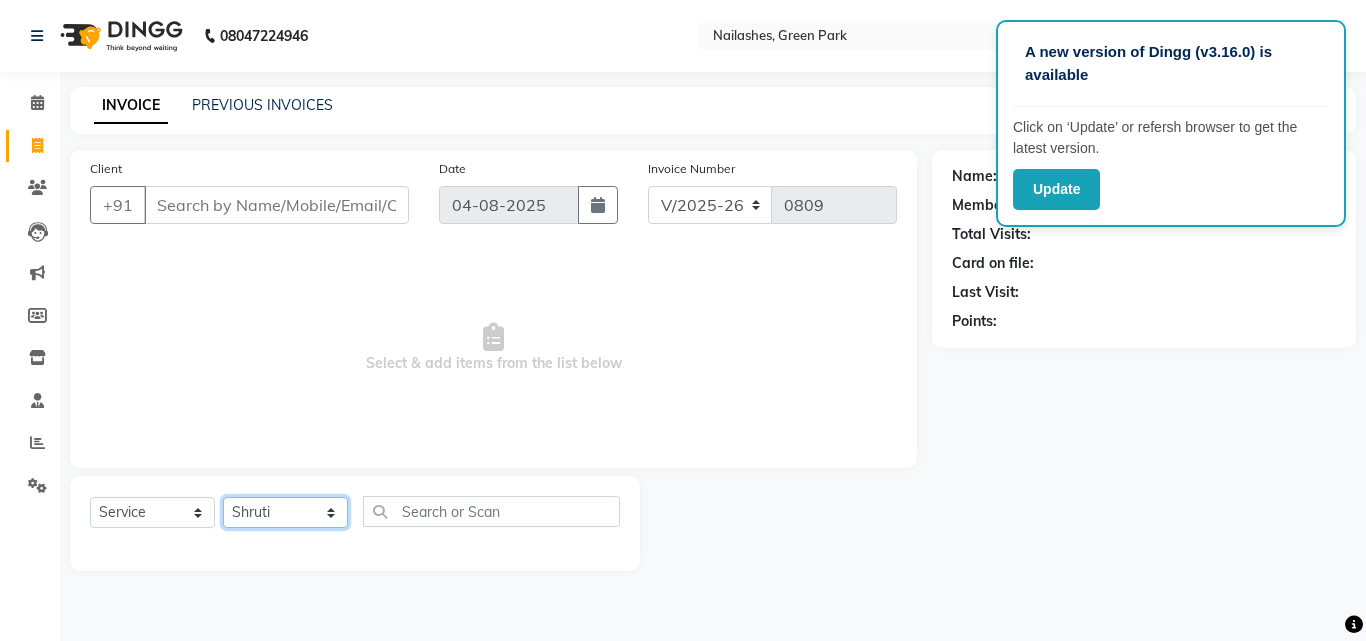 click on "Select Technician anchal Other  rajat shikha Shruti Varsha" 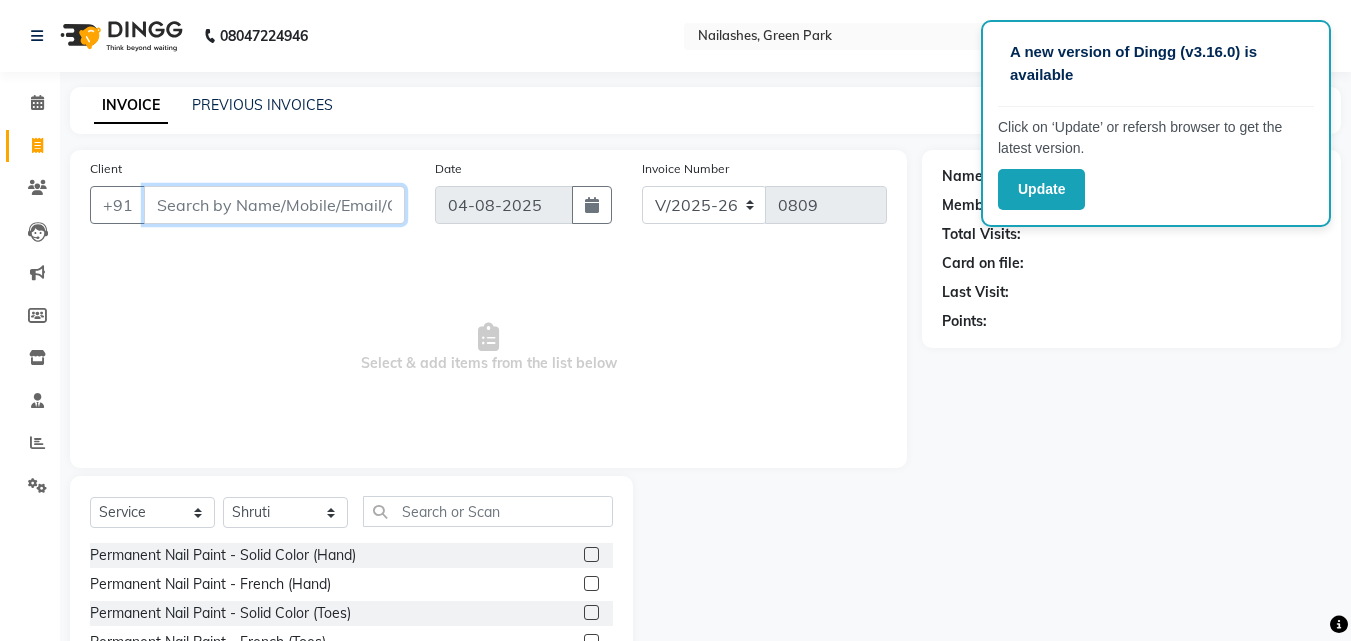 click on "Client" at bounding box center [274, 205] 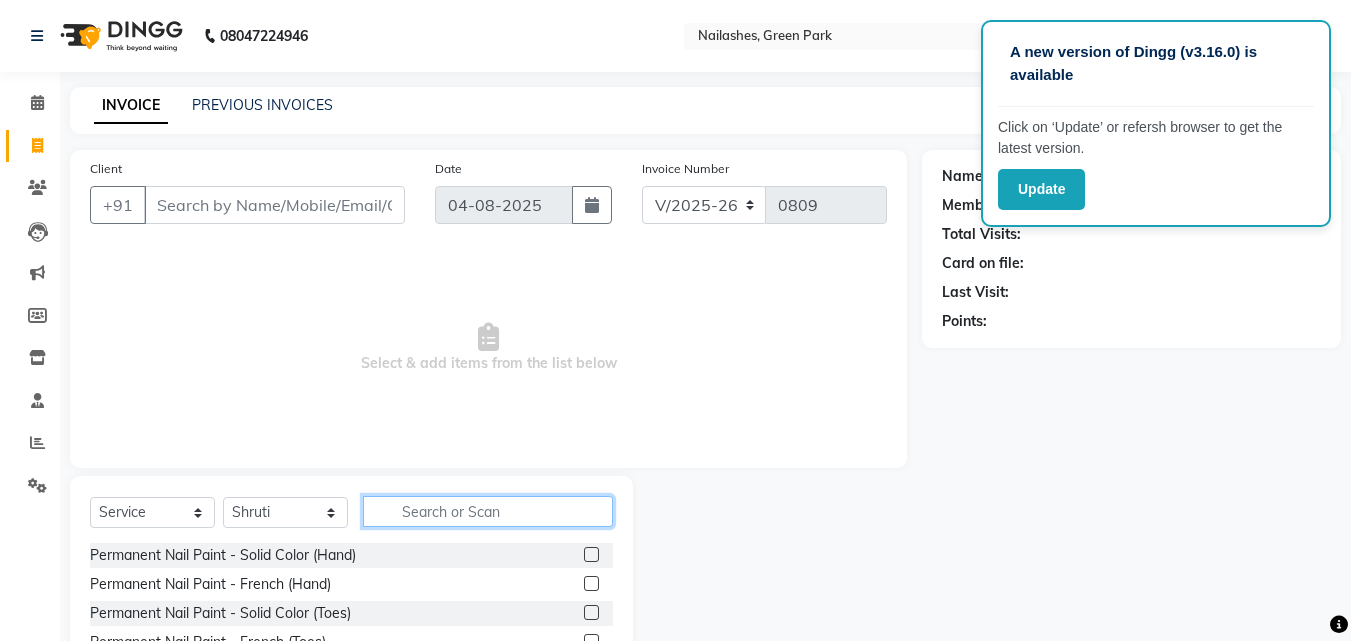 click 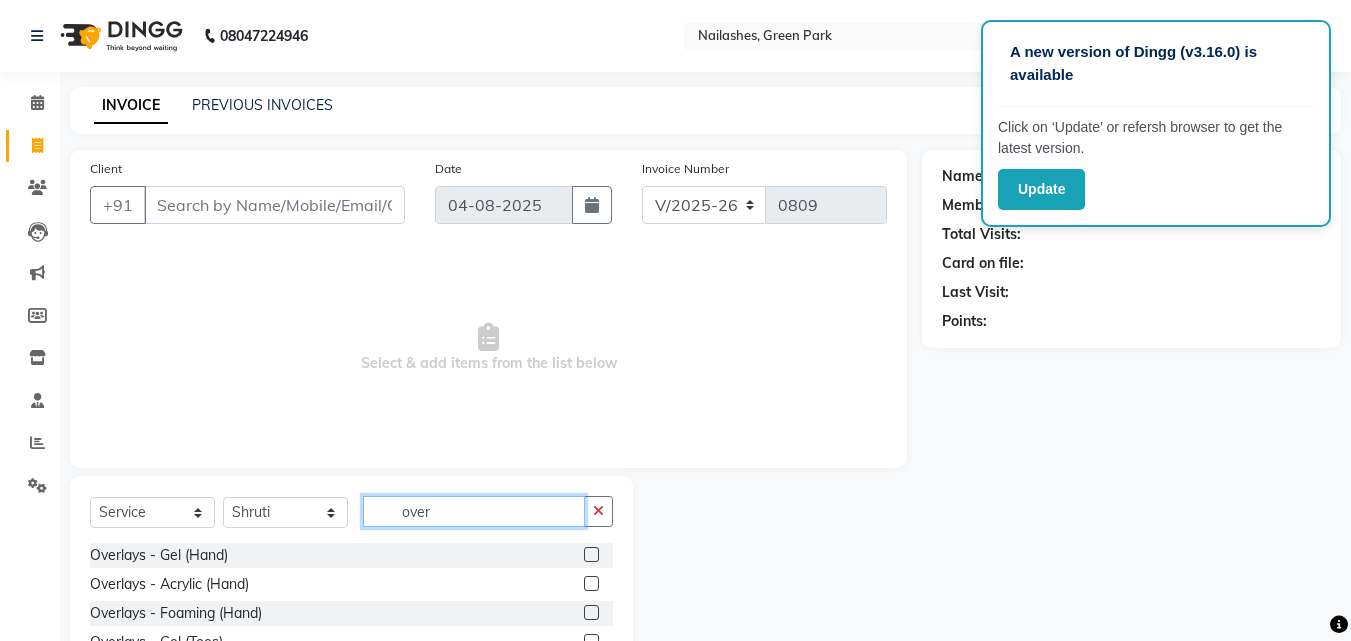type on "over" 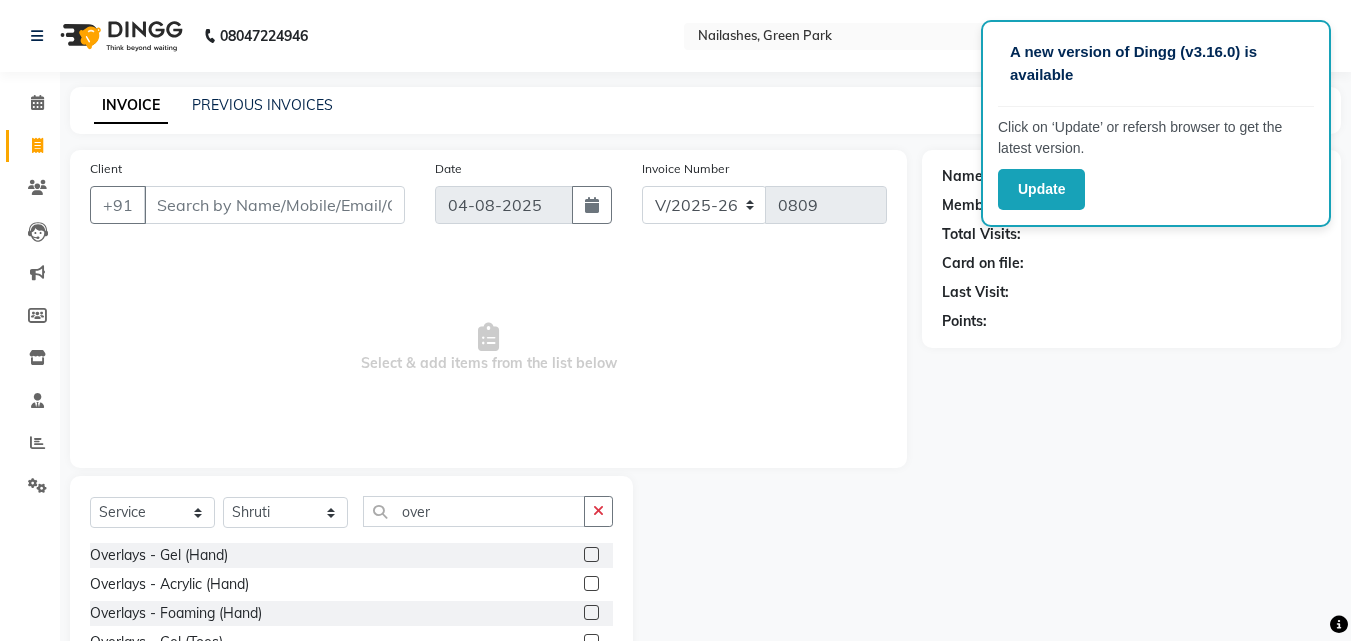 click 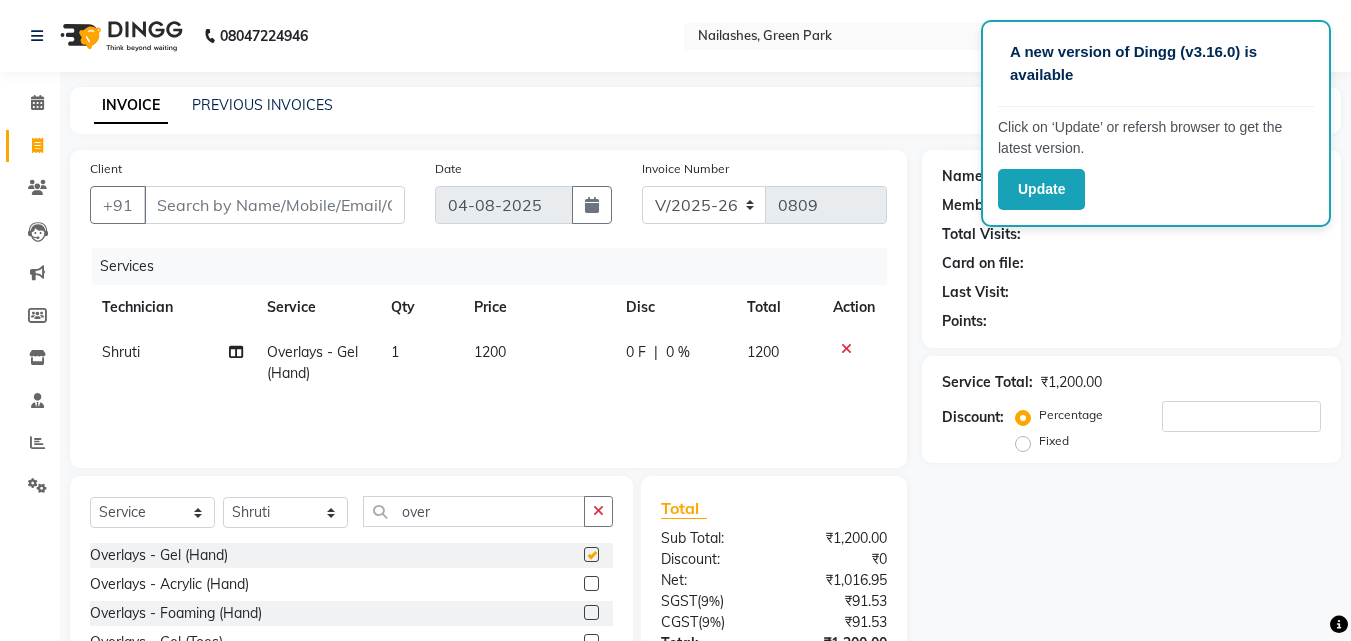 checkbox on "false" 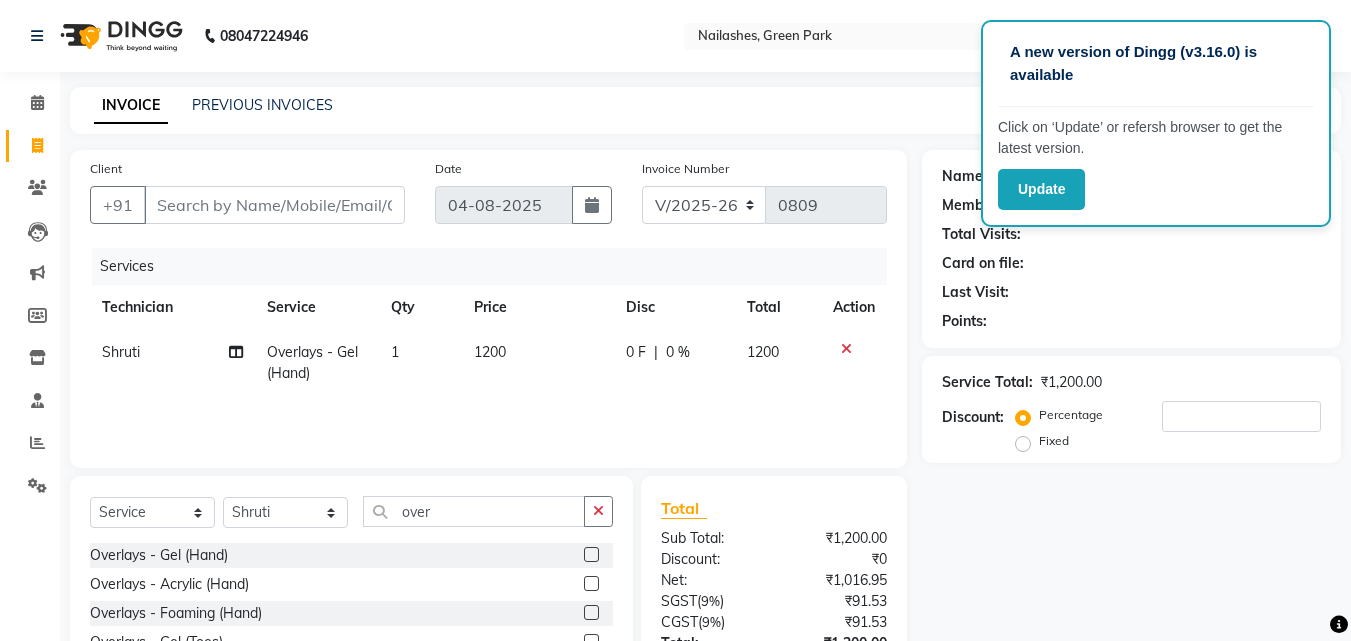 click on "Services Technician Service Qty Price Disc Total Action Shruti Overlays - Gel (Hand) 1 1200 0 F | 0 % 1200" 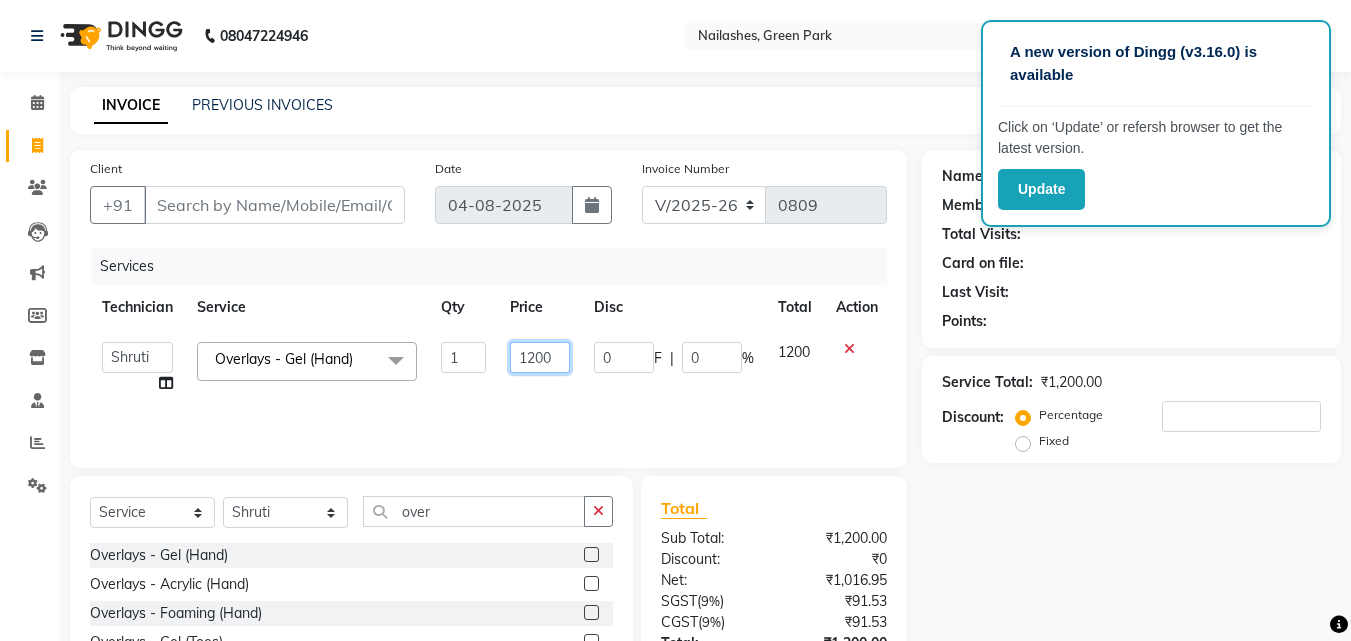 click on "1200" 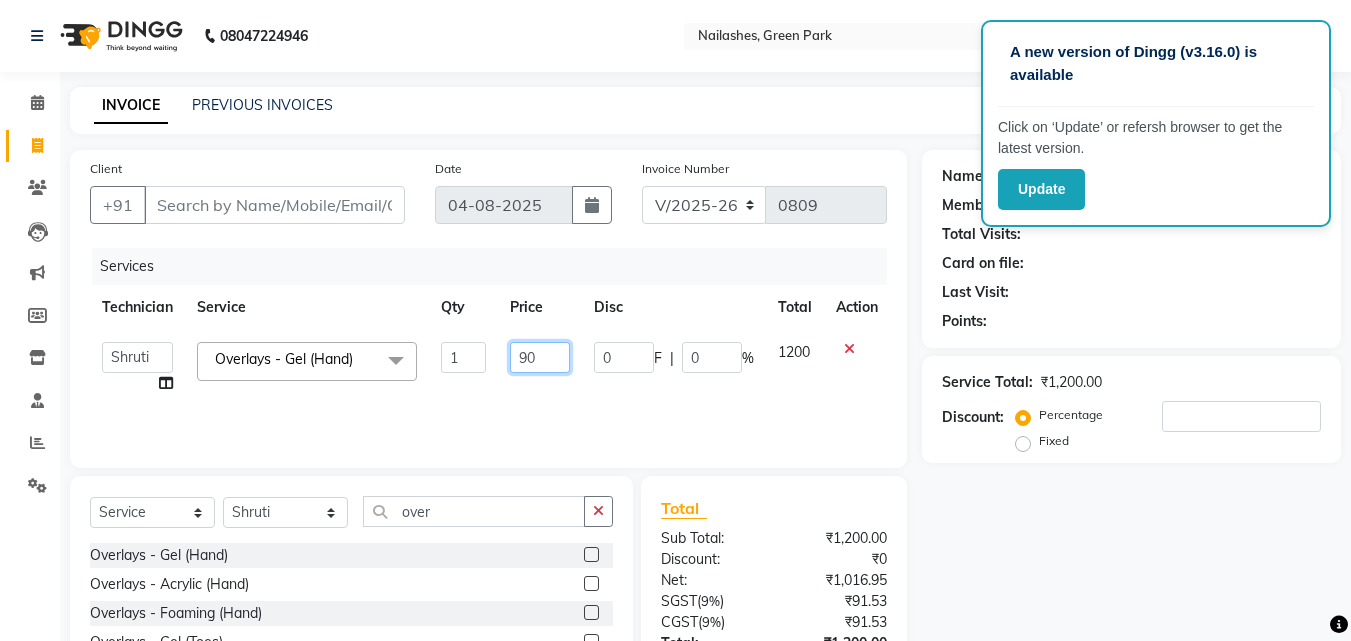 type on "900" 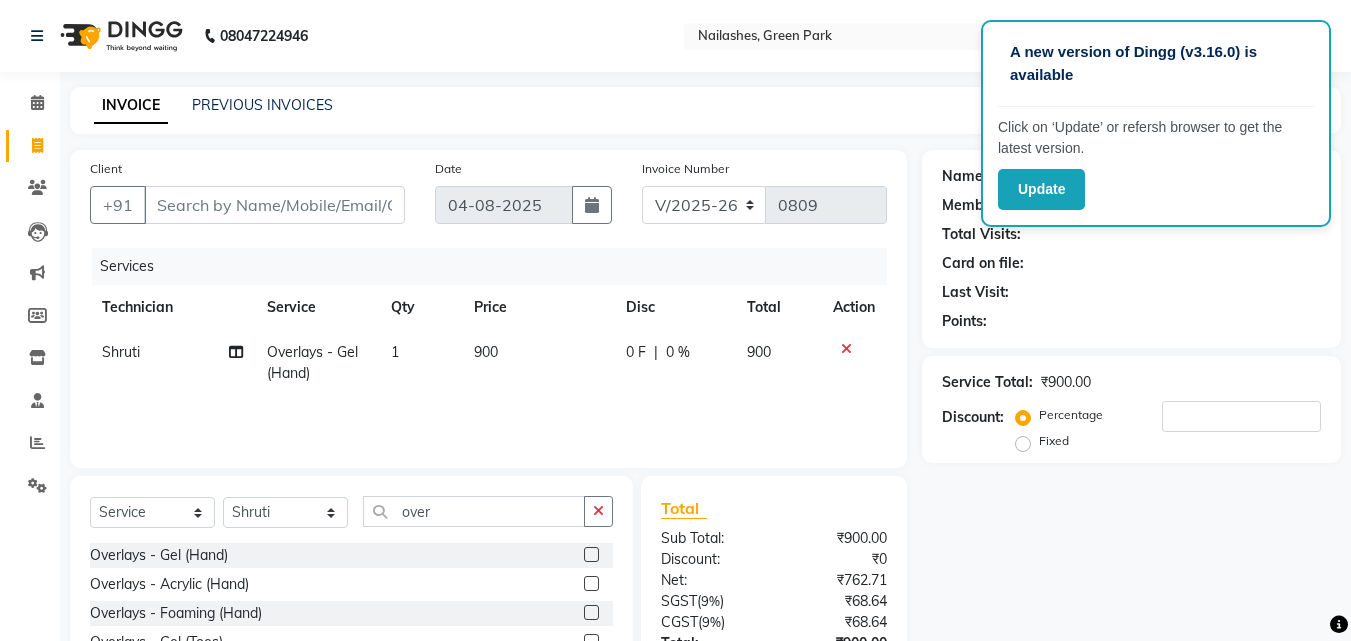 click on "900" 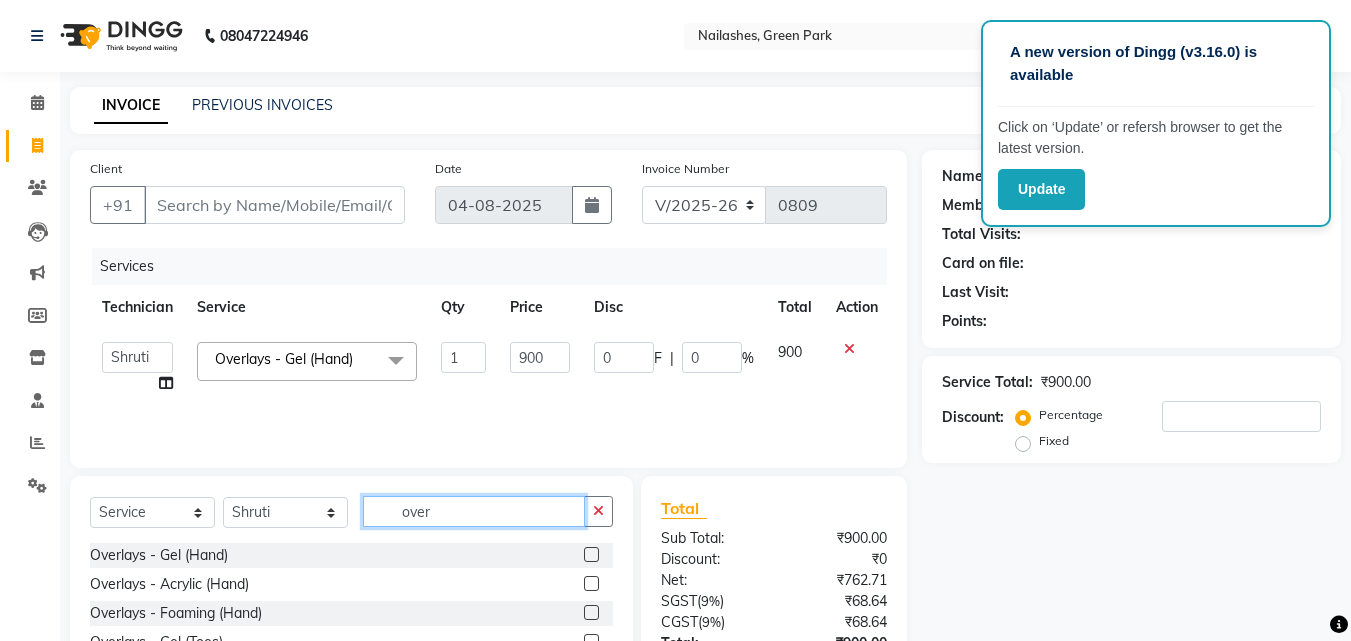 click on "over" 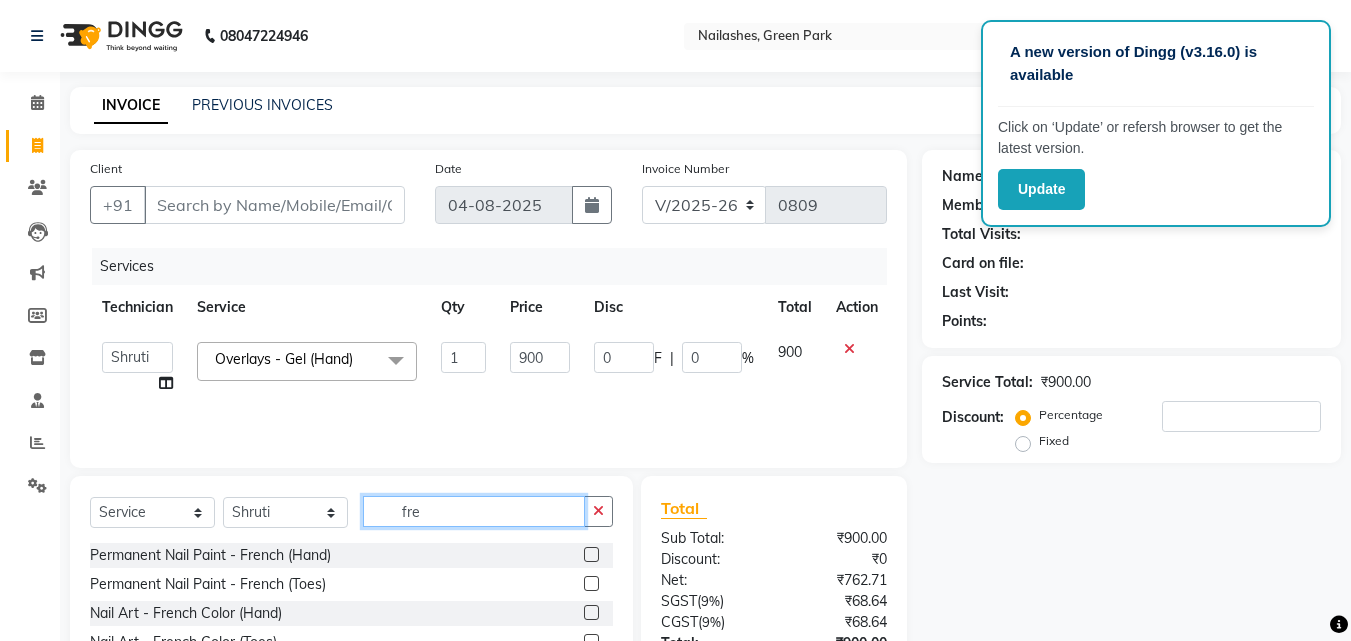 type on "fre" 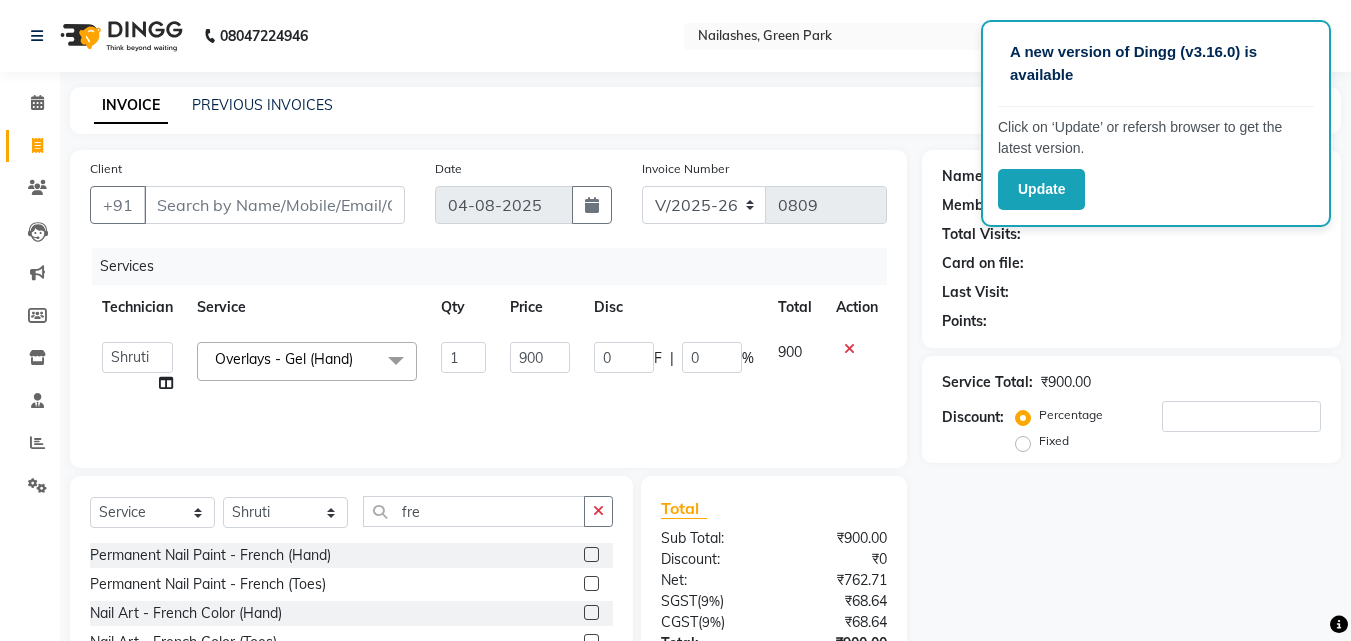 click 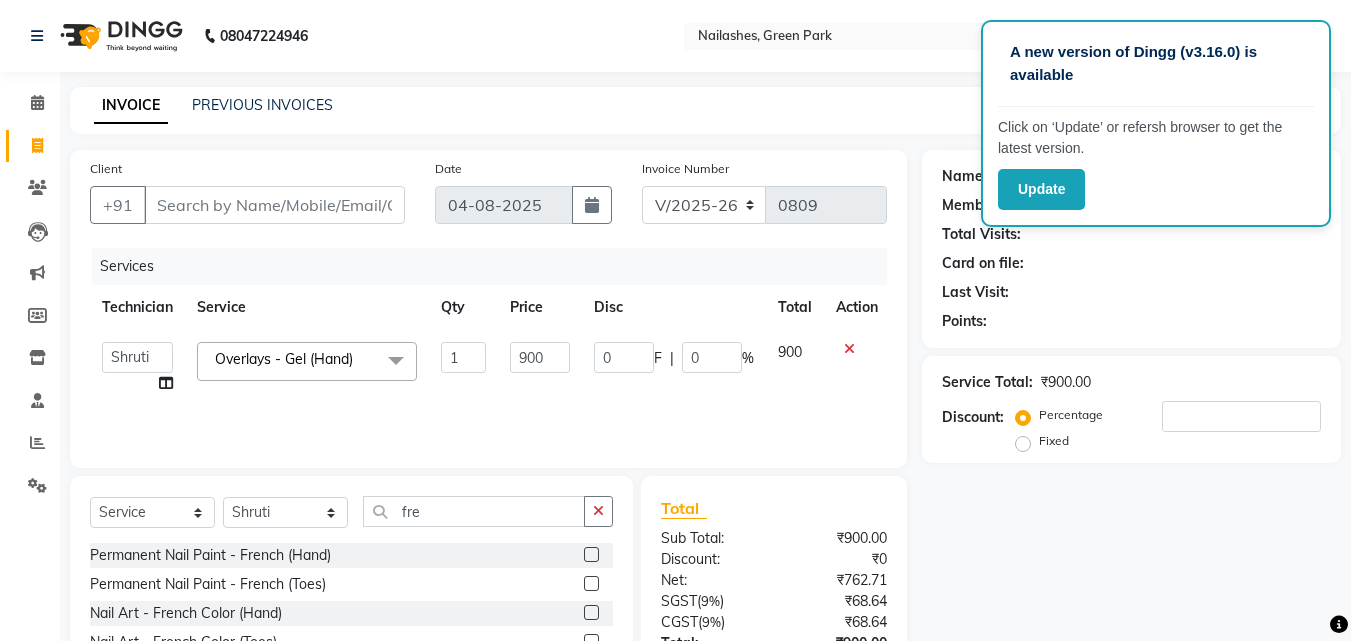 click at bounding box center [590, 555] 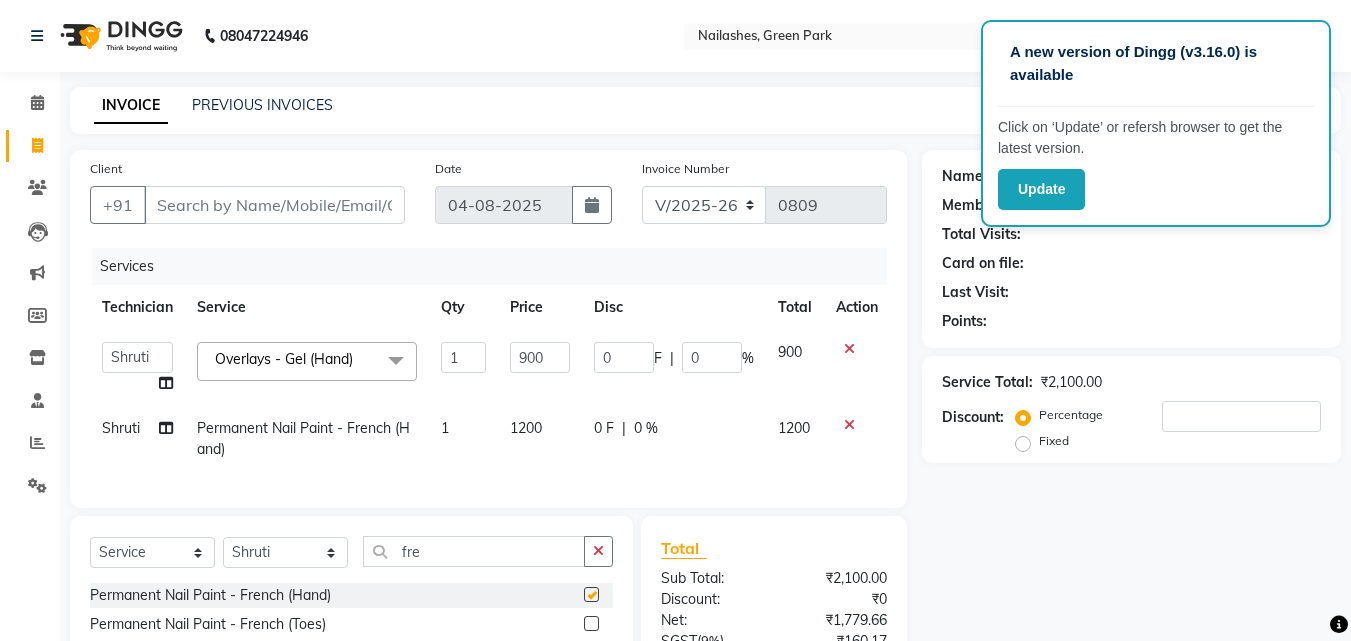 checkbox on "false" 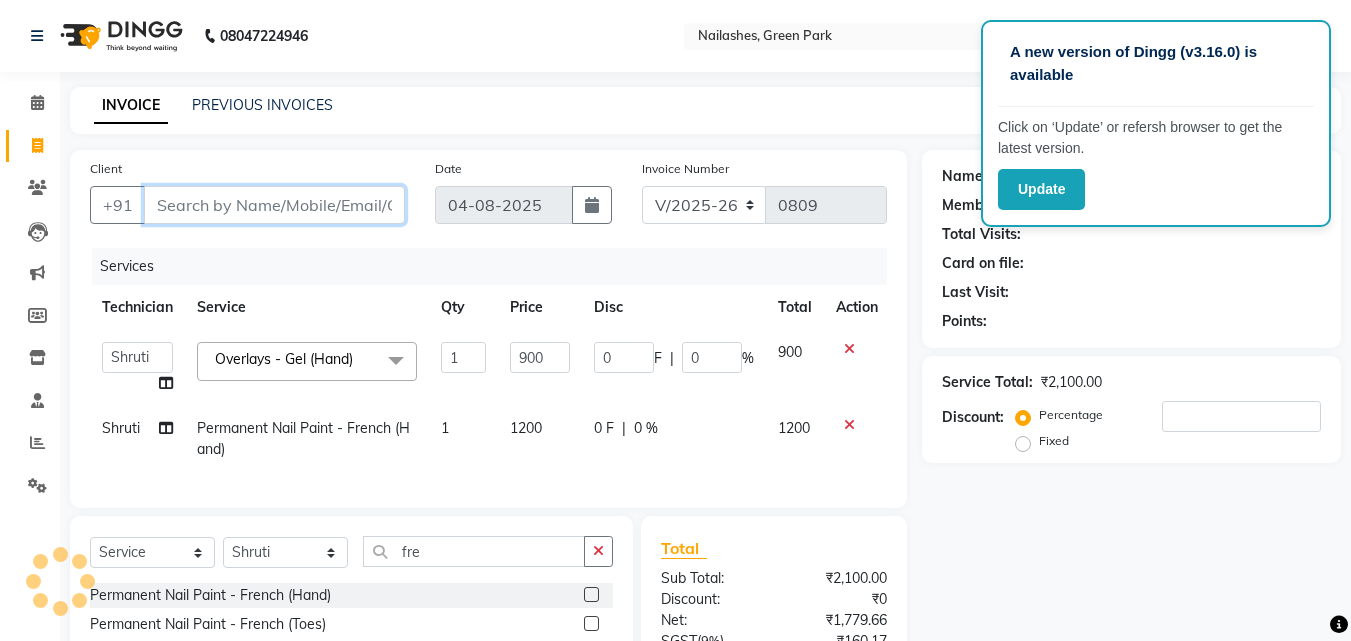 click on "Client" at bounding box center [274, 205] 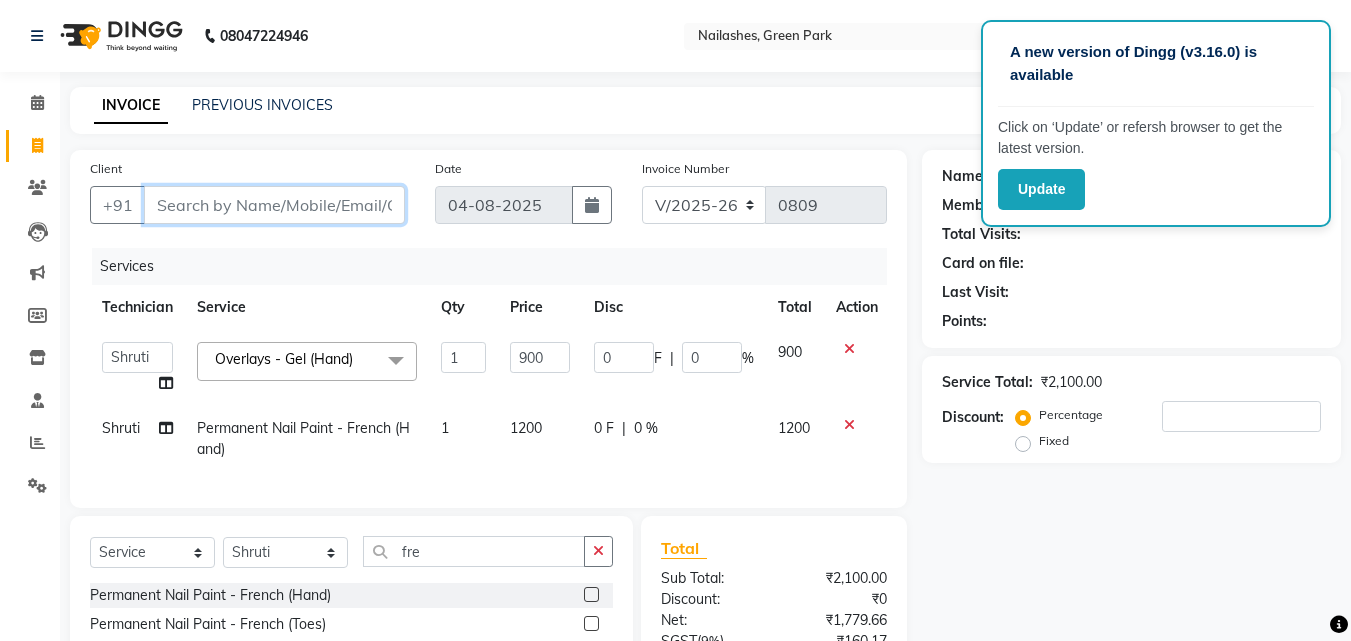 type on "h" 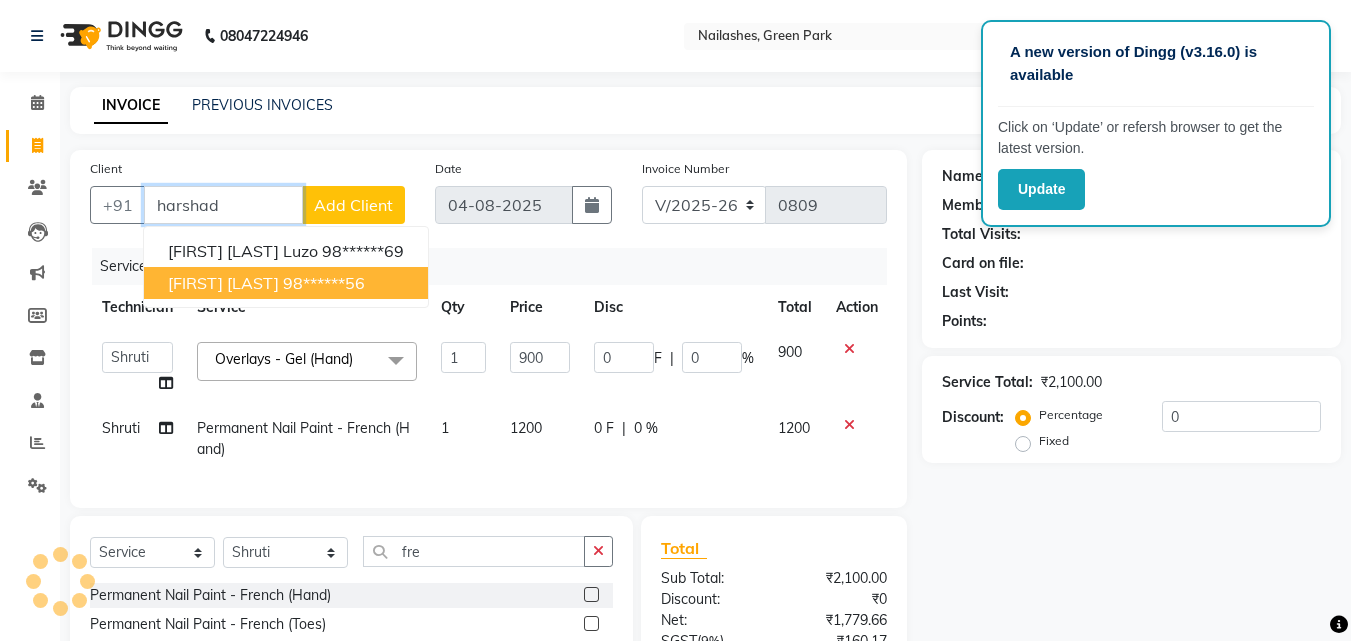 click on "98******56" at bounding box center [324, 283] 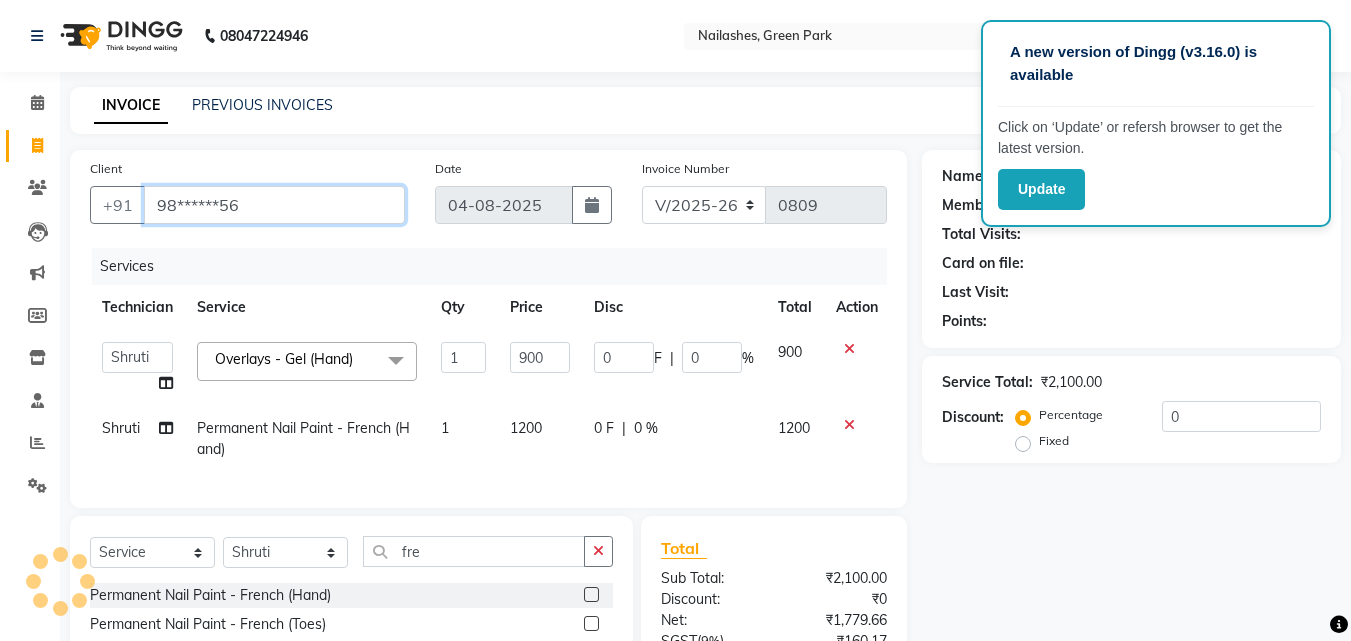 type on "98******56" 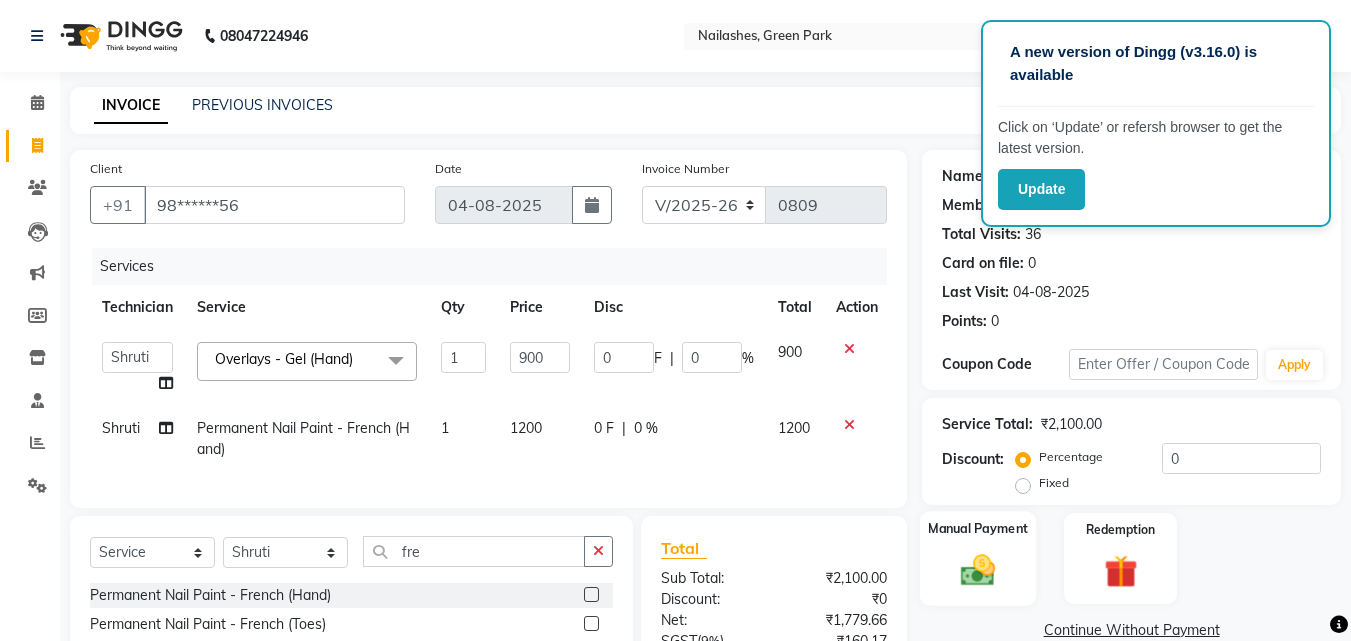 click on "Manual Payment" 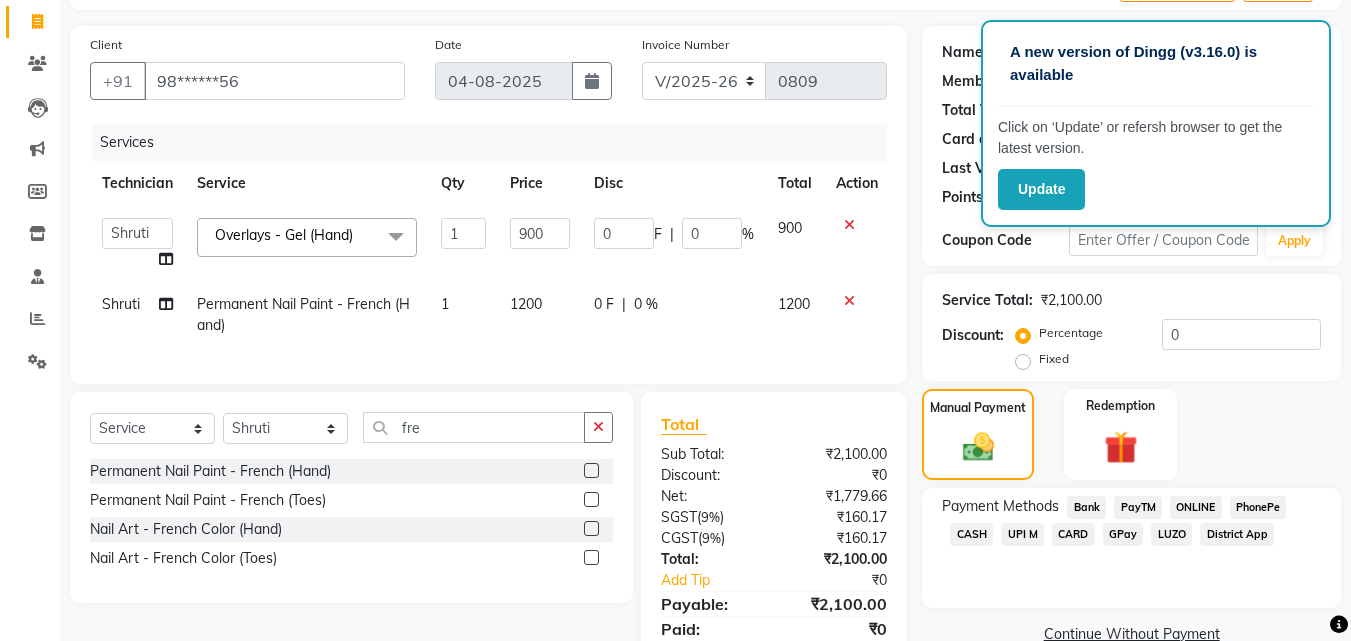 scroll, scrollTop: 200, scrollLeft: 0, axis: vertical 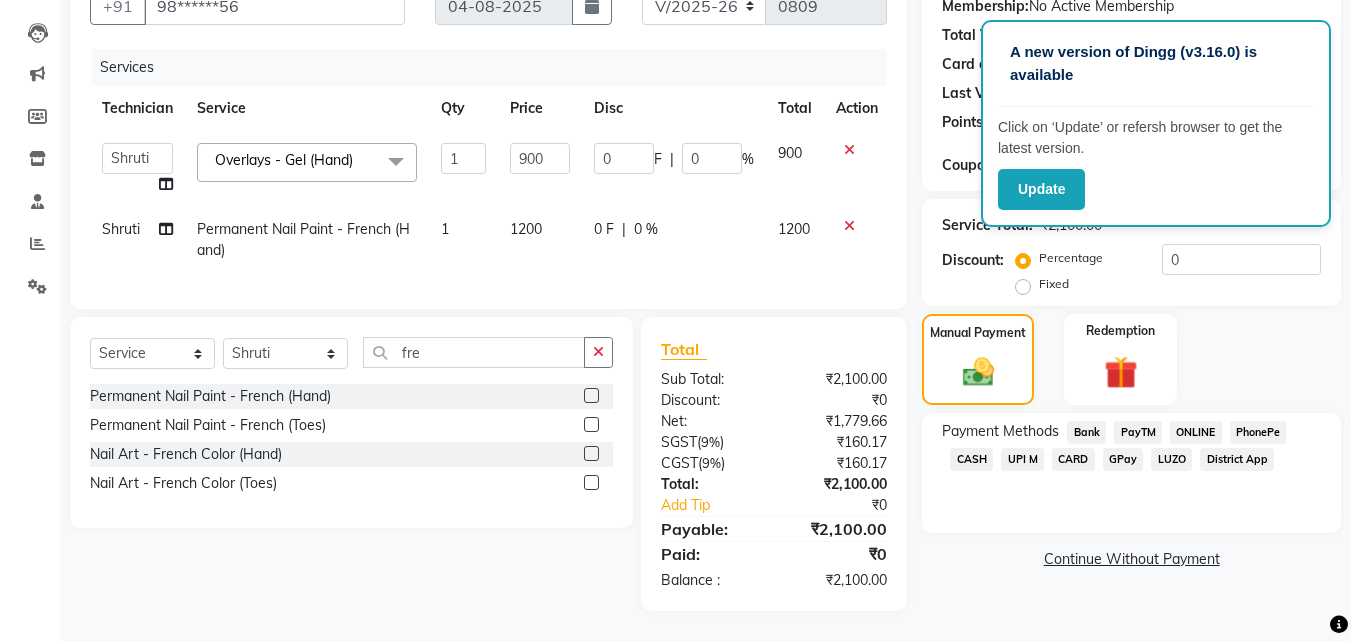 click on "CASH" 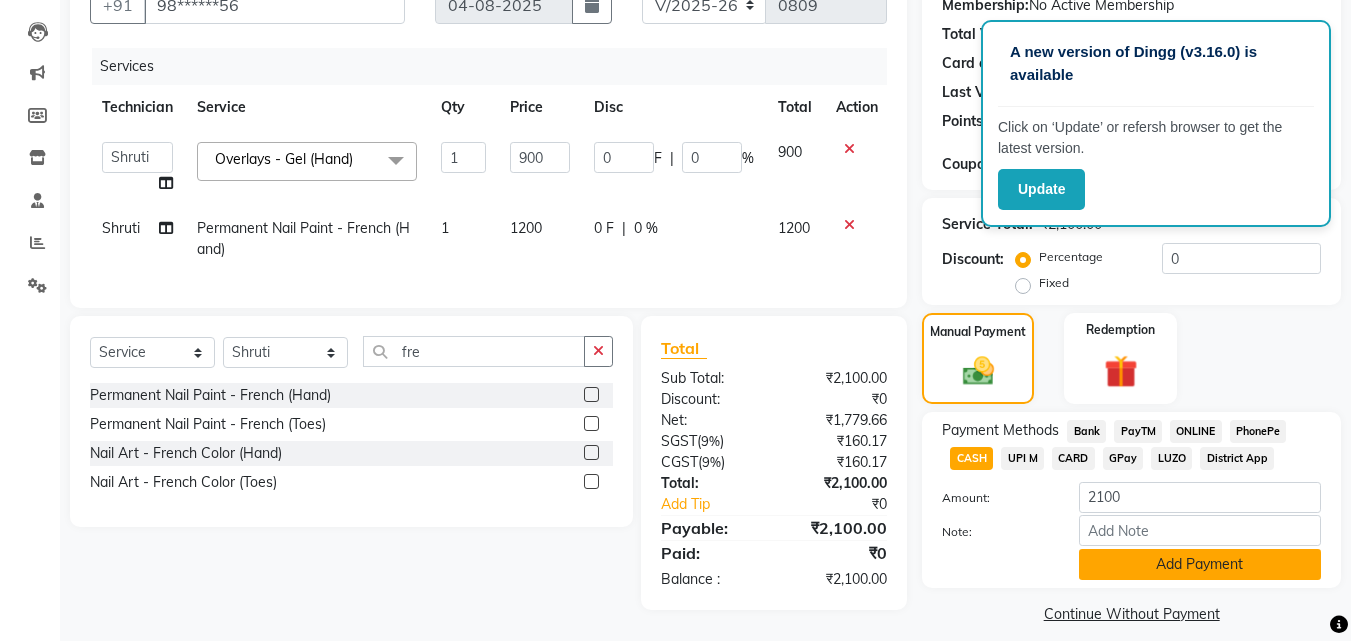 click on "Add Payment" 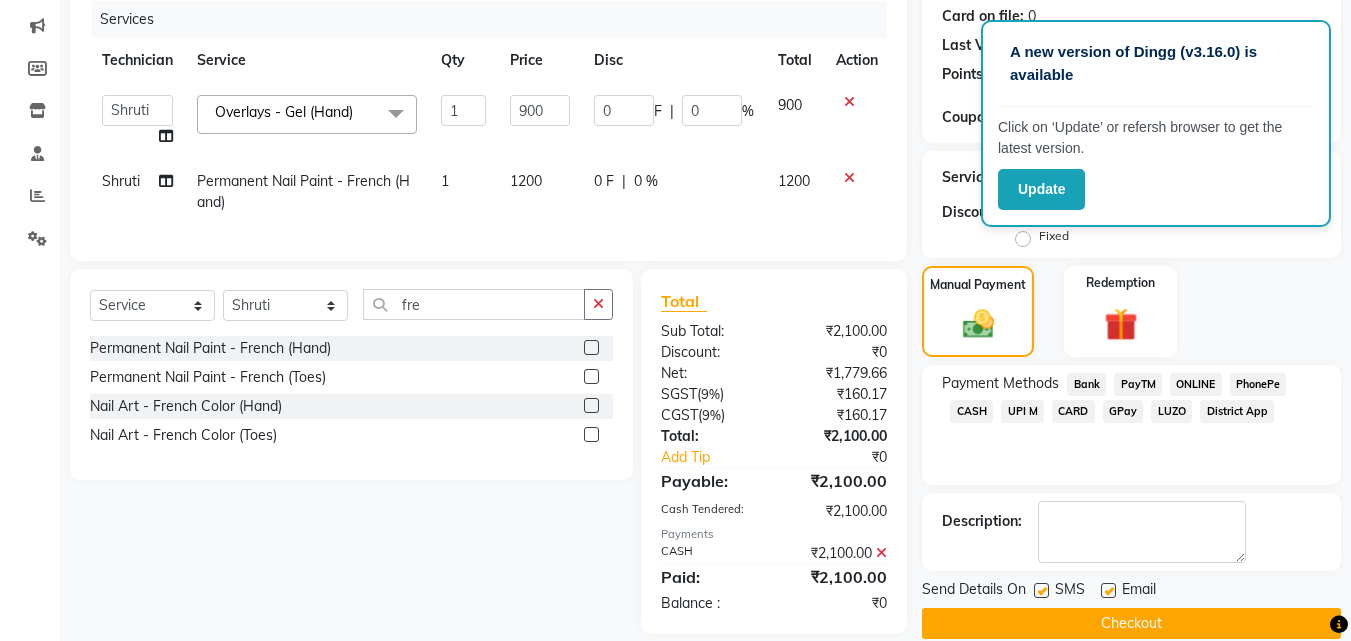 scroll, scrollTop: 270, scrollLeft: 0, axis: vertical 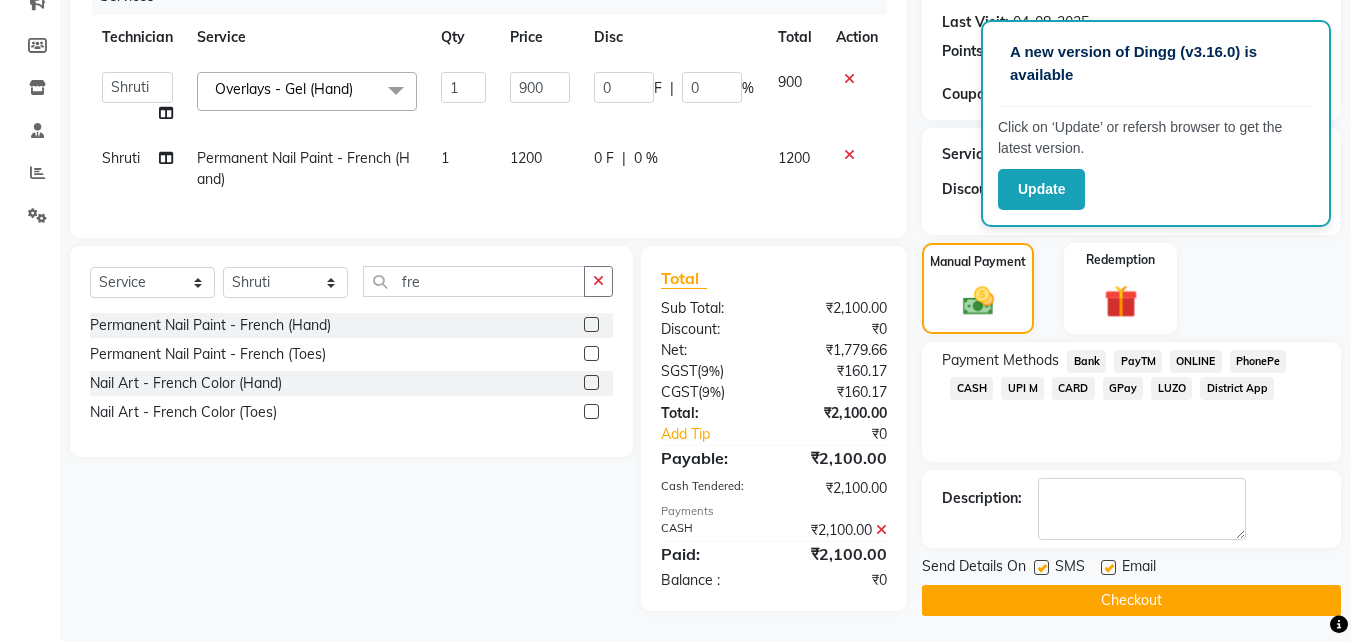 click on "Name: [FIRST] [LAST] Membership: No Active Membership Total Visits: 36 Card on file: 0 Last Visit: [DATE] Points: 0 Coupon Code Apply Service Total: ₹2,100.00 Discount: Percentage Fixed 0 Manual Payment Redemption Payment Methods Bank PayTM ONLINE PhonePe CASH UPI M CARD GPay LUZO District App Description: Send Details On SMS Email Checkout" 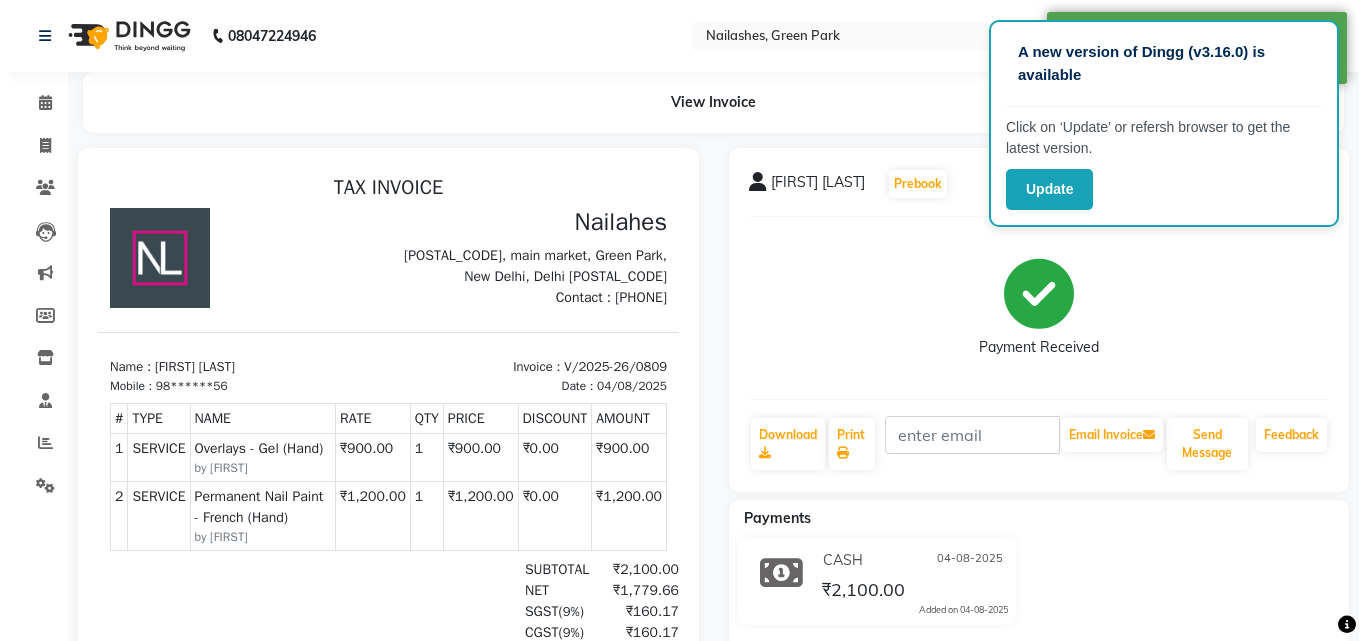 scroll, scrollTop: 0, scrollLeft: 0, axis: both 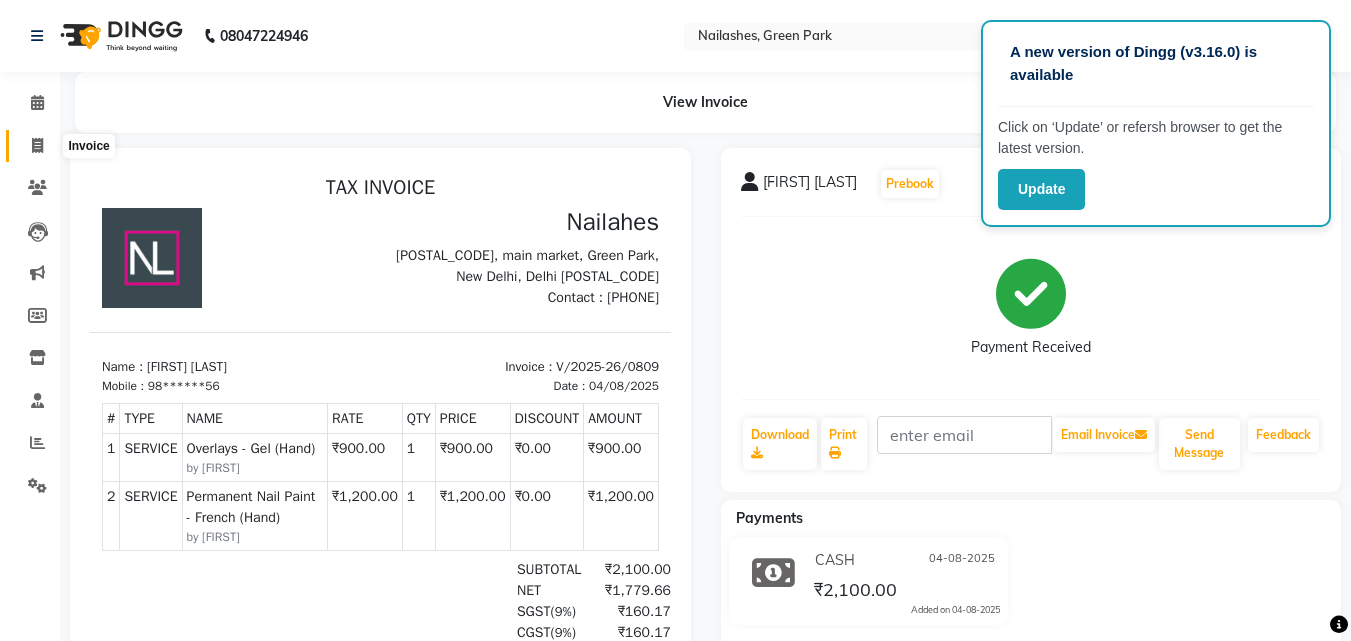 click 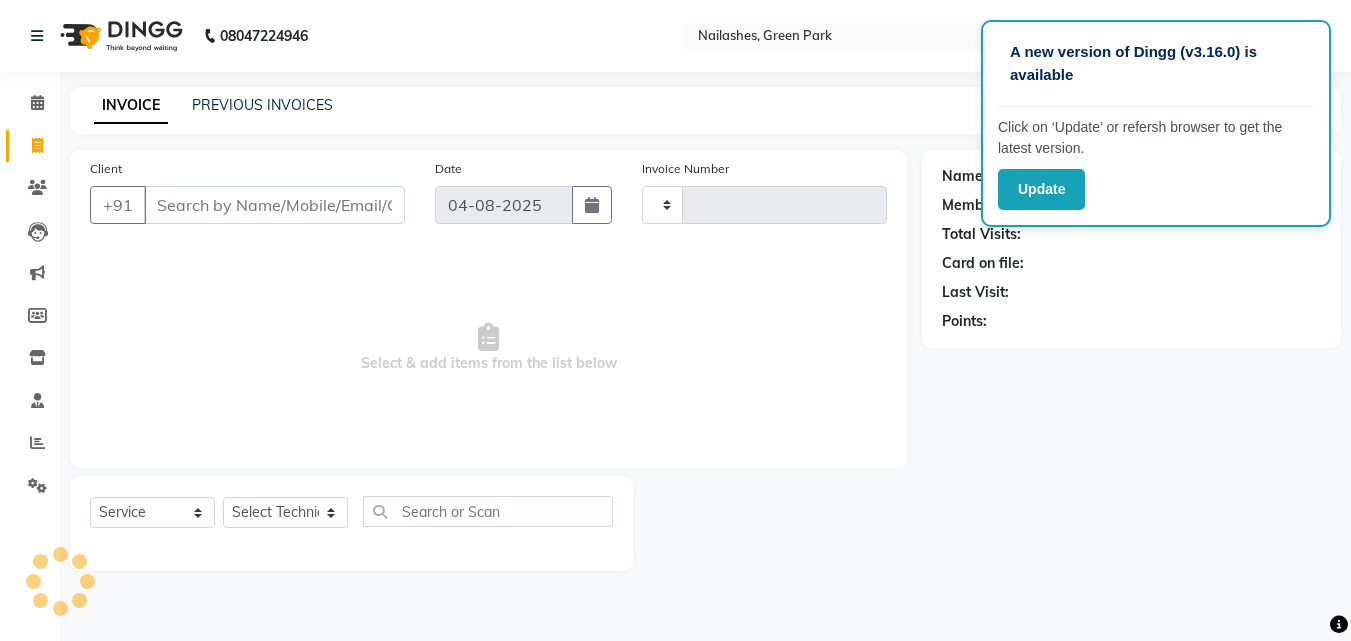 type on "0810" 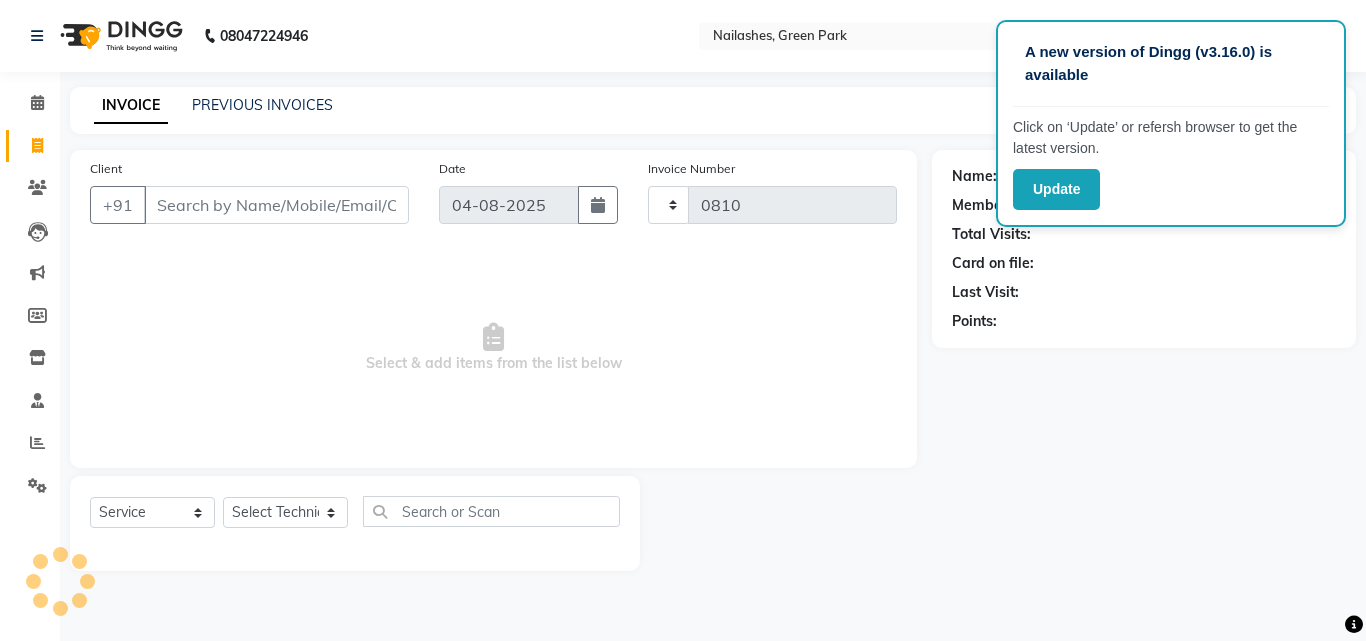 select on "3755" 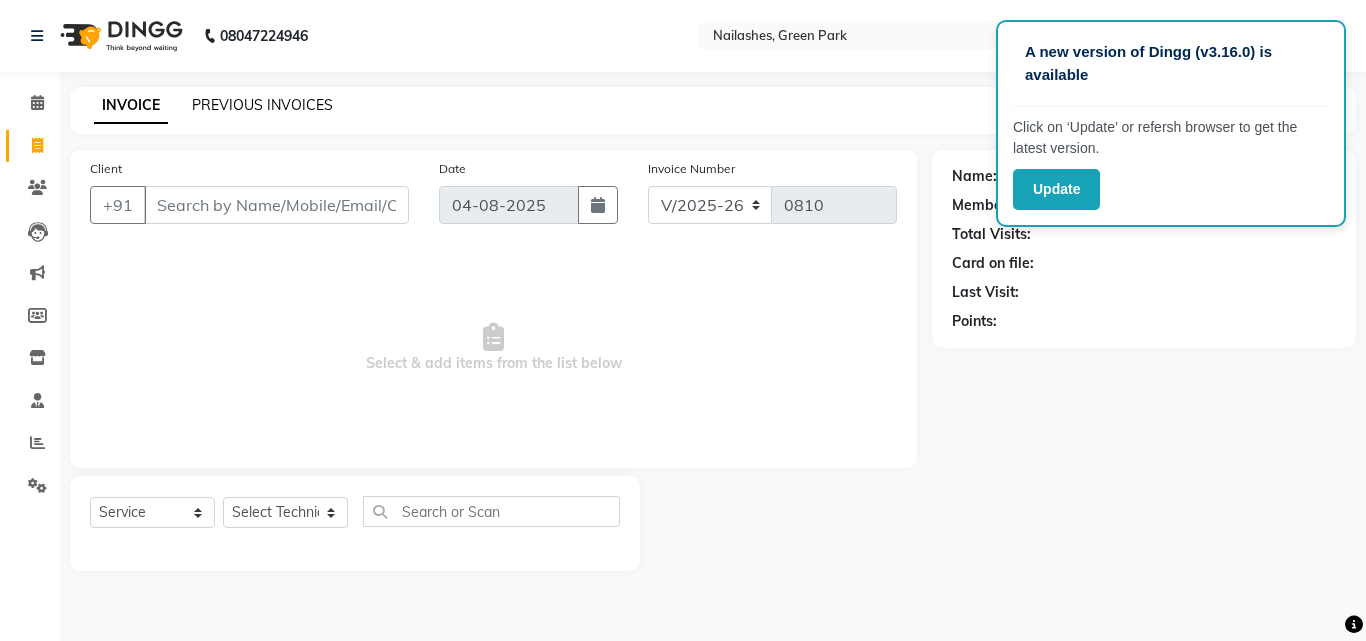 click on "PREVIOUS INVOICES" 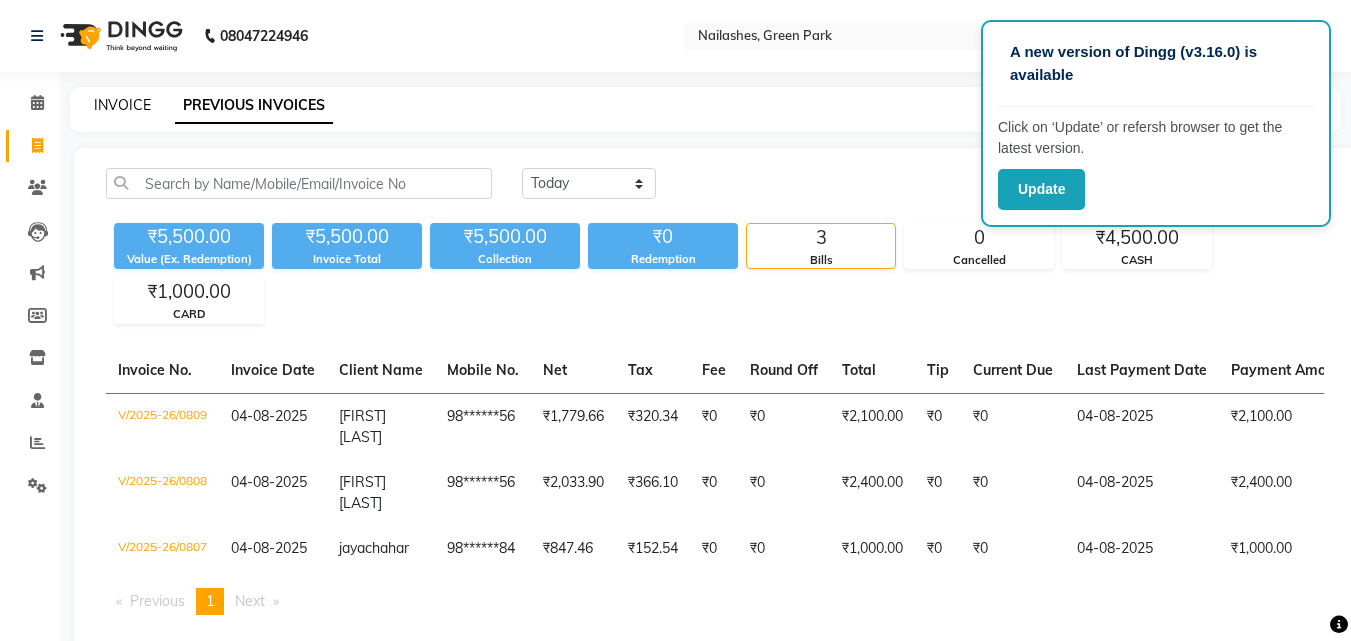 click on "INVOICE" 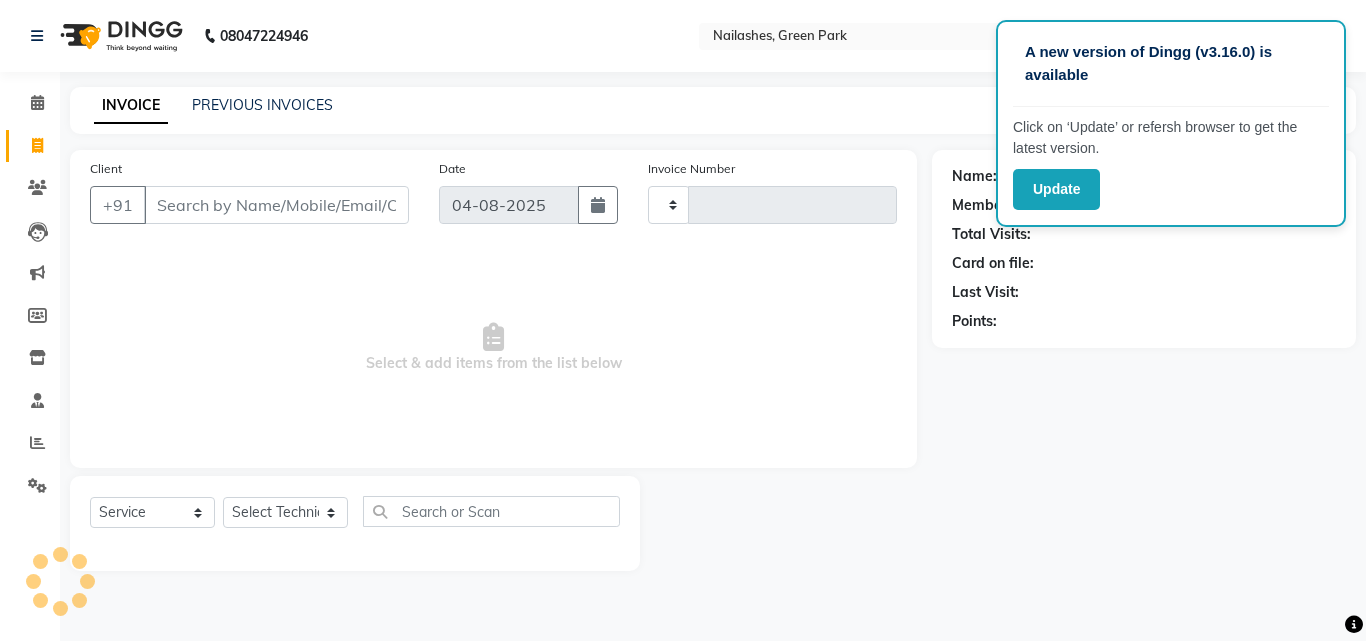 type on "0810" 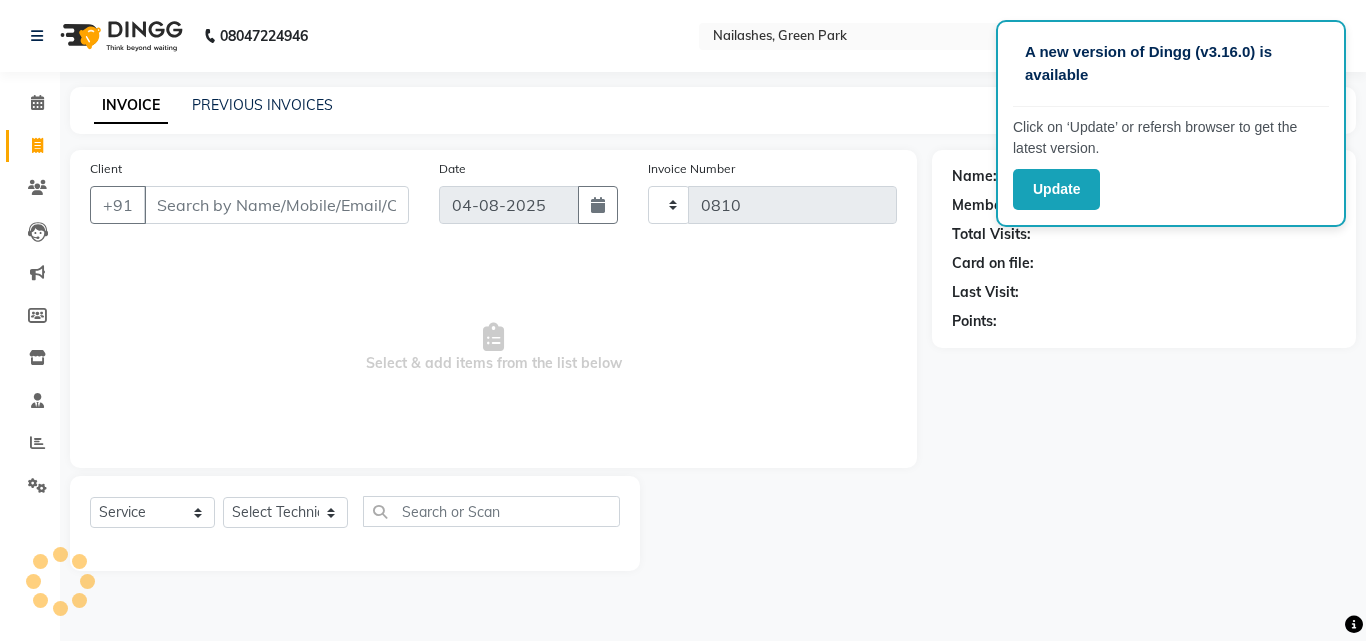 select on "3755" 